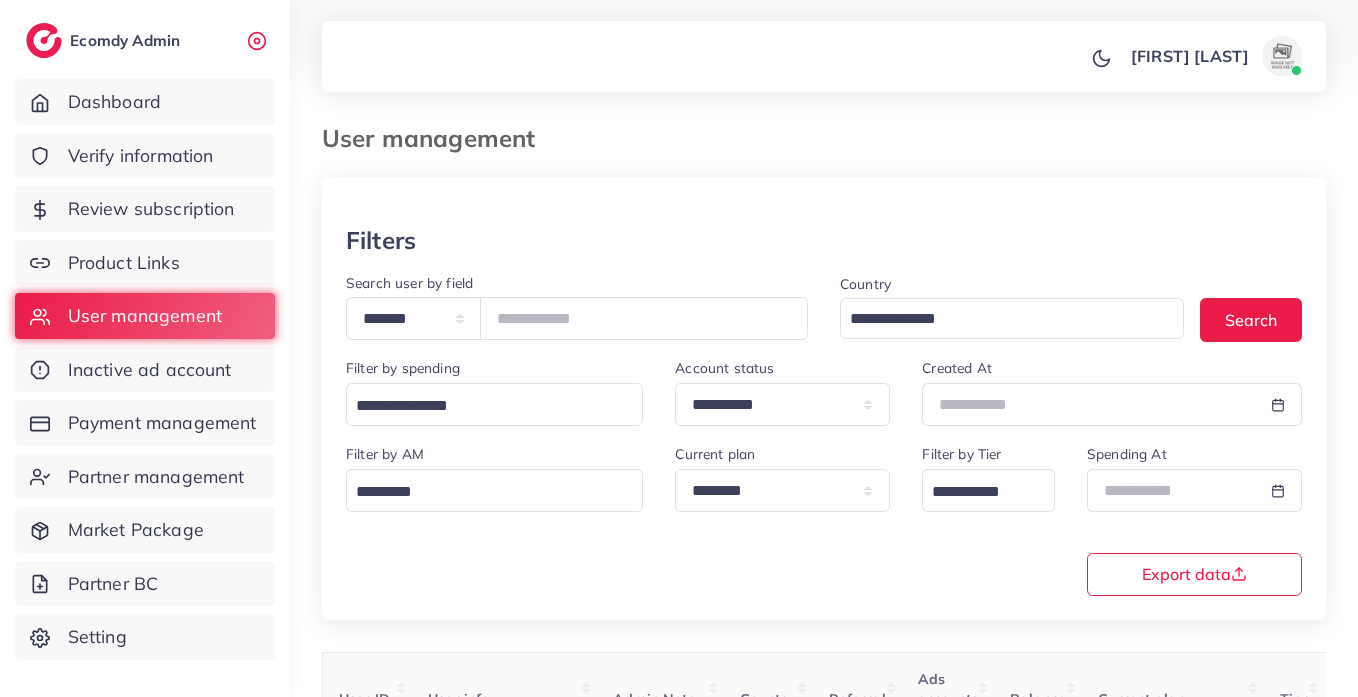 scroll, scrollTop: 0, scrollLeft: 0, axis: both 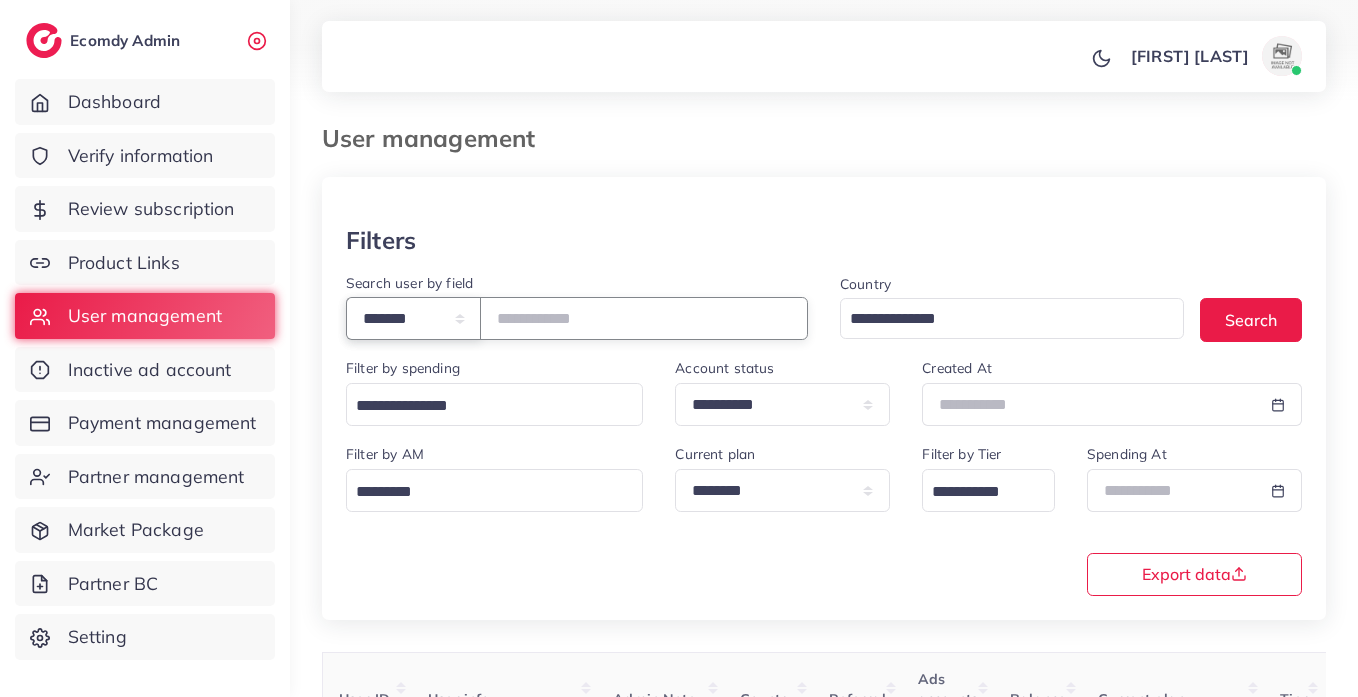 drag, startPoint x: 483, startPoint y: 315, endPoint x: 477, endPoint y: 338, distance: 23.769728 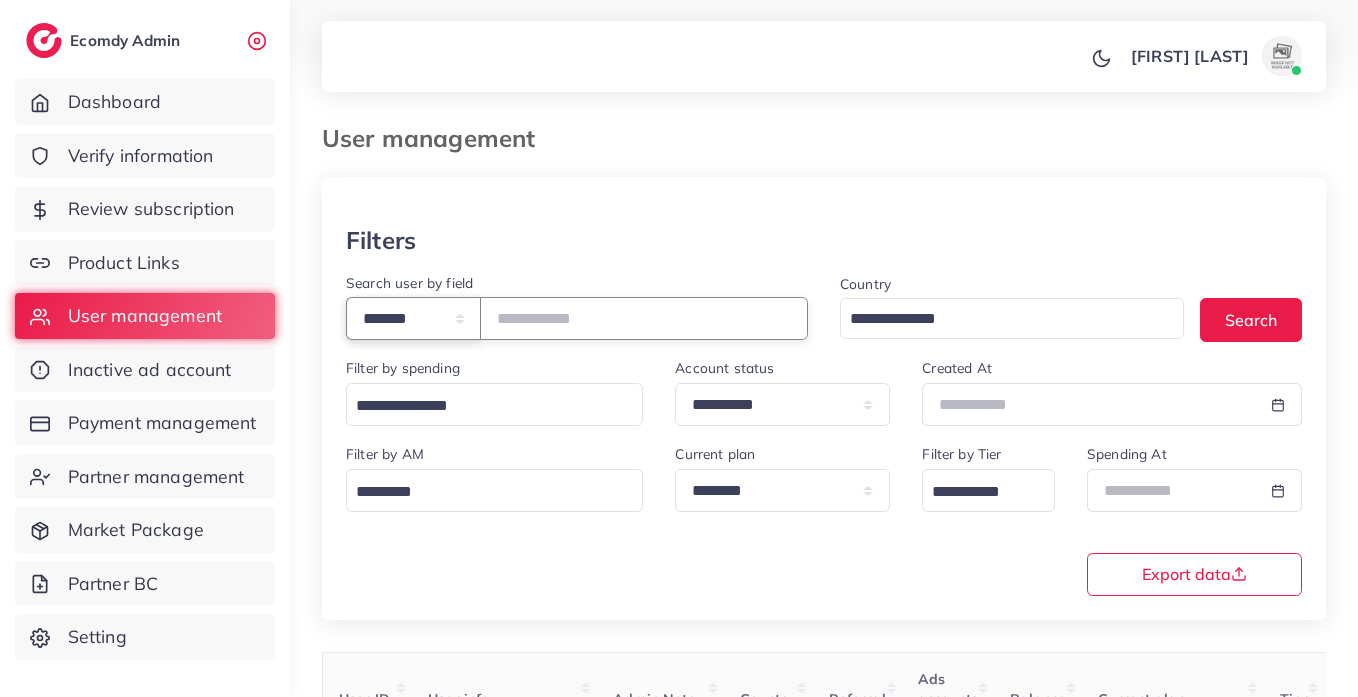 select on "*****" 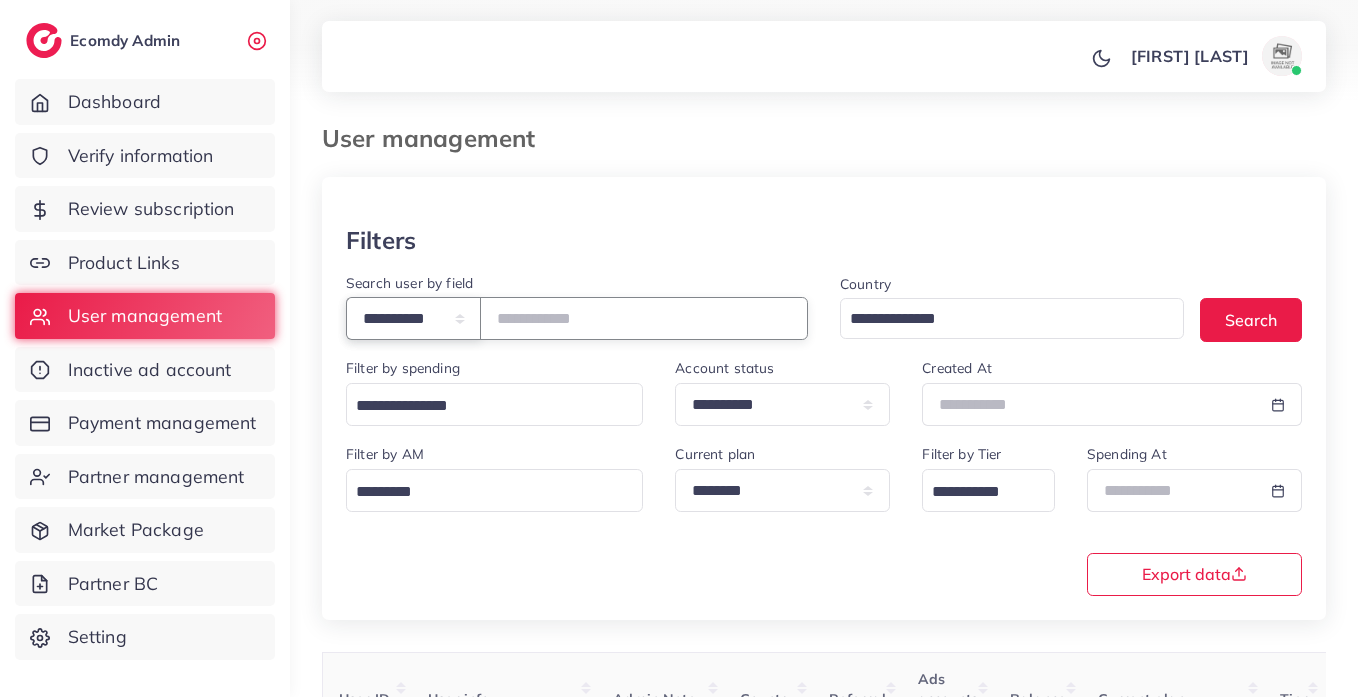 click on "**********" at bounding box center (413, 318) 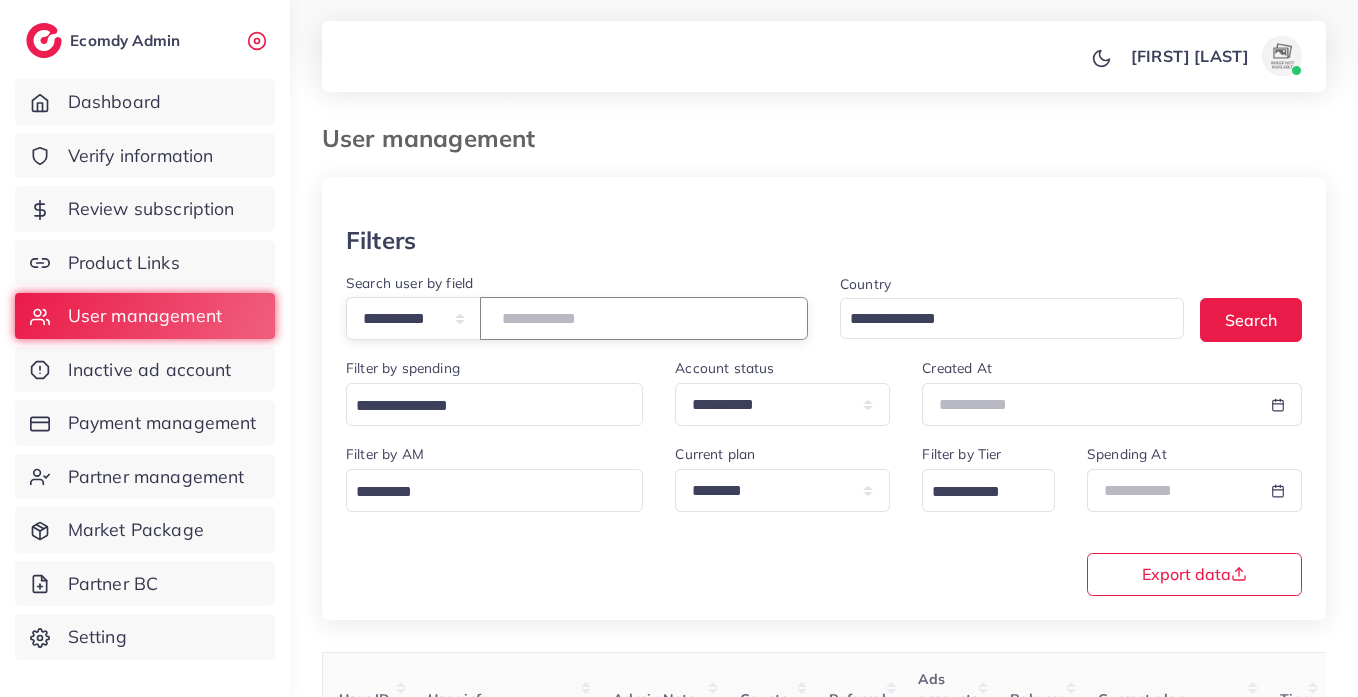 click at bounding box center [644, 318] 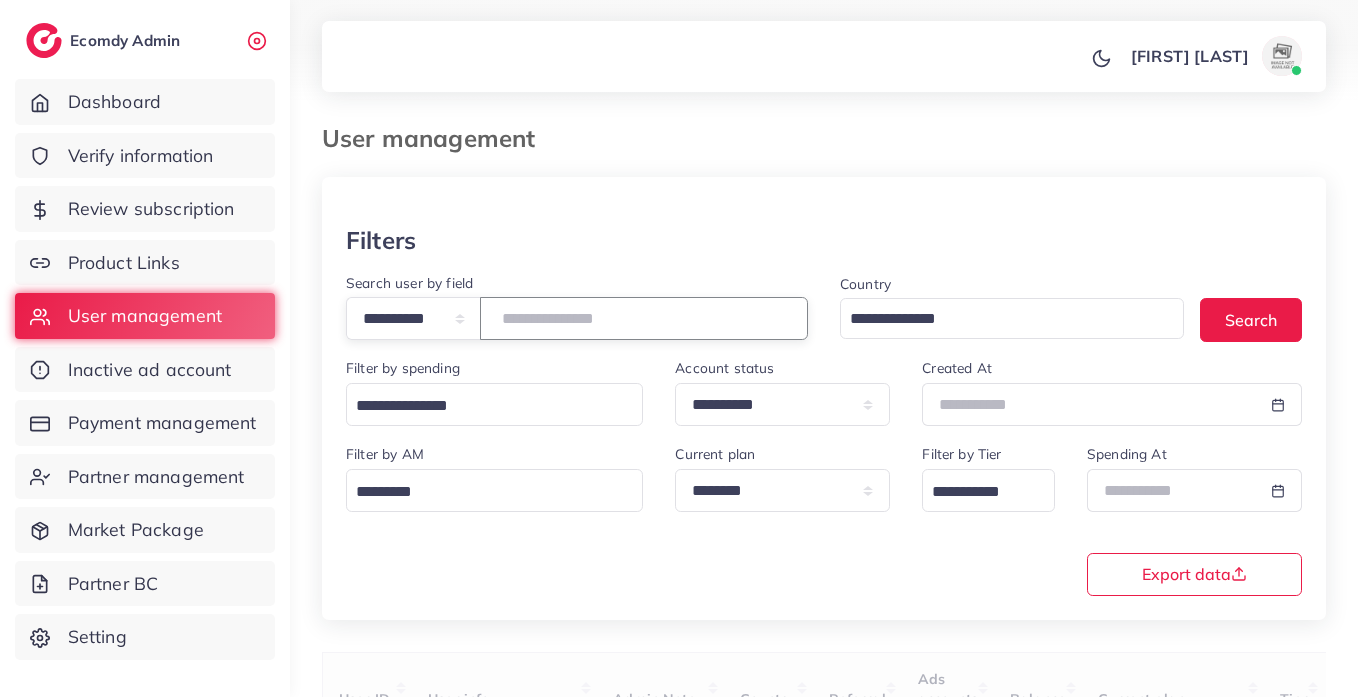 paste on "**********" 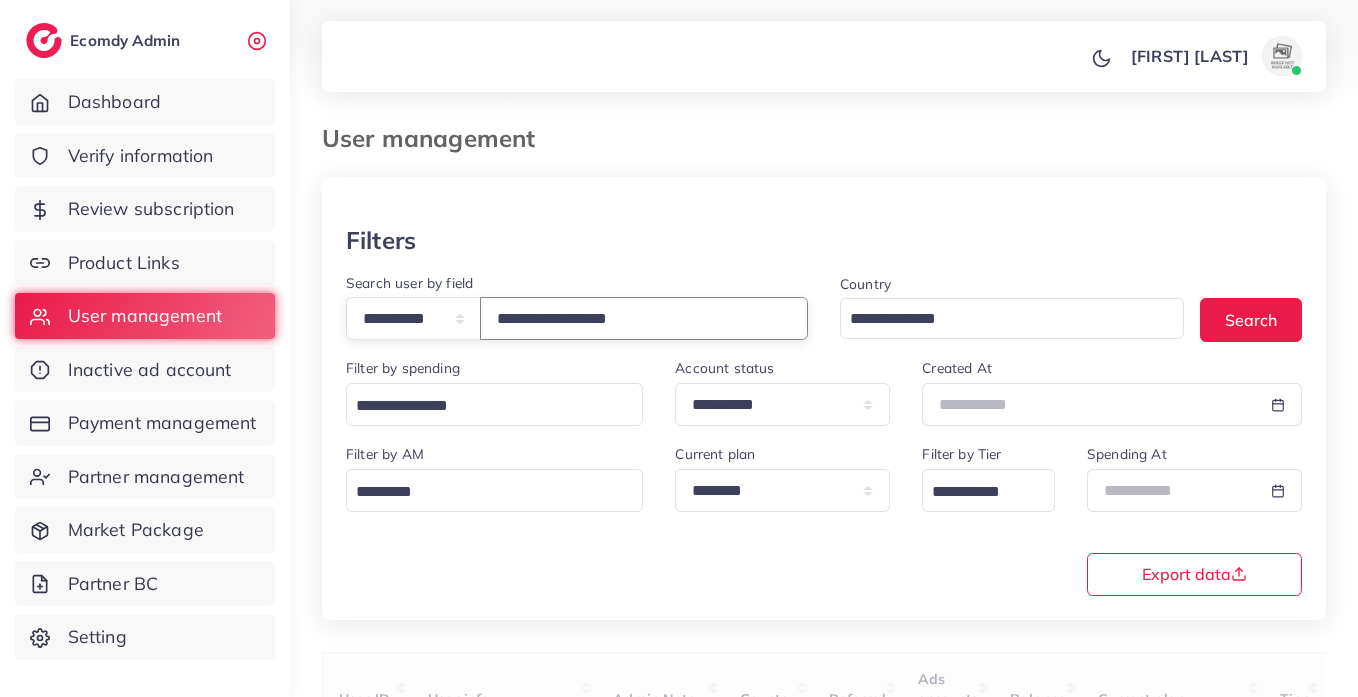 type on "**********" 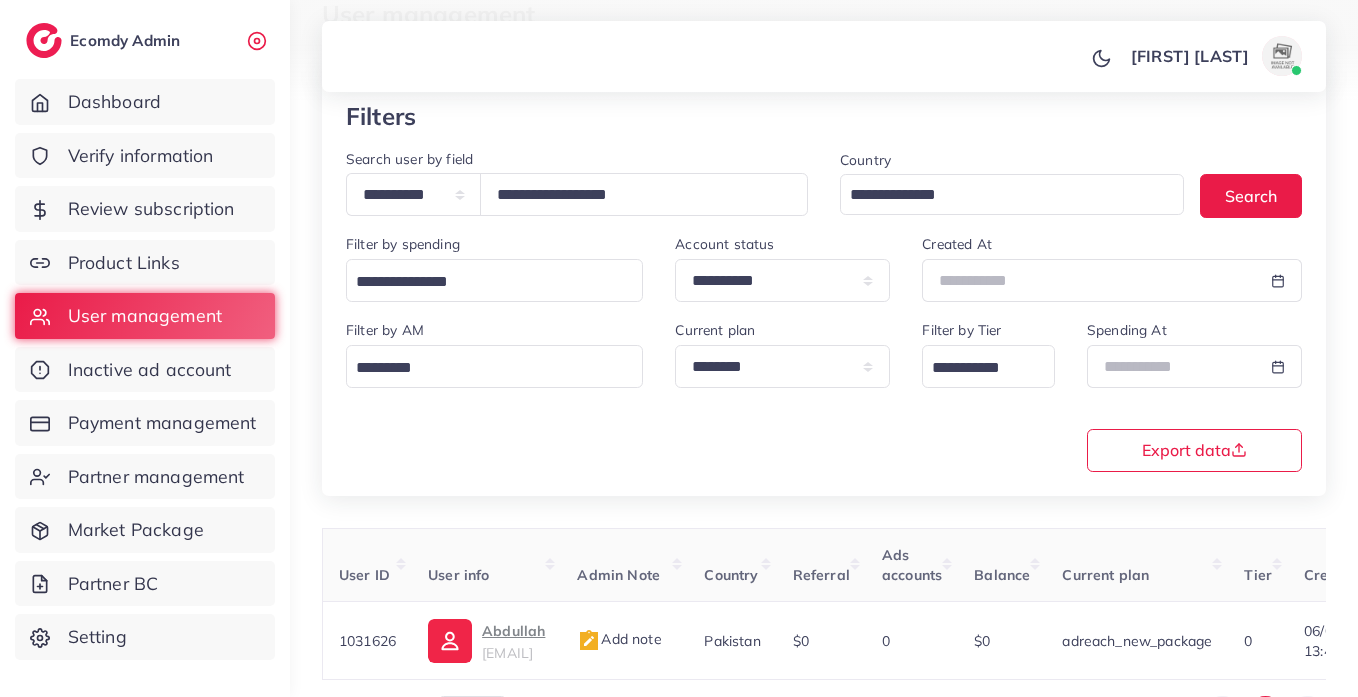 scroll, scrollTop: 260, scrollLeft: 0, axis: vertical 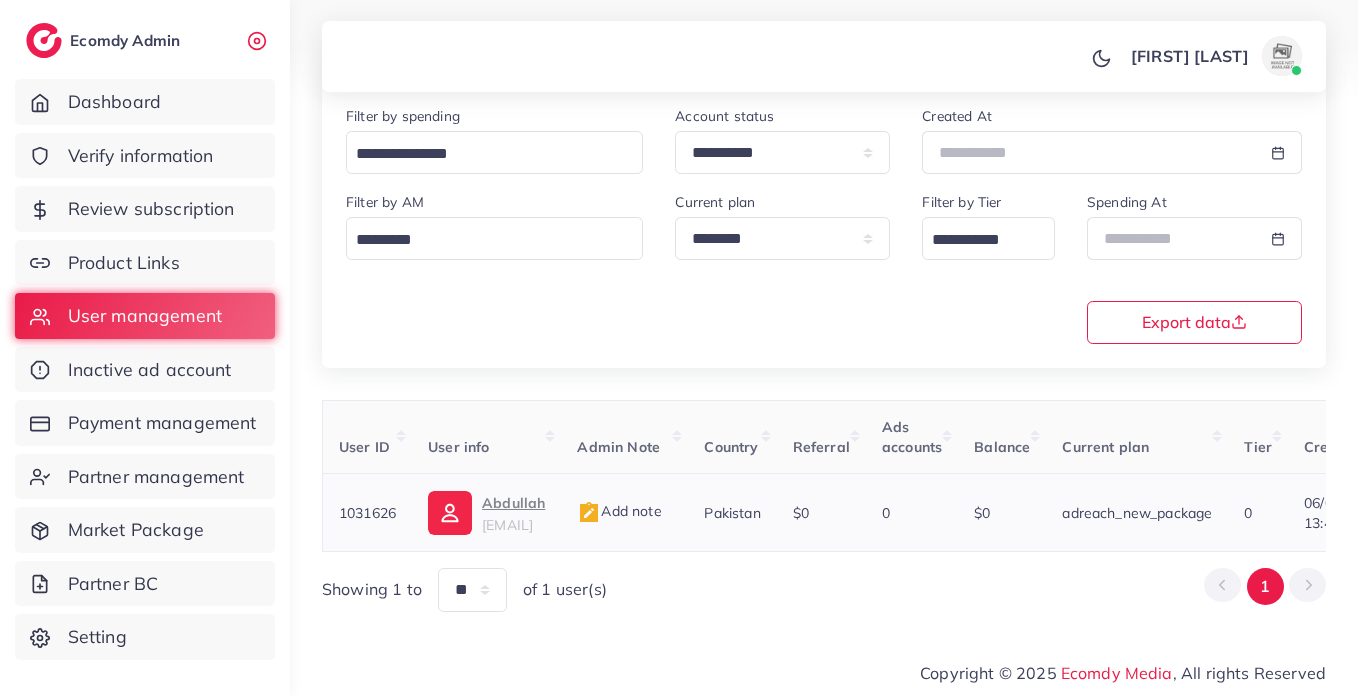 click on "Abdullah" at bounding box center (513, 503) 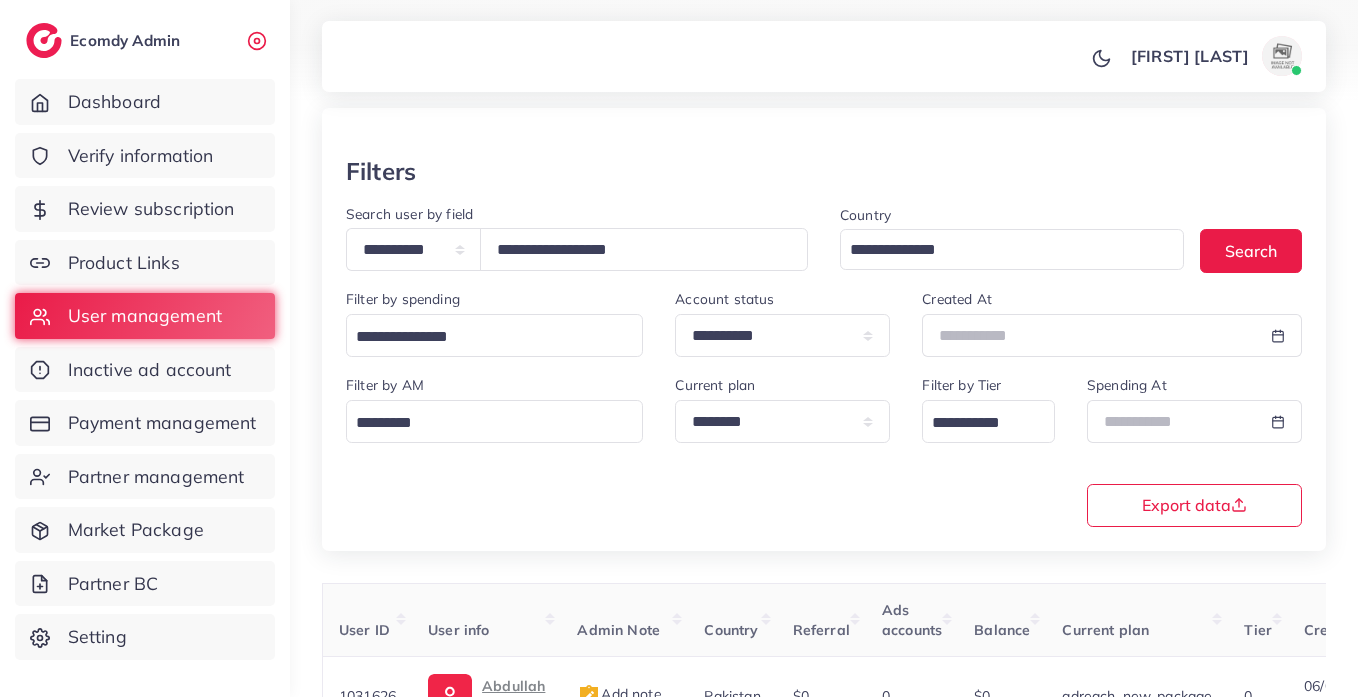 scroll, scrollTop: 0, scrollLeft: 0, axis: both 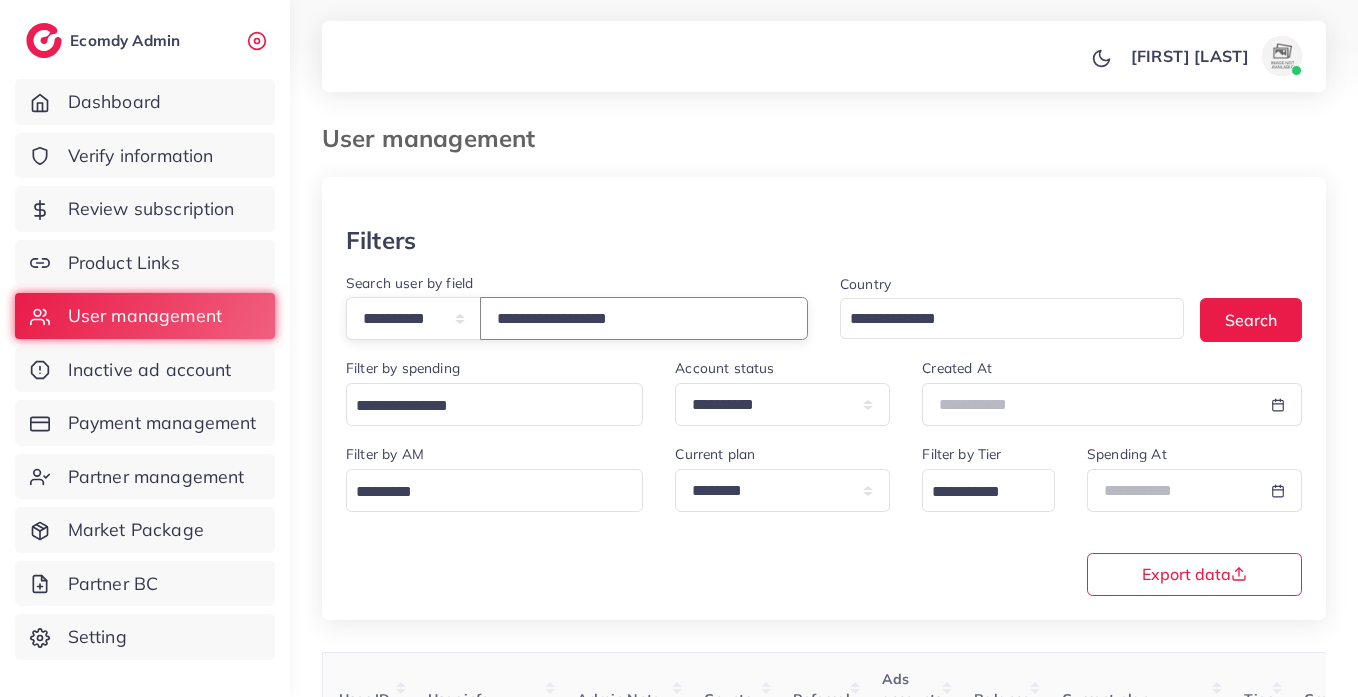 click on "**********" at bounding box center (644, 318) 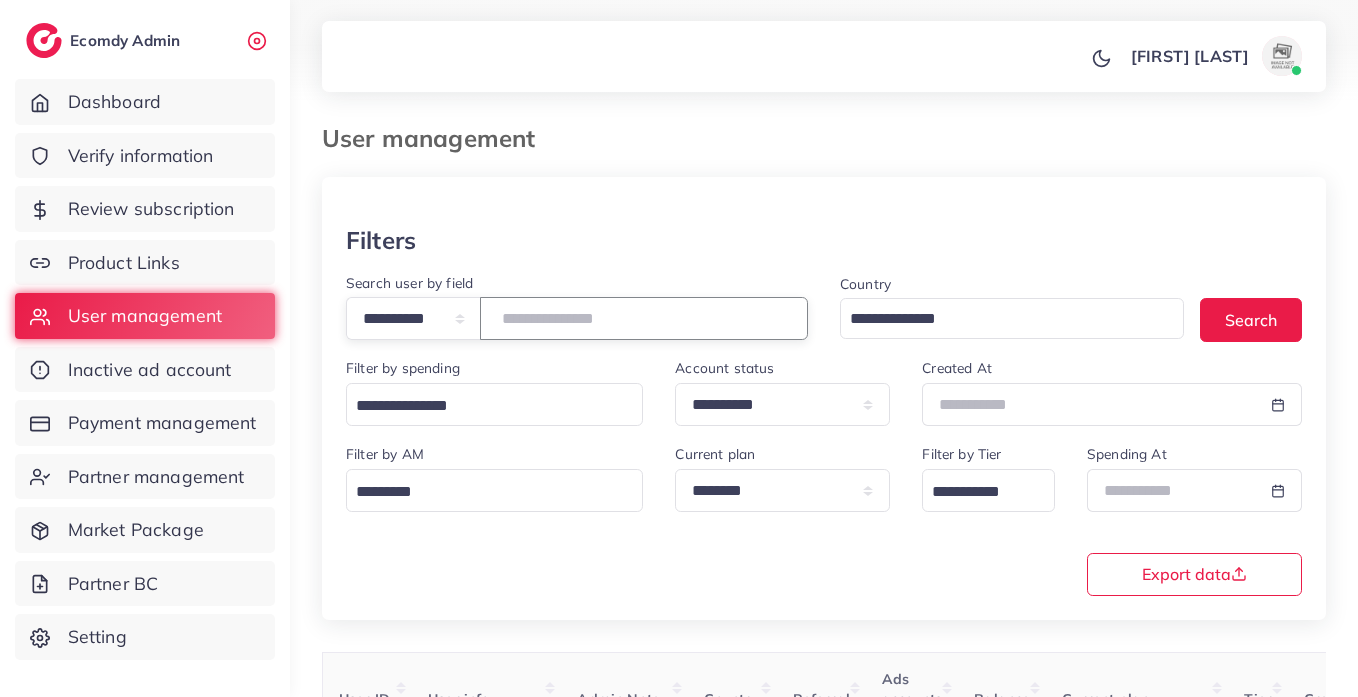 paste on "**********" 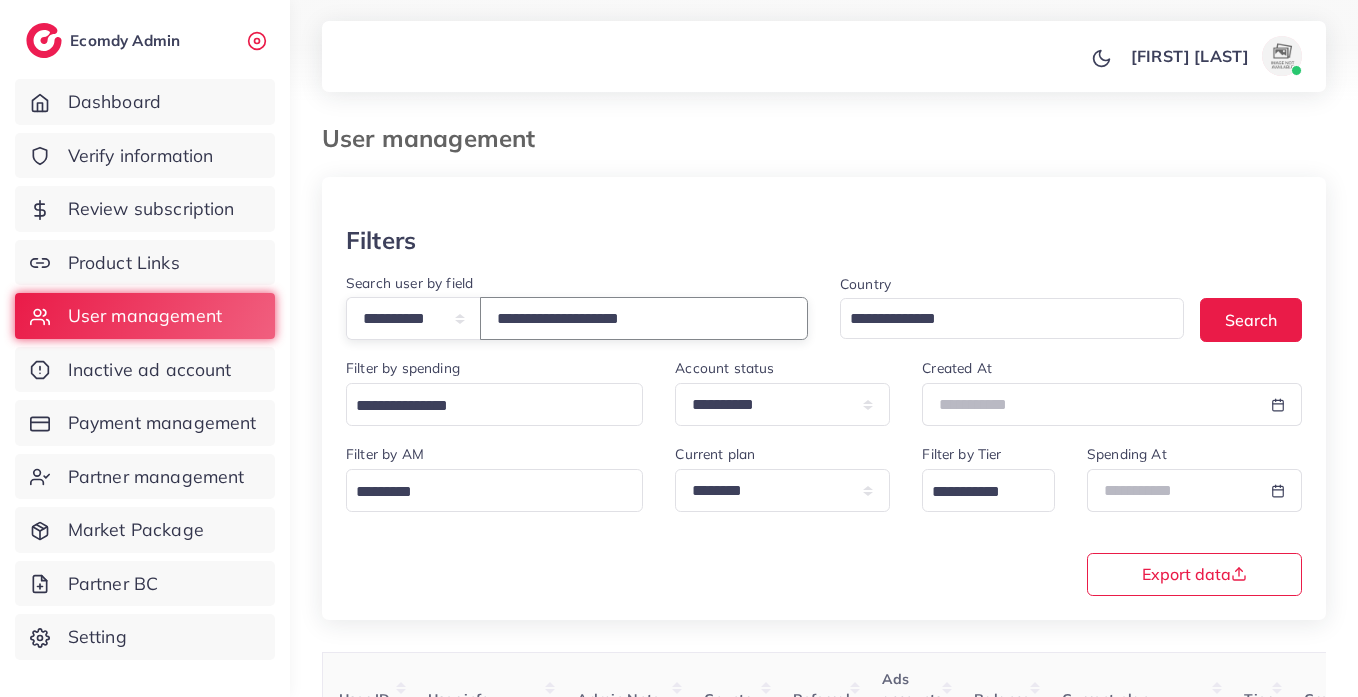 type on "**********" 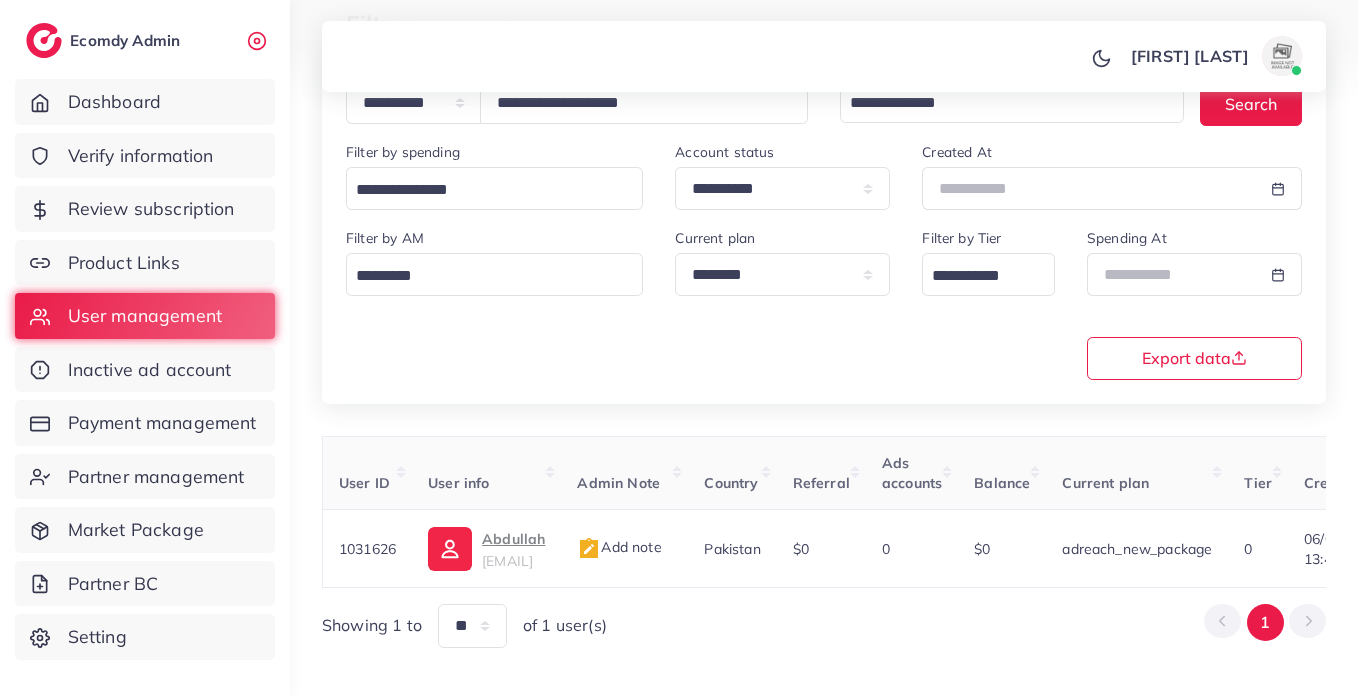 scroll, scrollTop: 260, scrollLeft: 0, axis: vertical 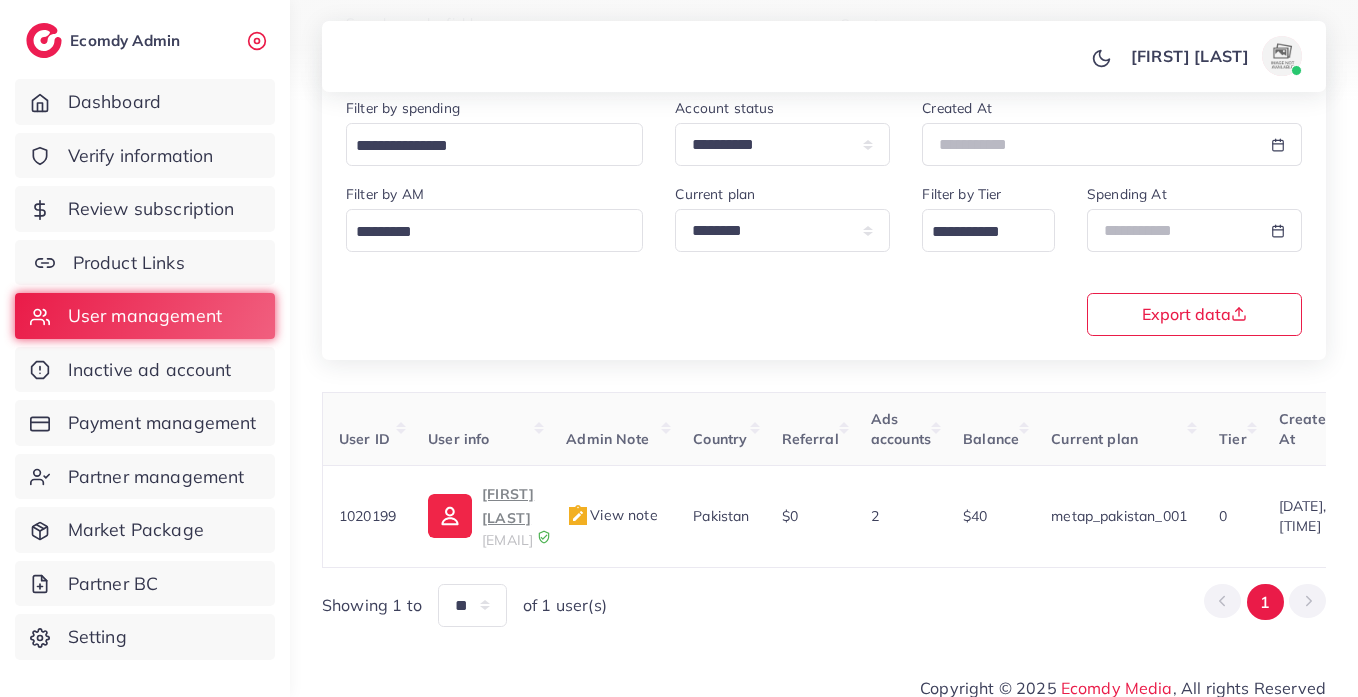 click 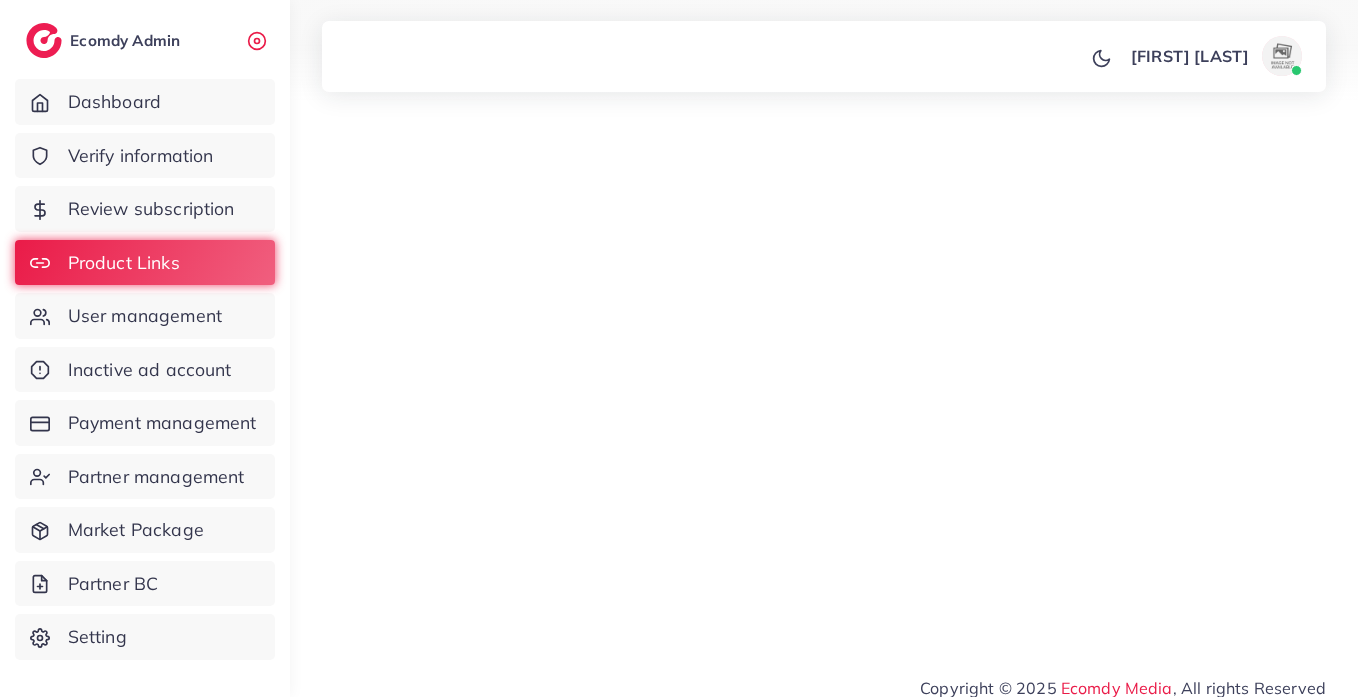 scroll, scrollTop: 0, scrollLeft: 0, axis: both 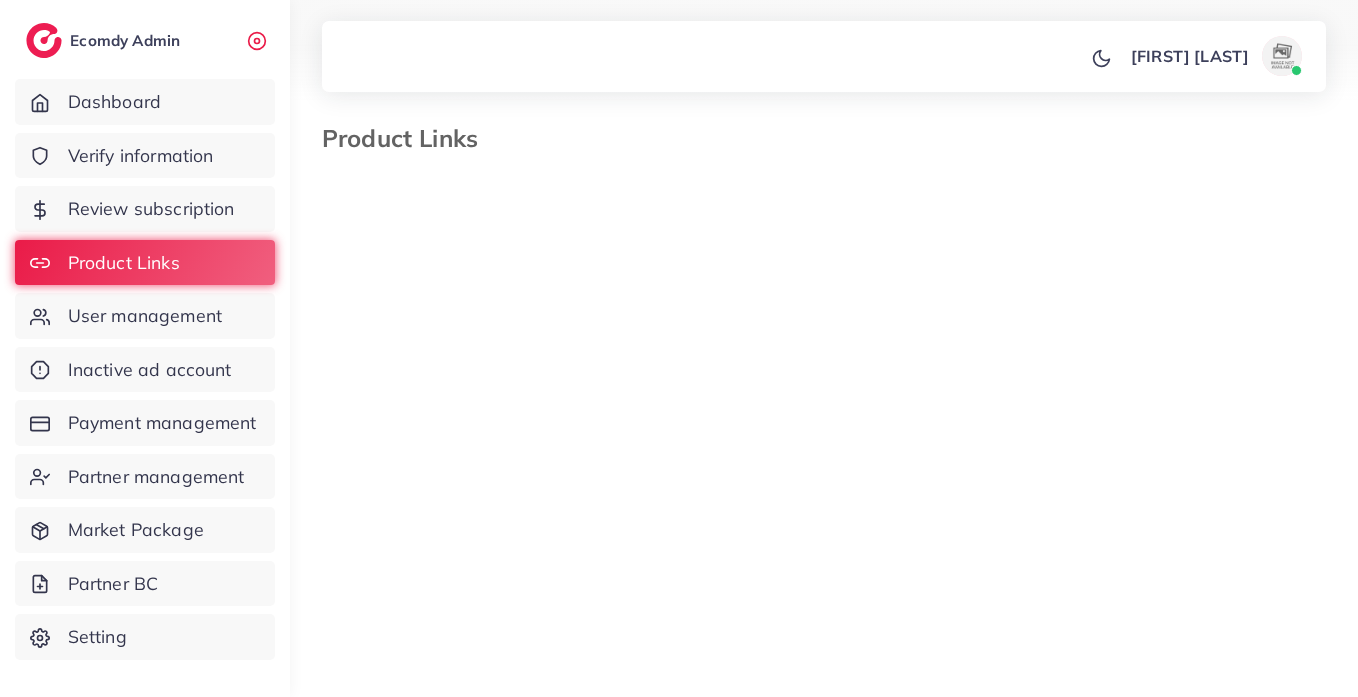 select on "*********" 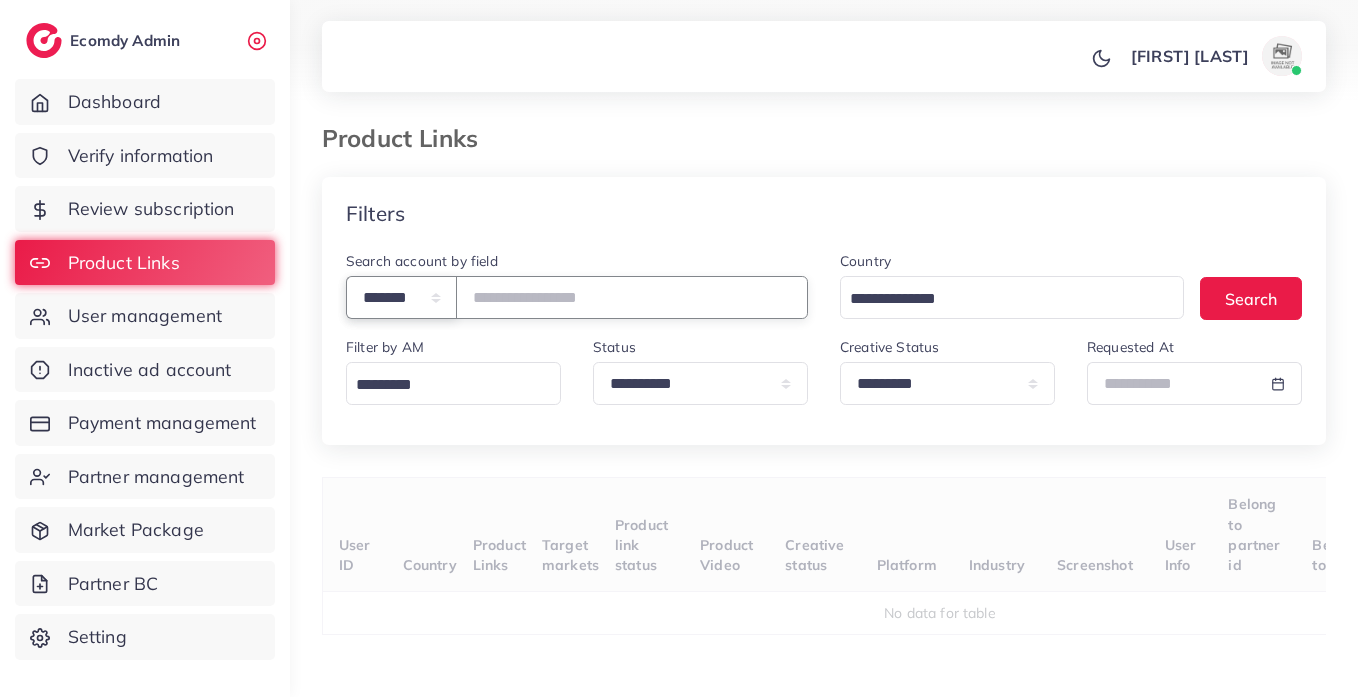 click on "**********" at bounding box center (401, 297) 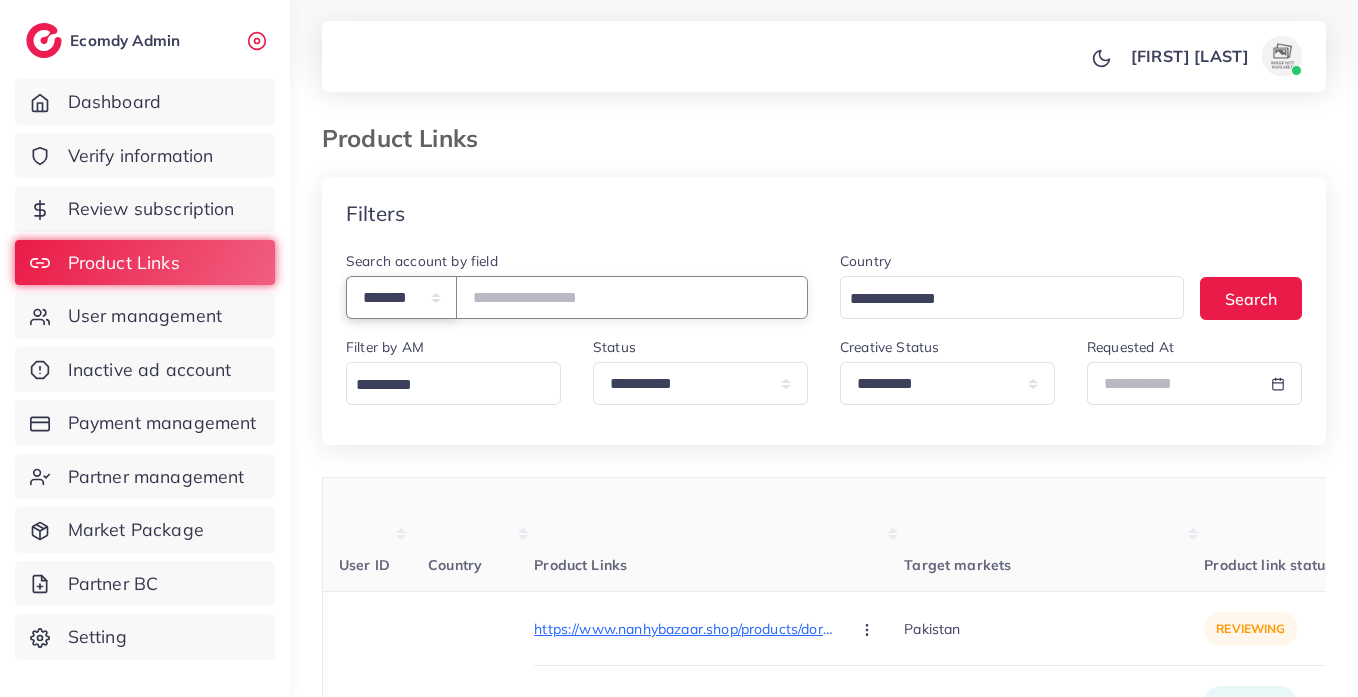 click on "**********" at bounding box center (401, 297) 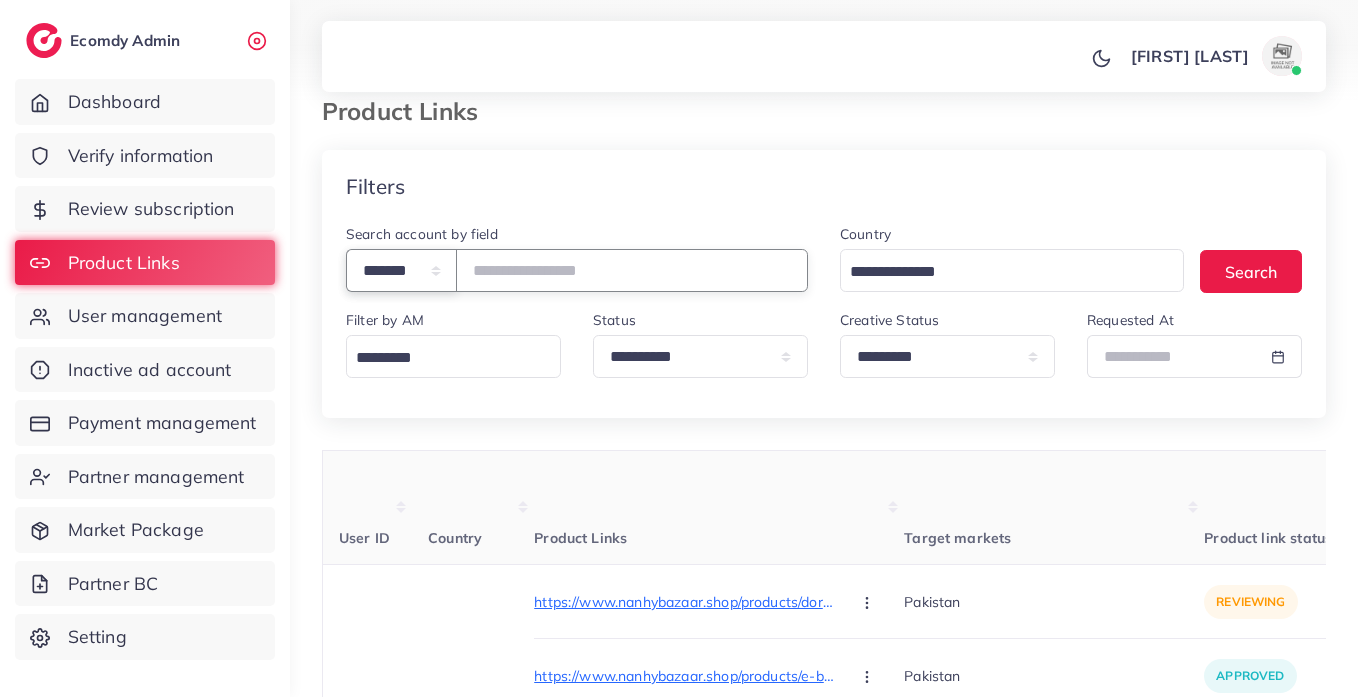 select on "*****" 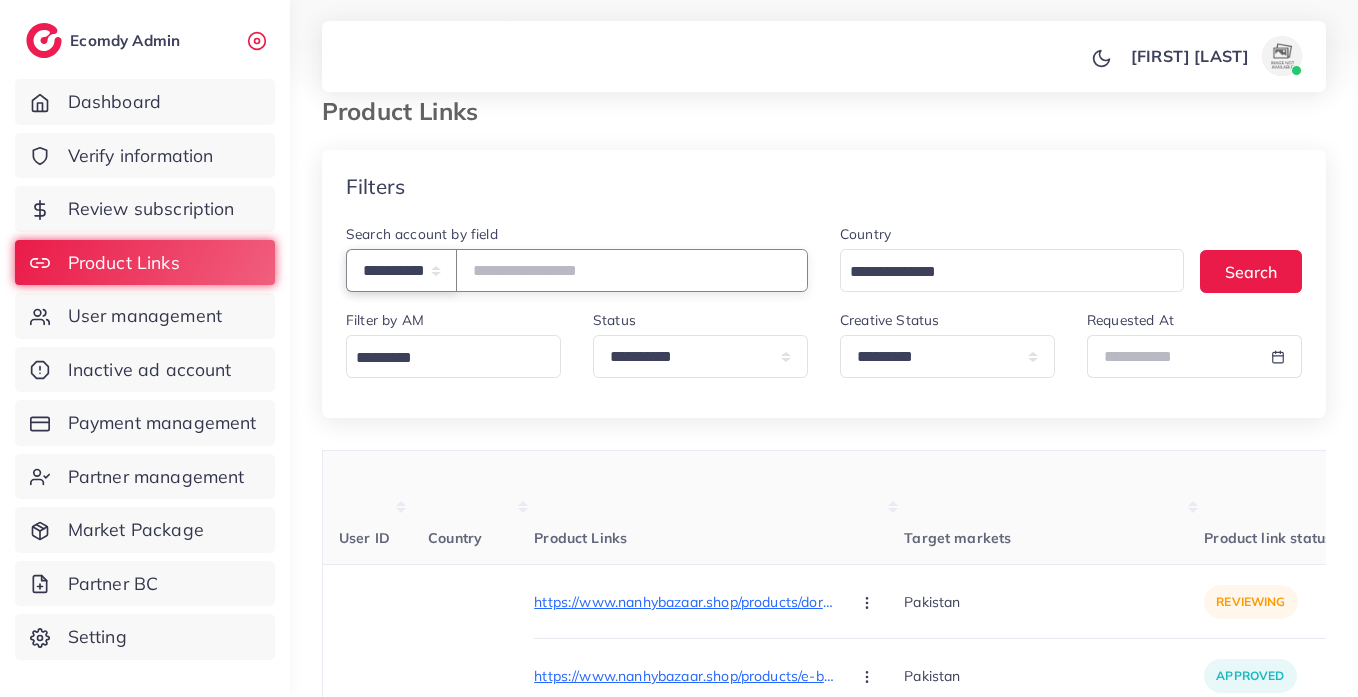 click on "**********" at bounding box center [401, 270] 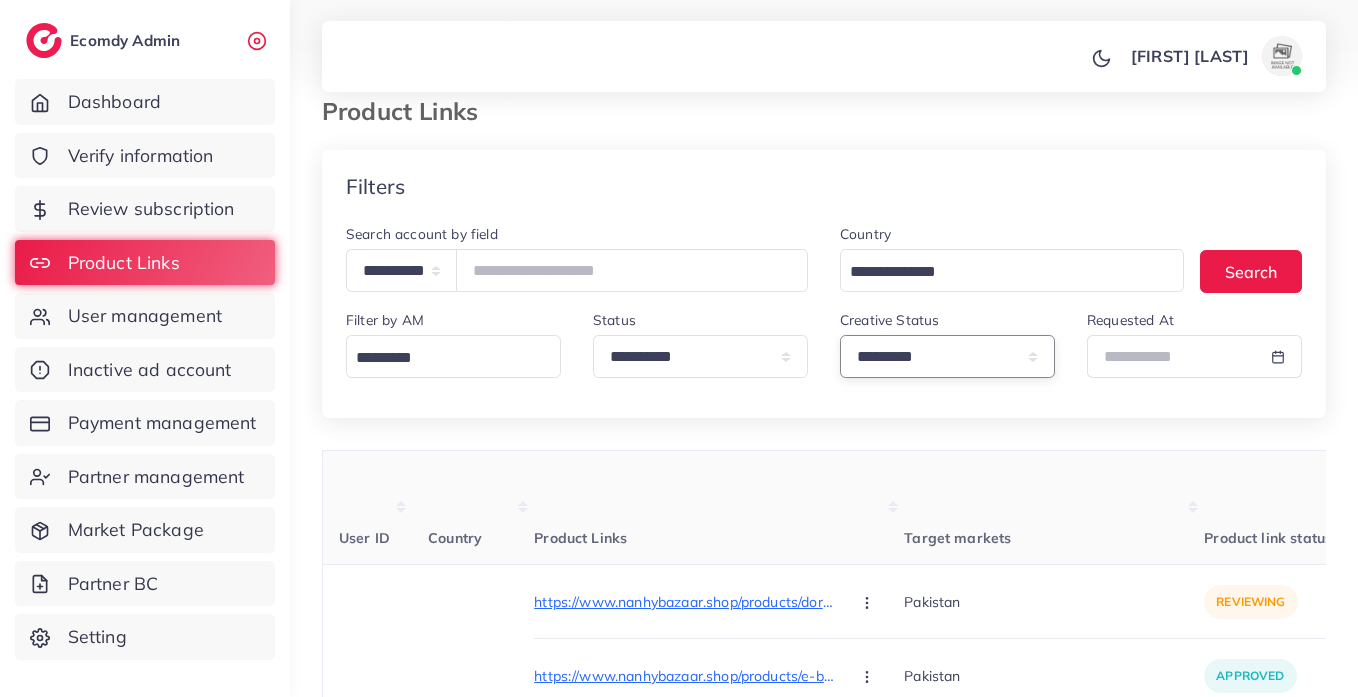 click on "**********" at bounding box center (947, 356) 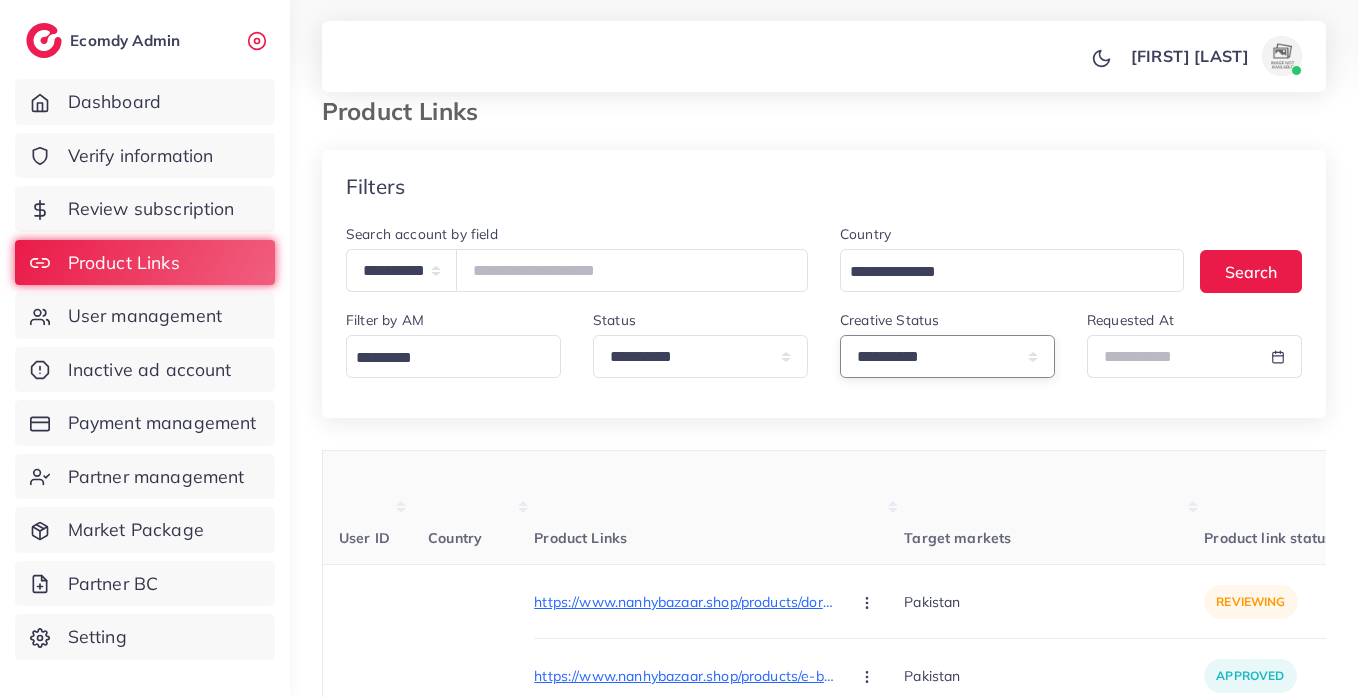 click on "**********" at bounding box center (947, 356) 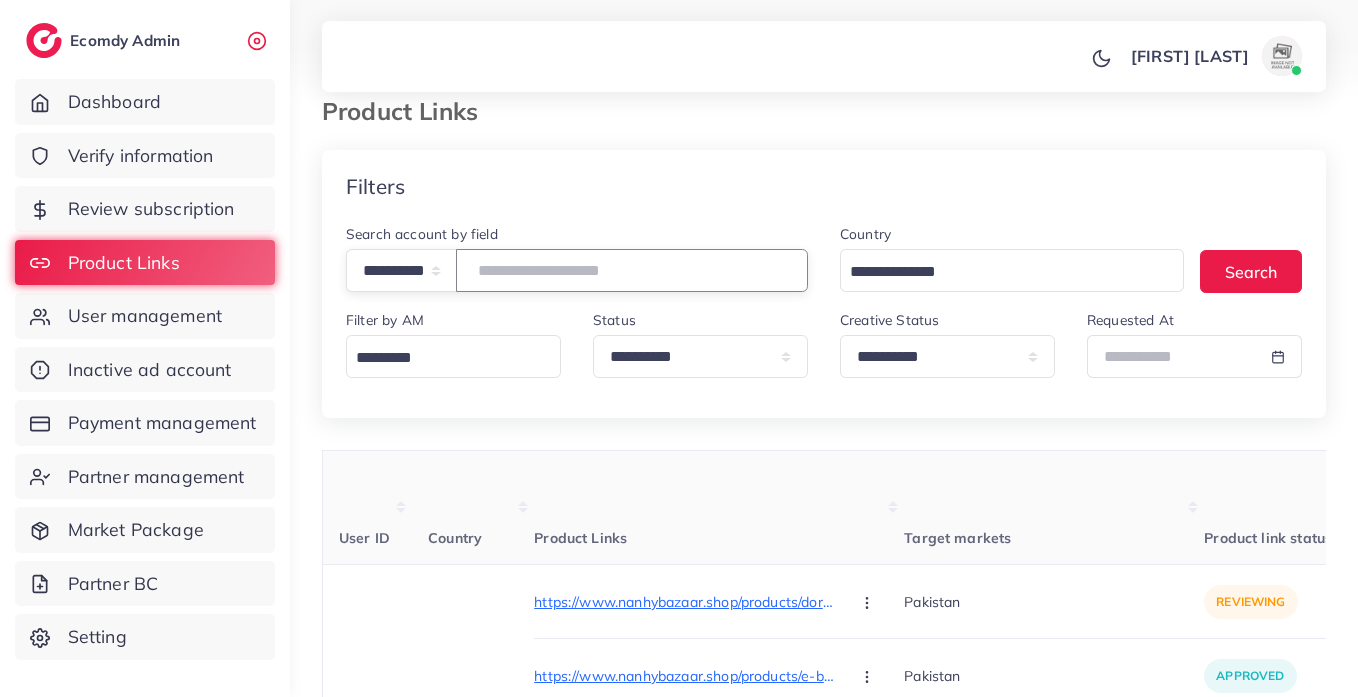 click at bounding box center [632, 270] 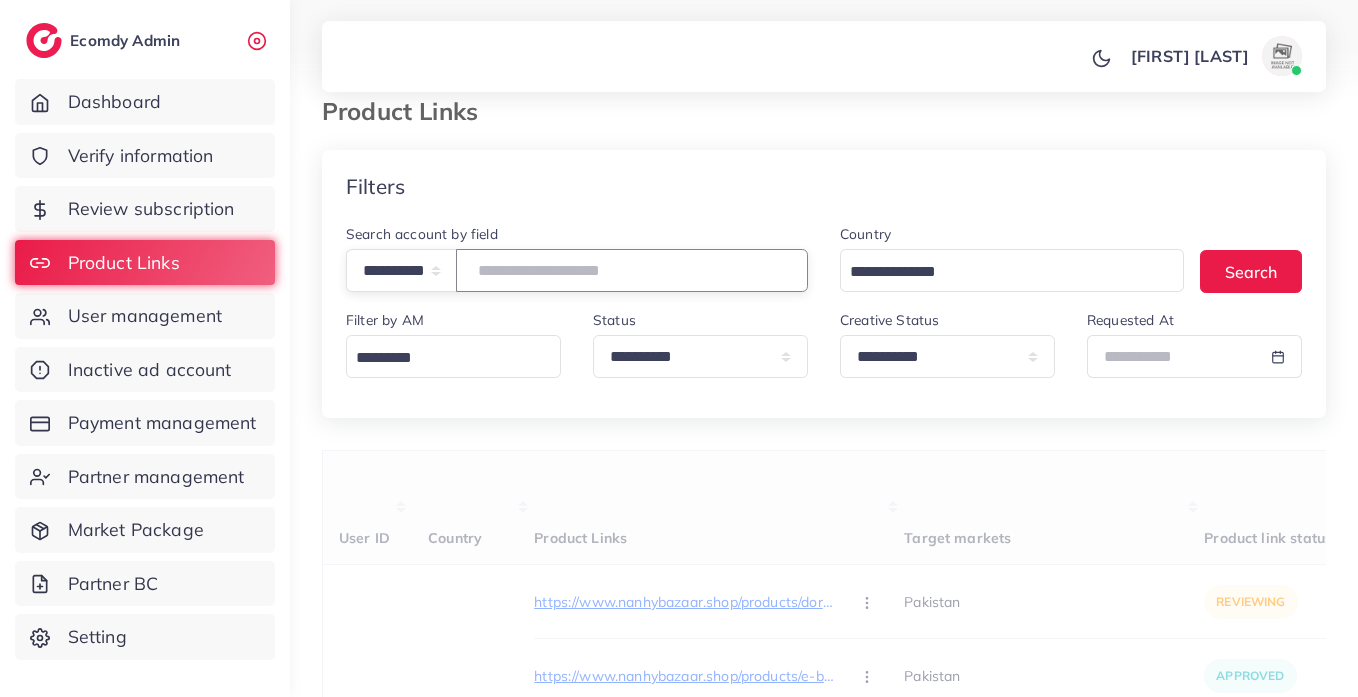 click at bounding box center [632, 270] 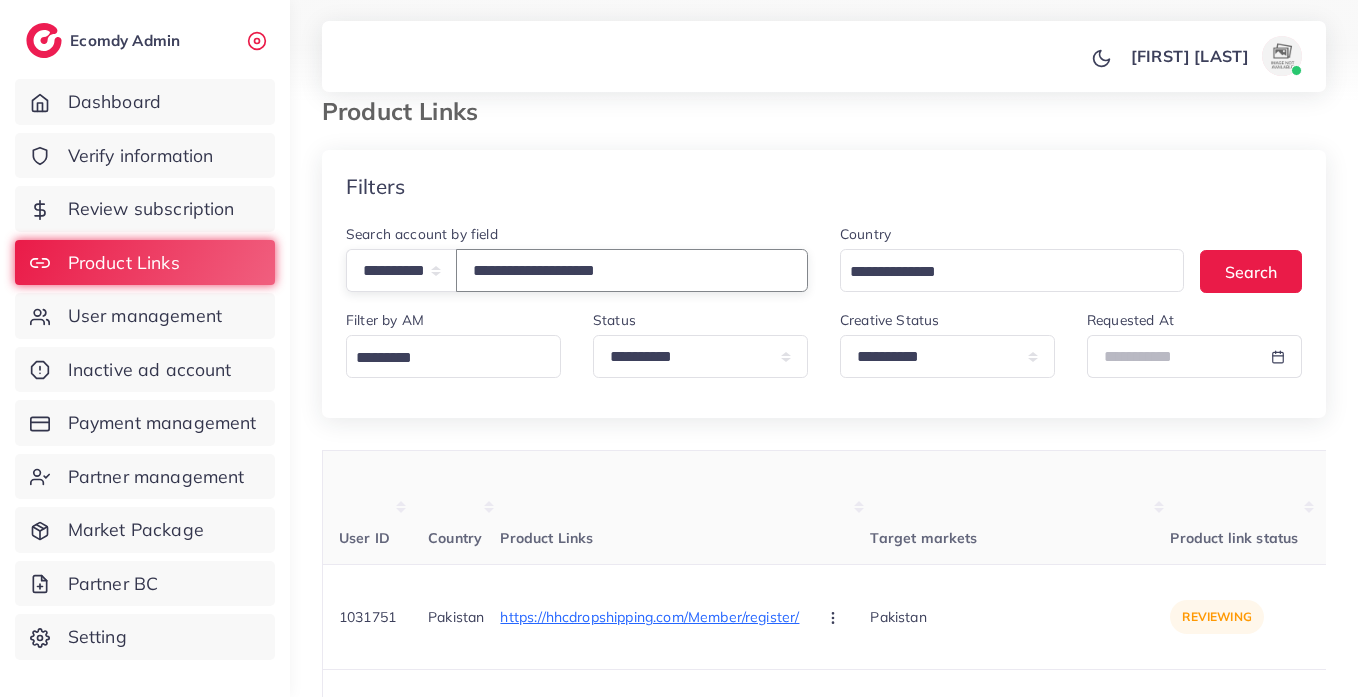 type on "**********" 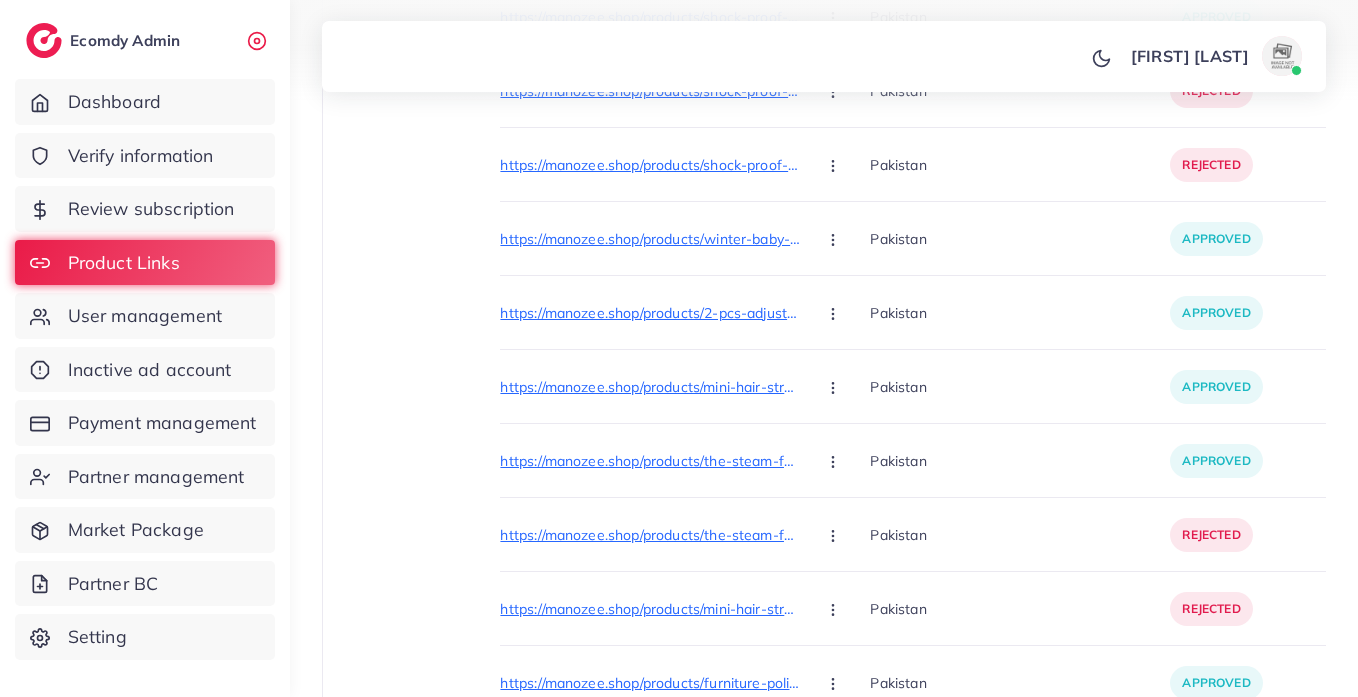 scroll, scrollTop: 5393, scrollLeft: 0, axis: vertical 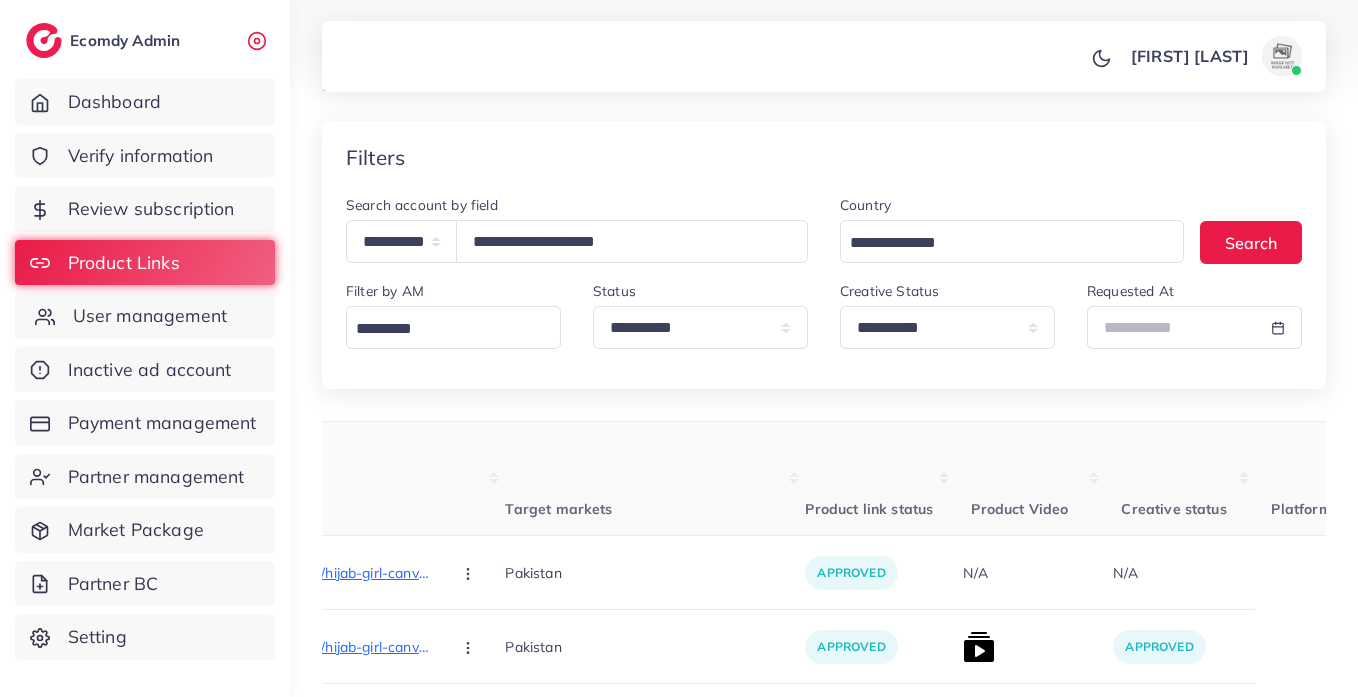 click on "User management" at bounding box center [150, 316] 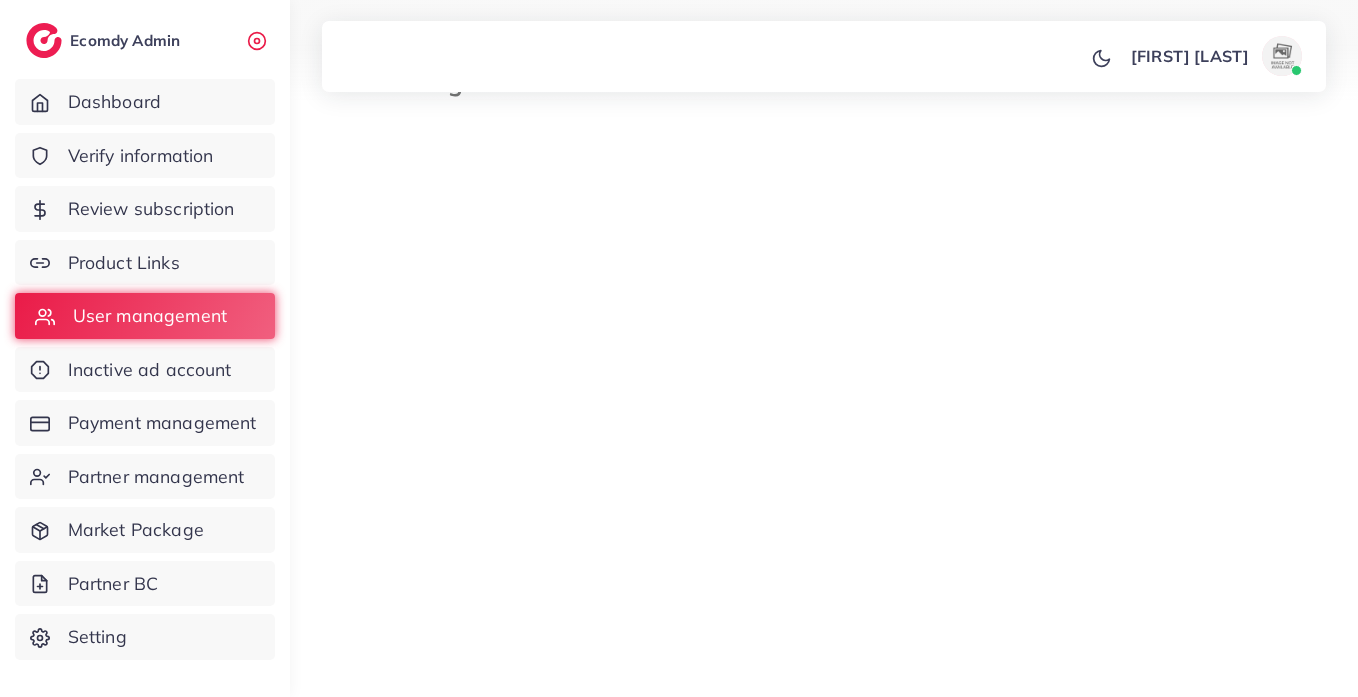 scroll, scrollTop: 0, scrollLeft: 0, axis: both 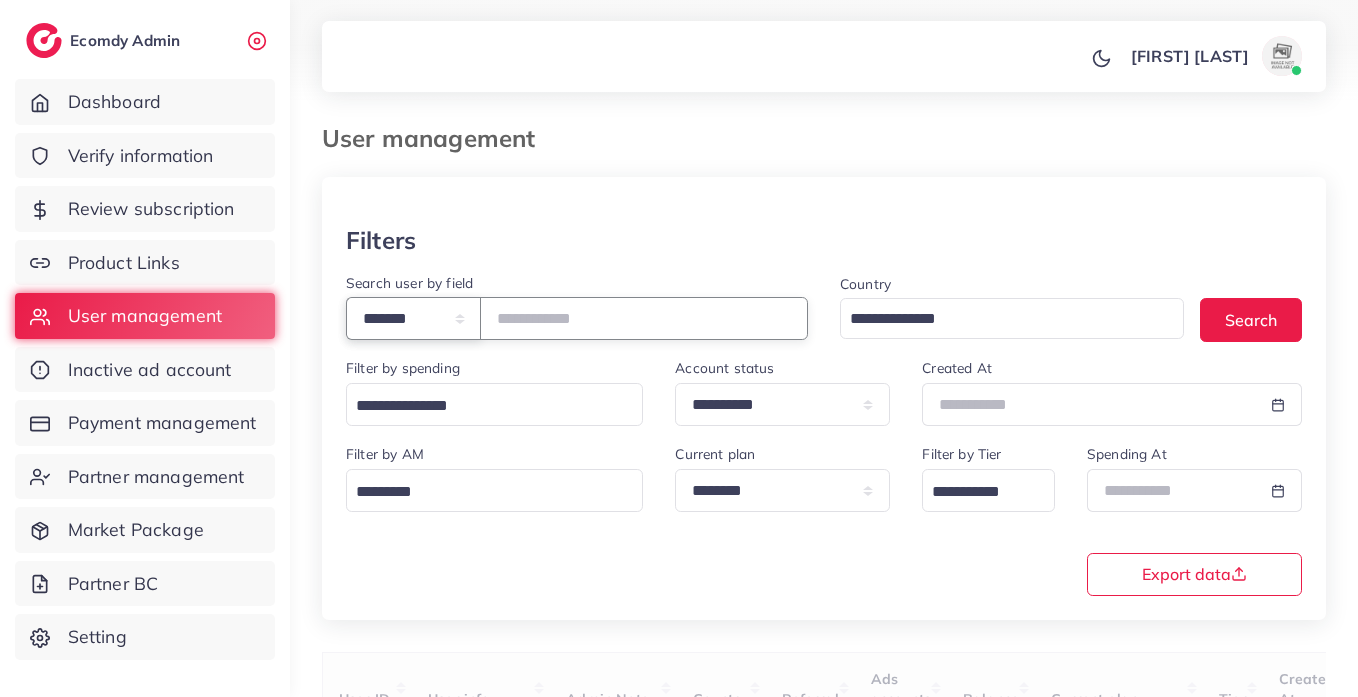 click on "**********" at bounding box center (413, 318) 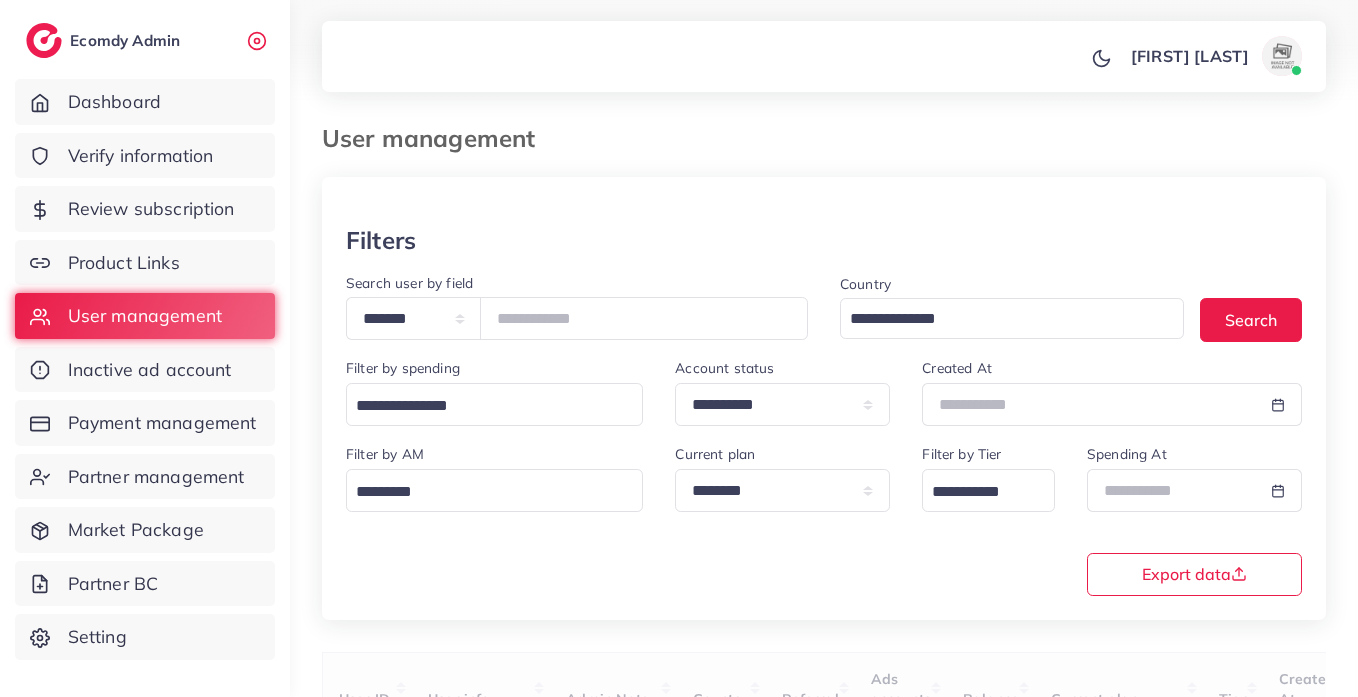 click on "Filter by spending            Loading..." at bounding box center [494, 399] 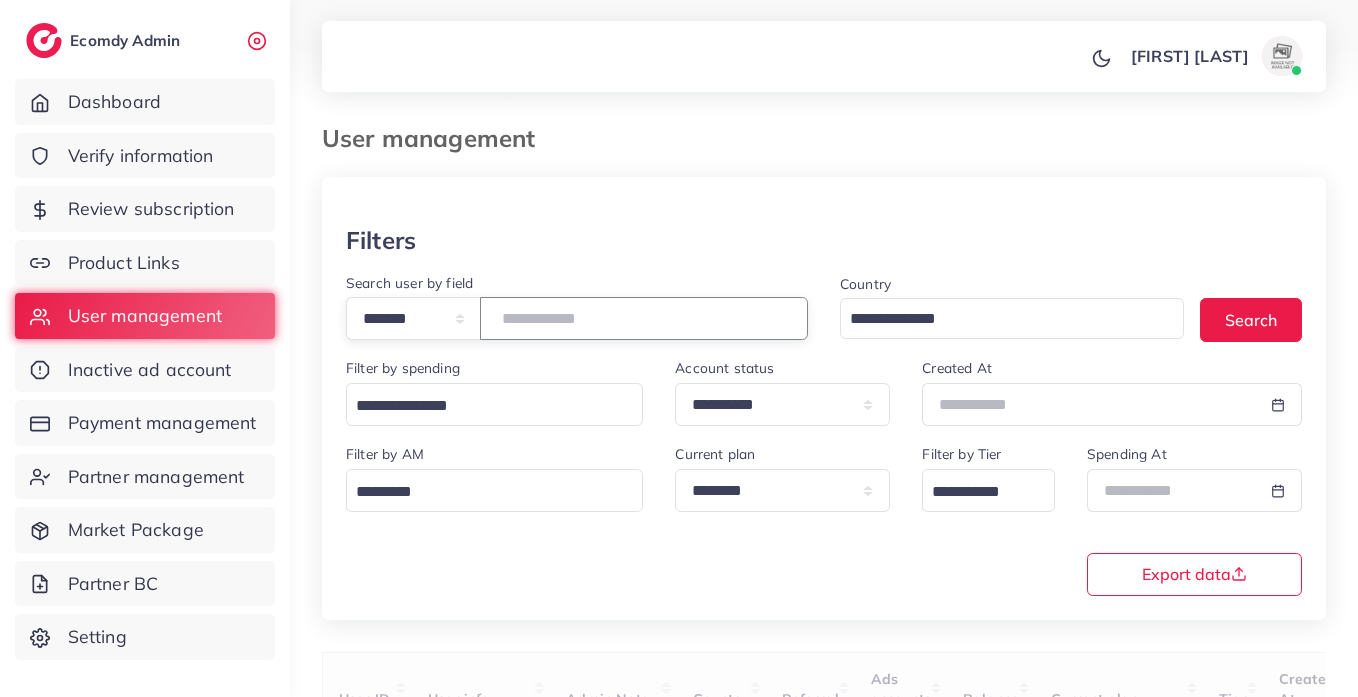 click at bounding box center (644, 318) 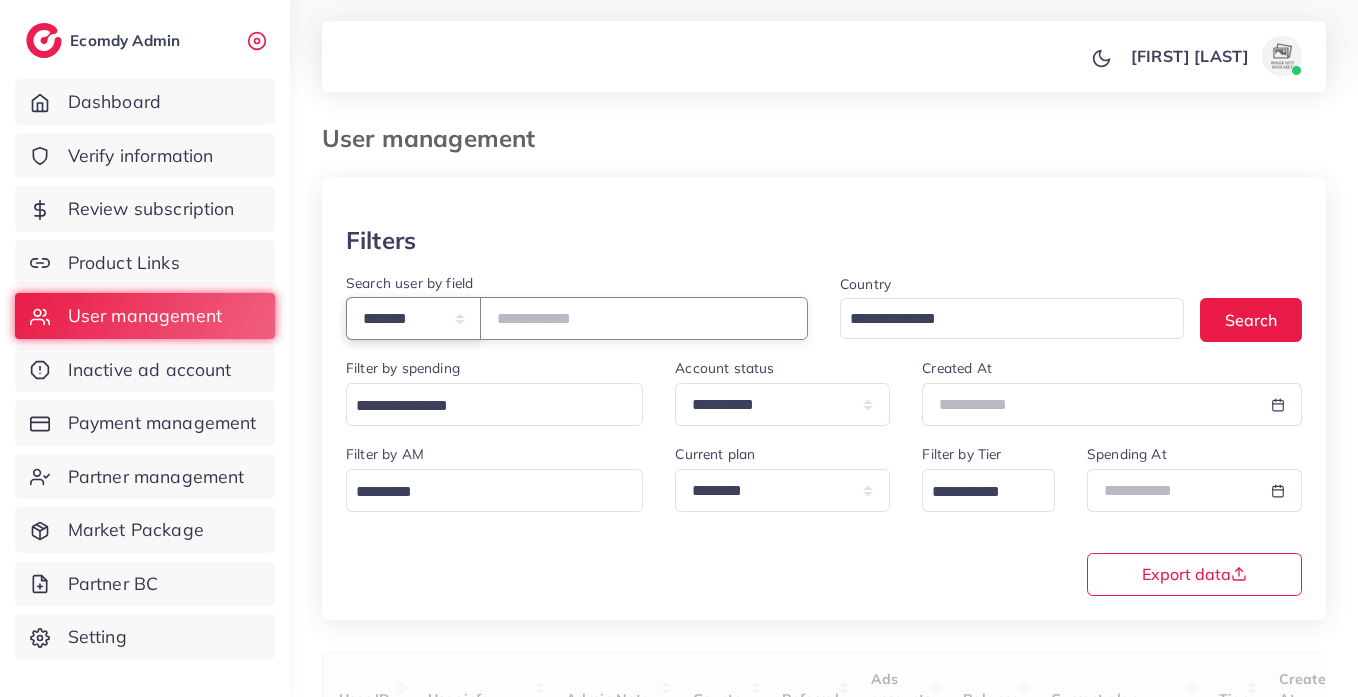 click on "**********" at bounding box center [413, 318] 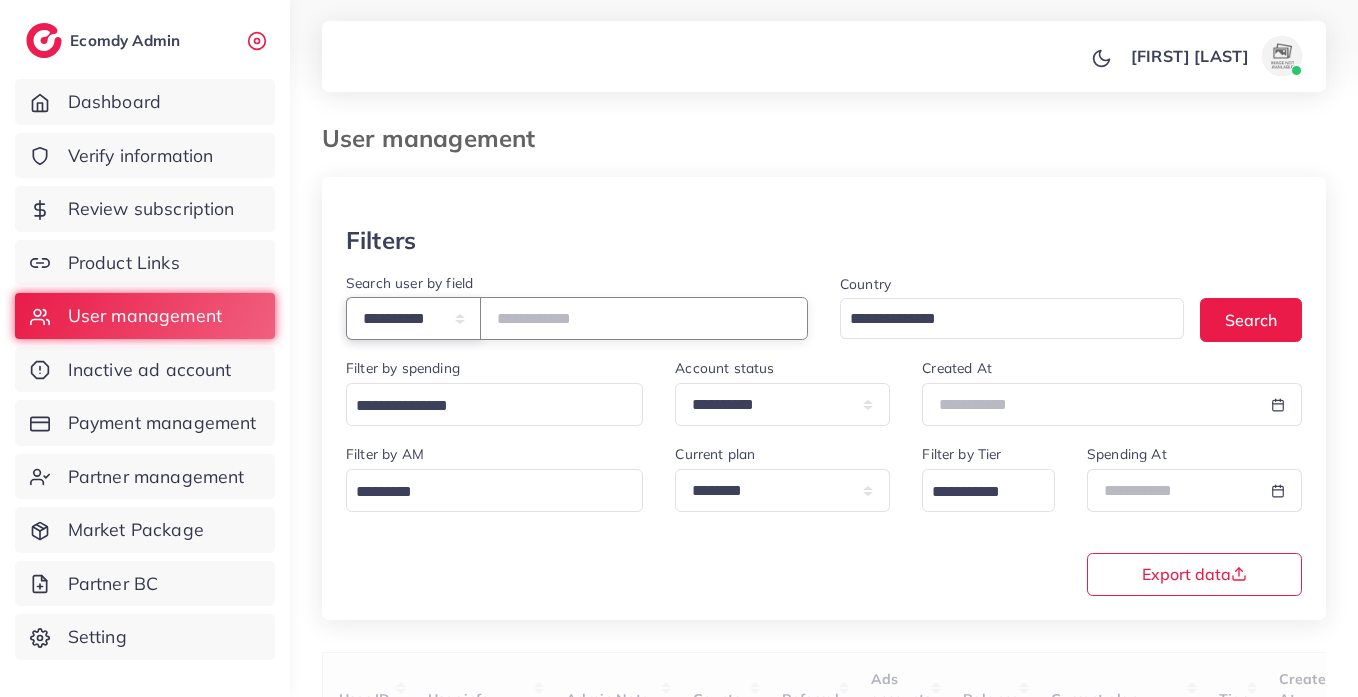 click on "**********" at bounding box center [413, 318] 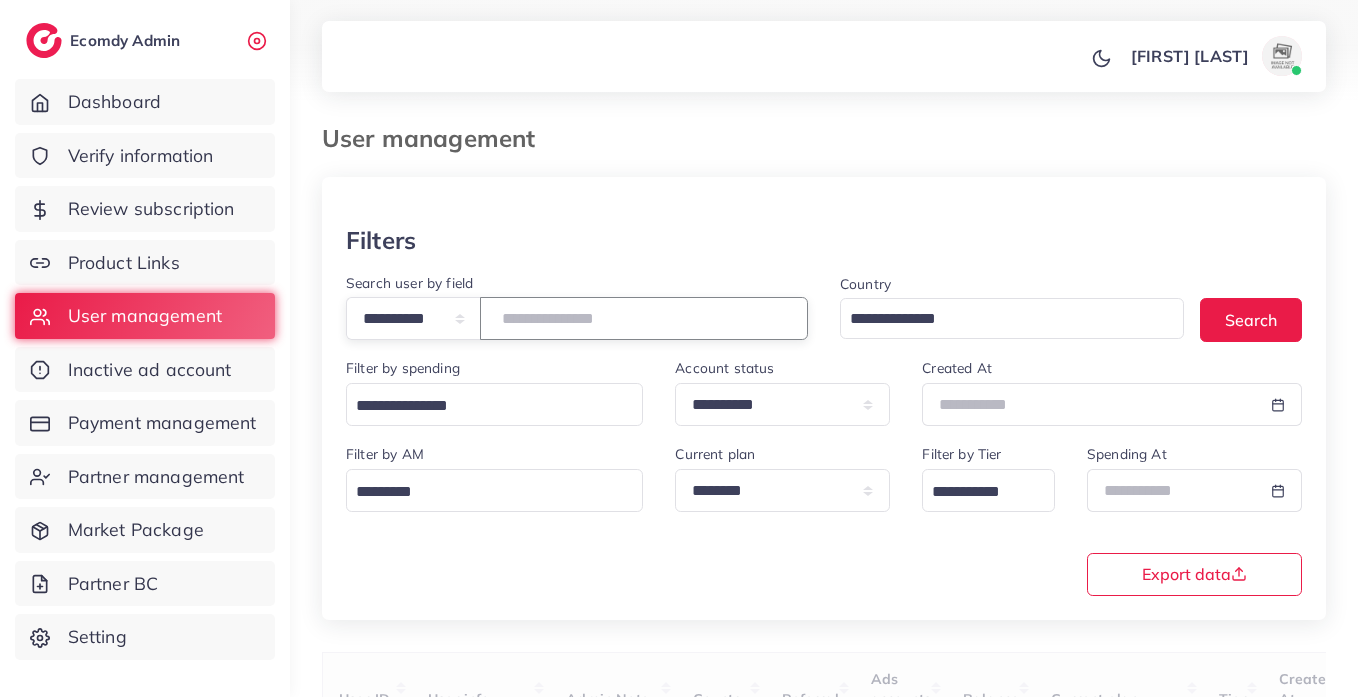 click at bounding box center [644, 318] 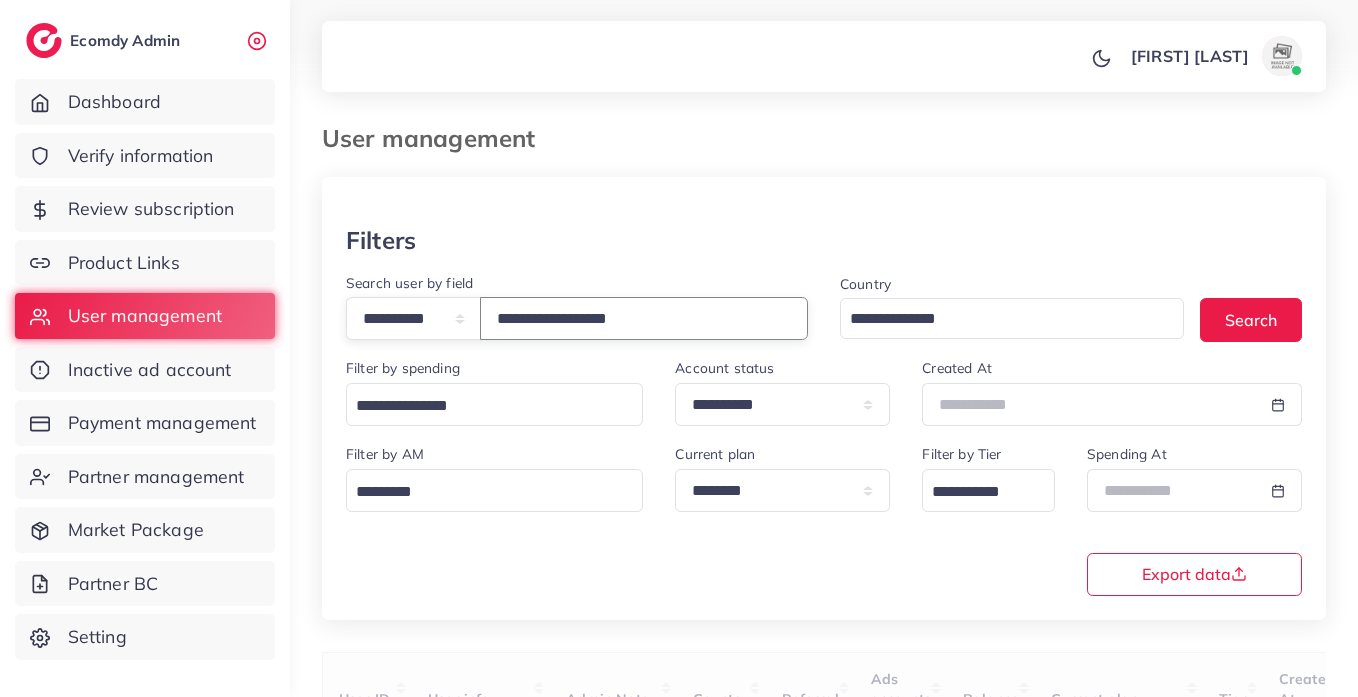 type on "**********" 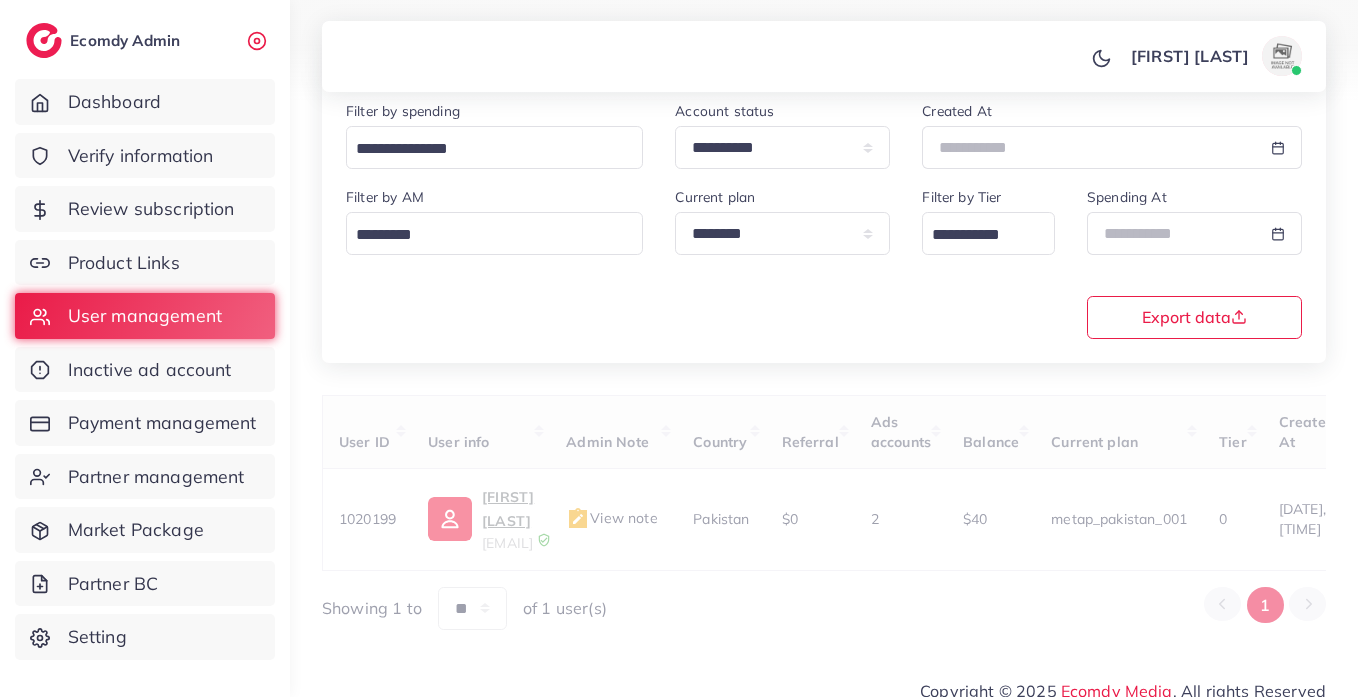 scroll, scrollTop: 260, scrollLeft: 0, axis: vertical 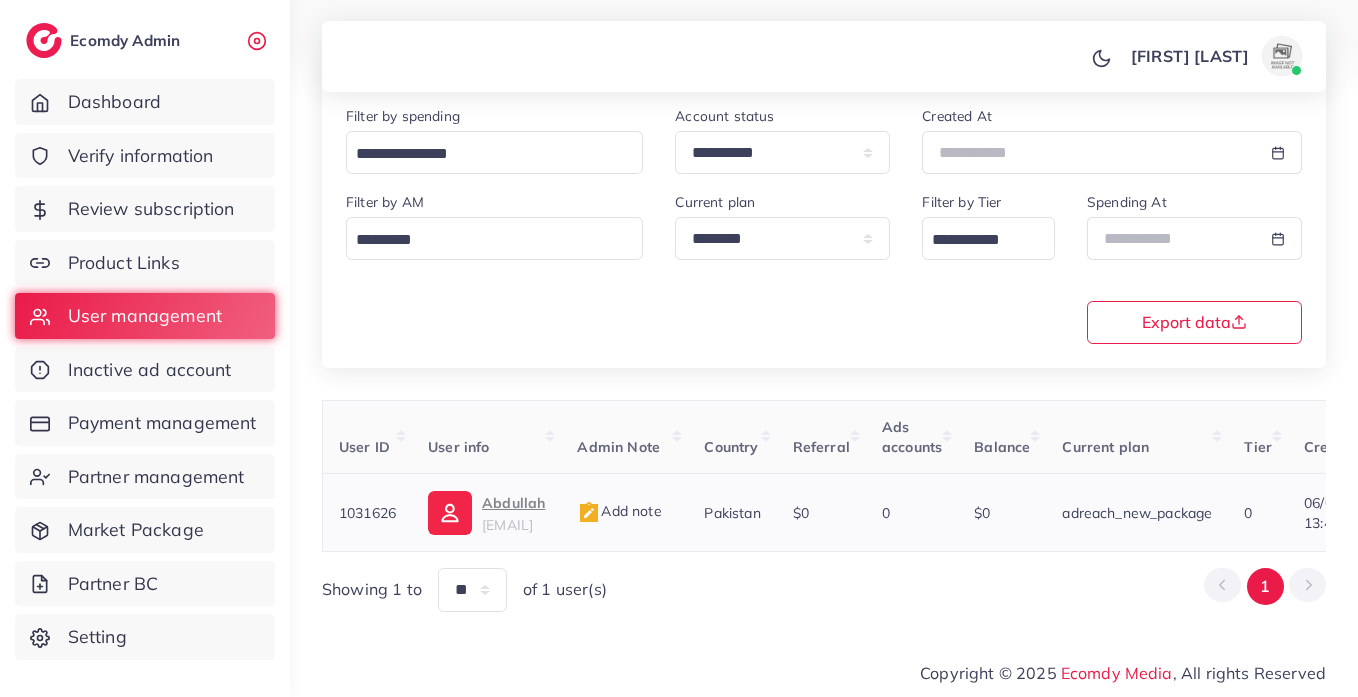 click at bounding box center [450, 513] 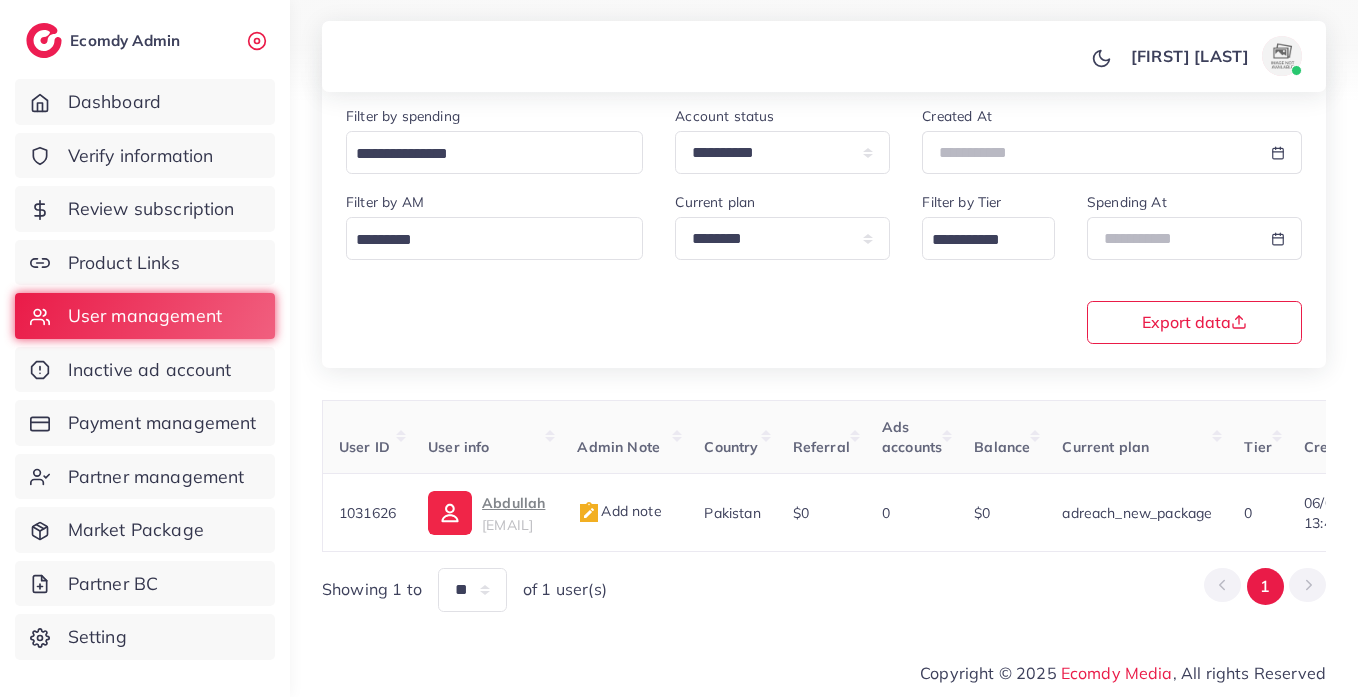 scroll, scrollTop: 0, scrollLeft: 0, axis: both 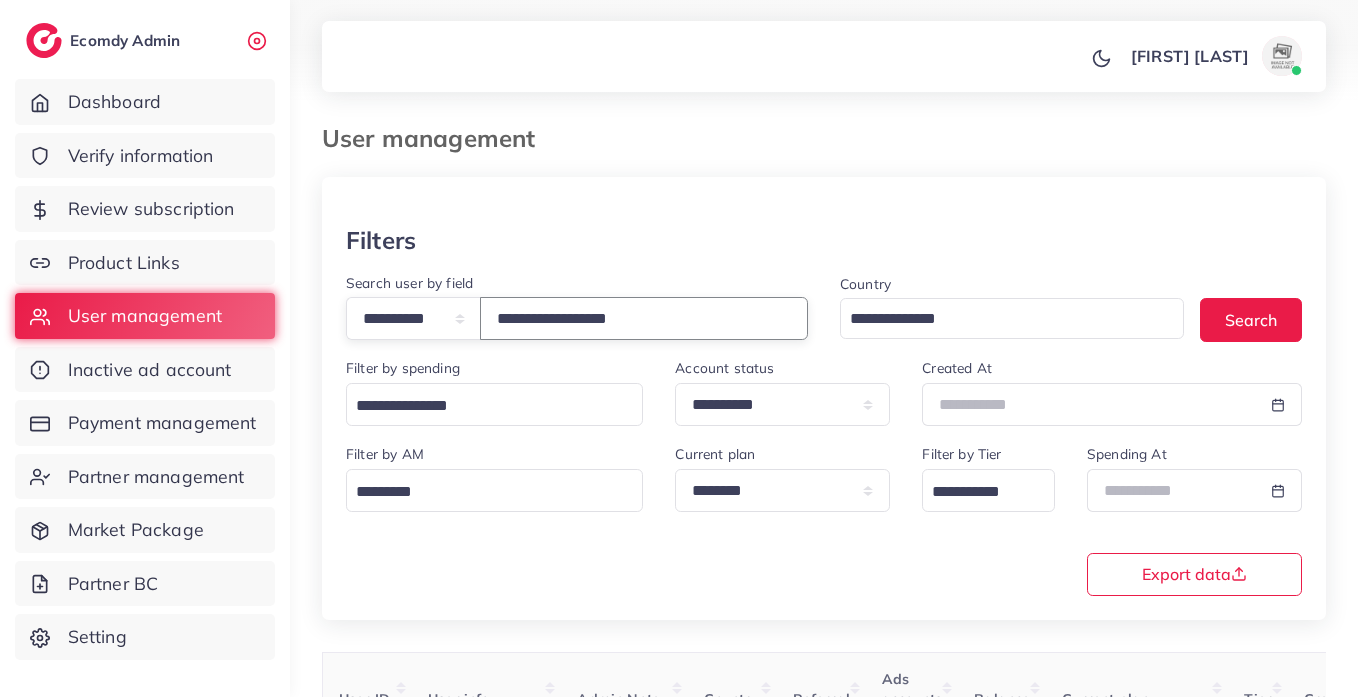 click on "**********" at bounding box center [644, 318] 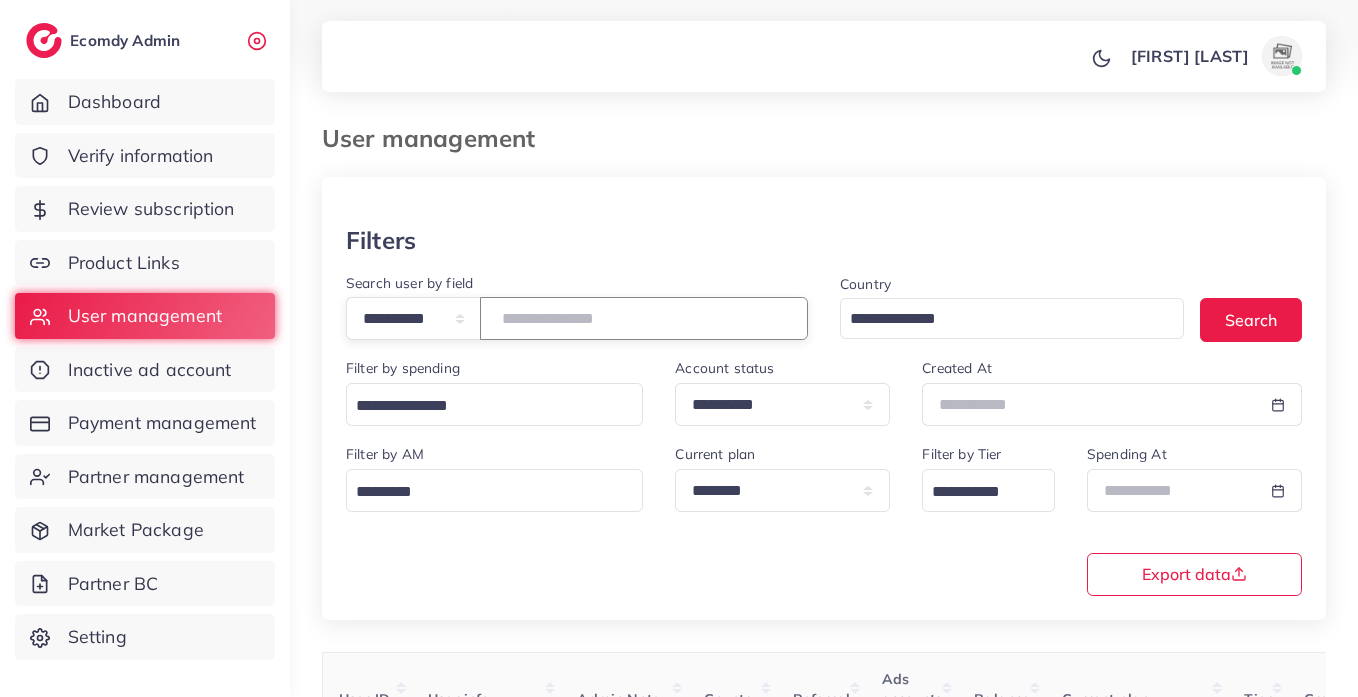 paste on "**********" 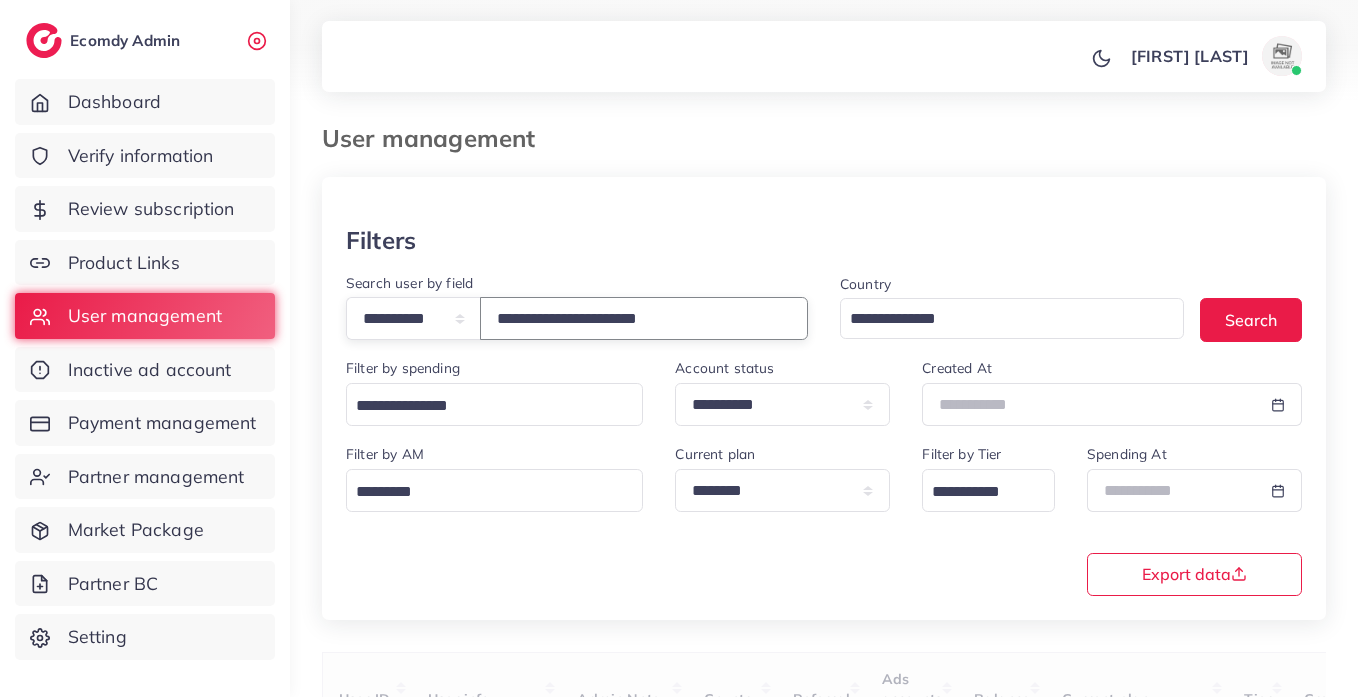 type on "**********" 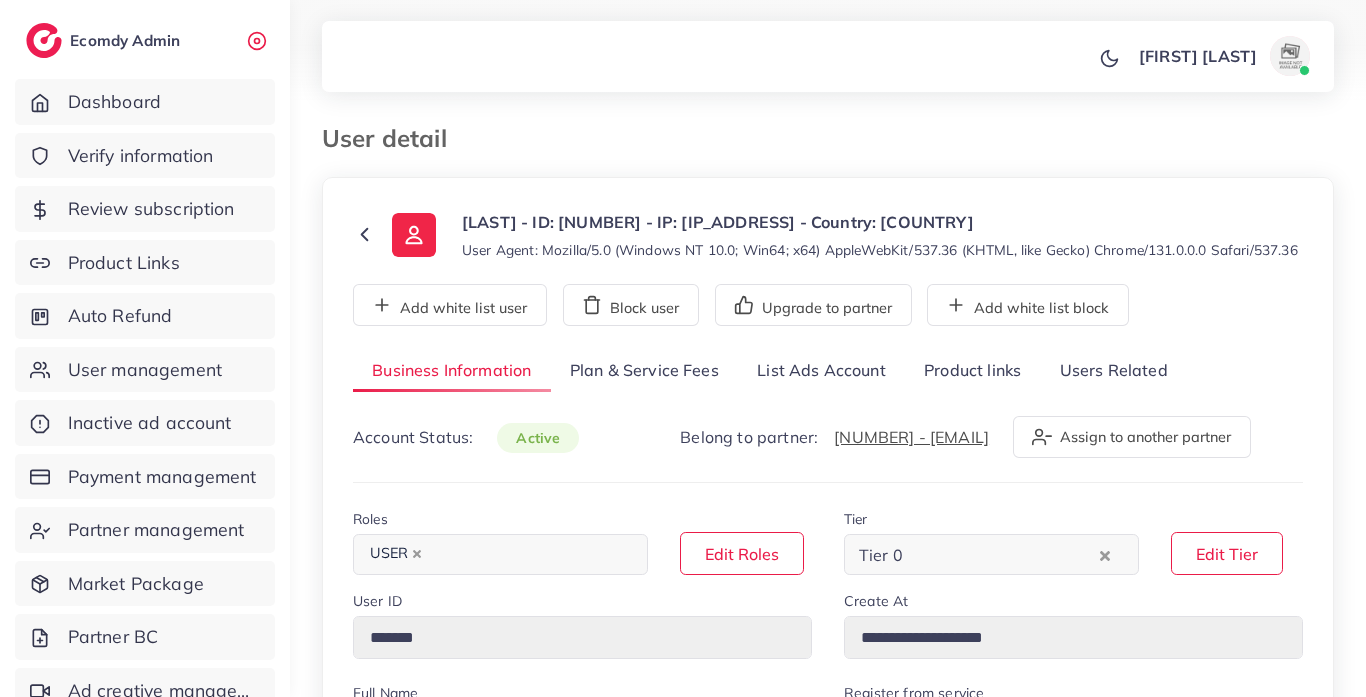 click on "Product links" at bounding box center (972, 371) 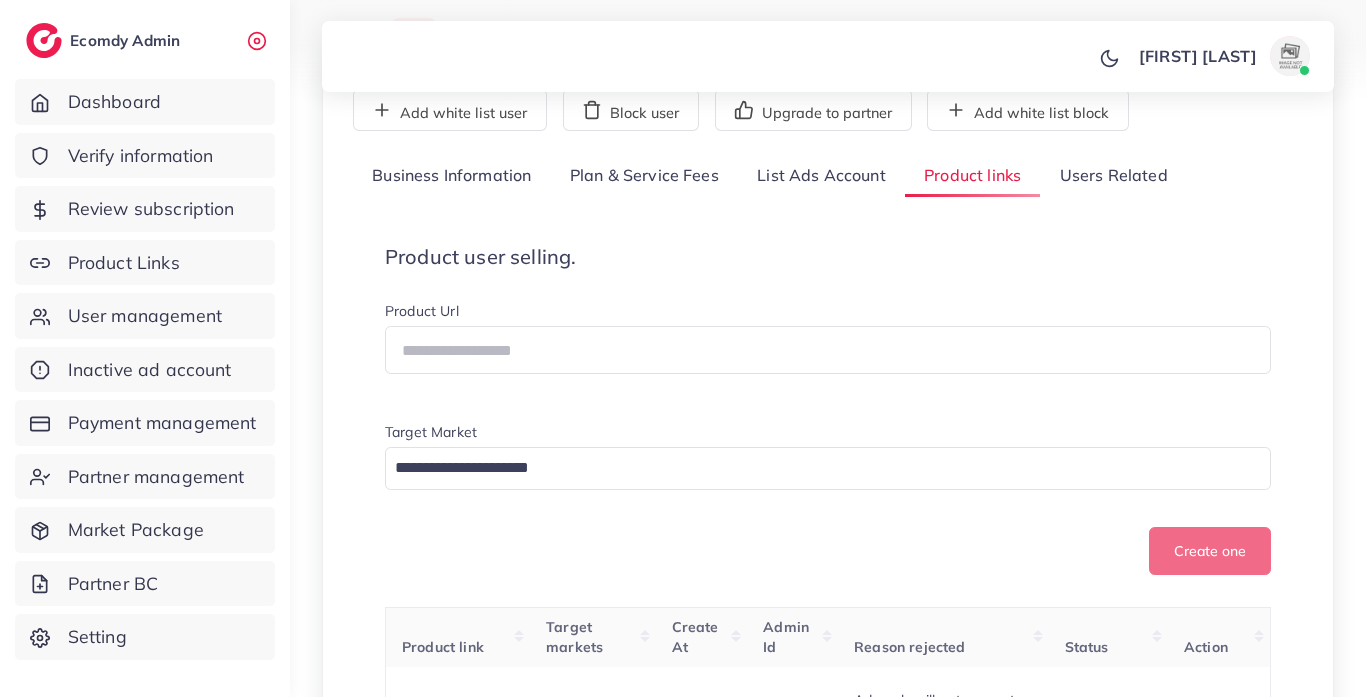 scroll, scrollTop: 0, scrollLeft: 0, axis: both 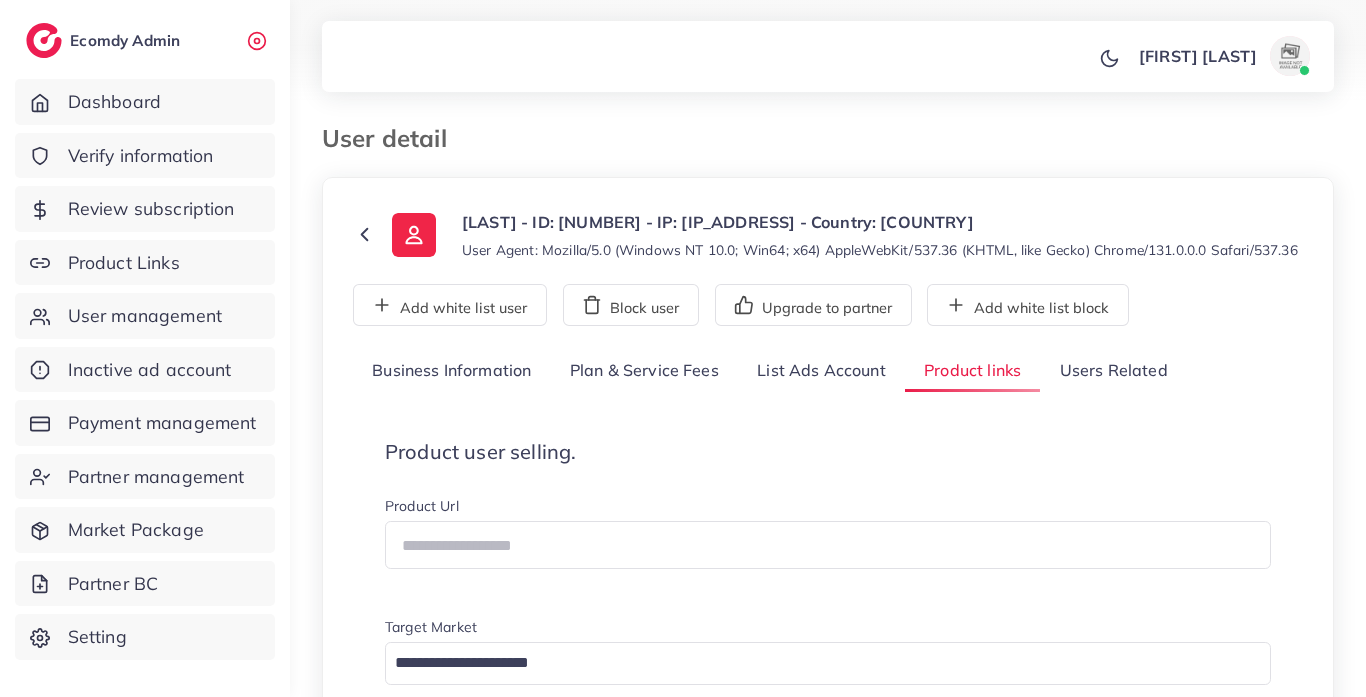 click on "Users Related" at bounding box center (1113, 371) 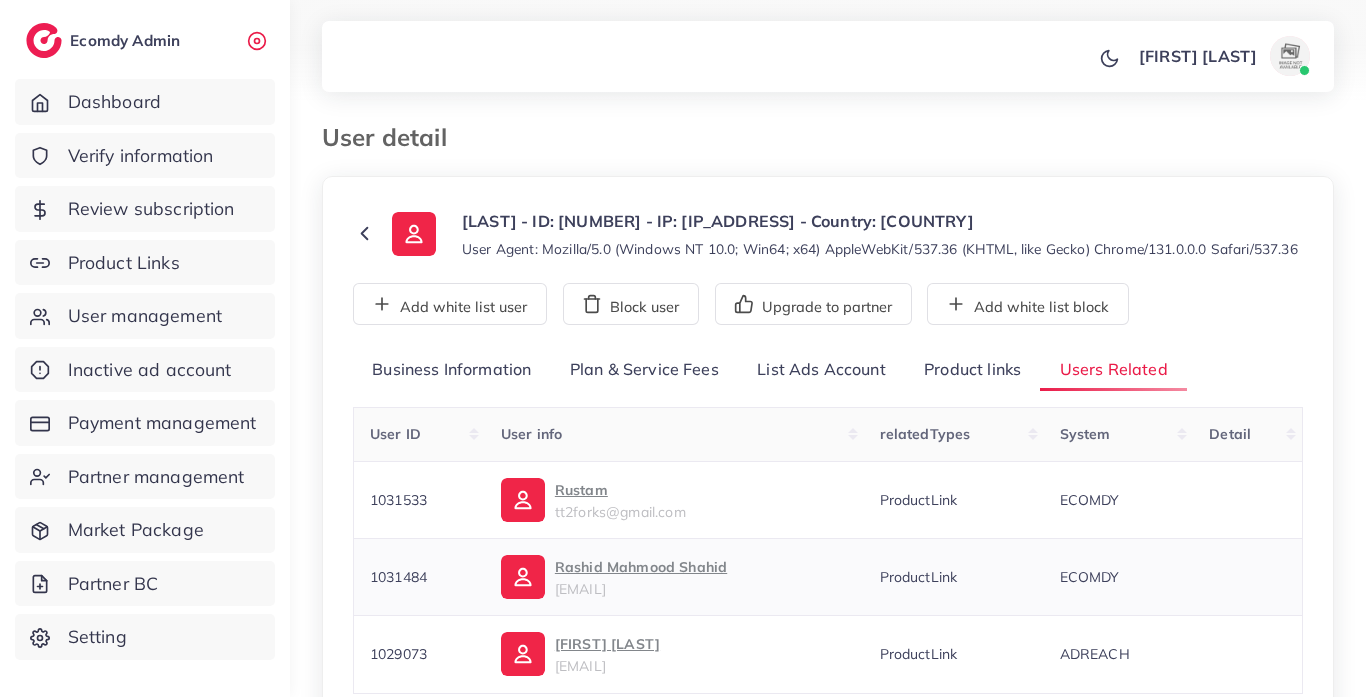 scroll, scrollTop: 227, scrollLeft: 0, axis: vertical 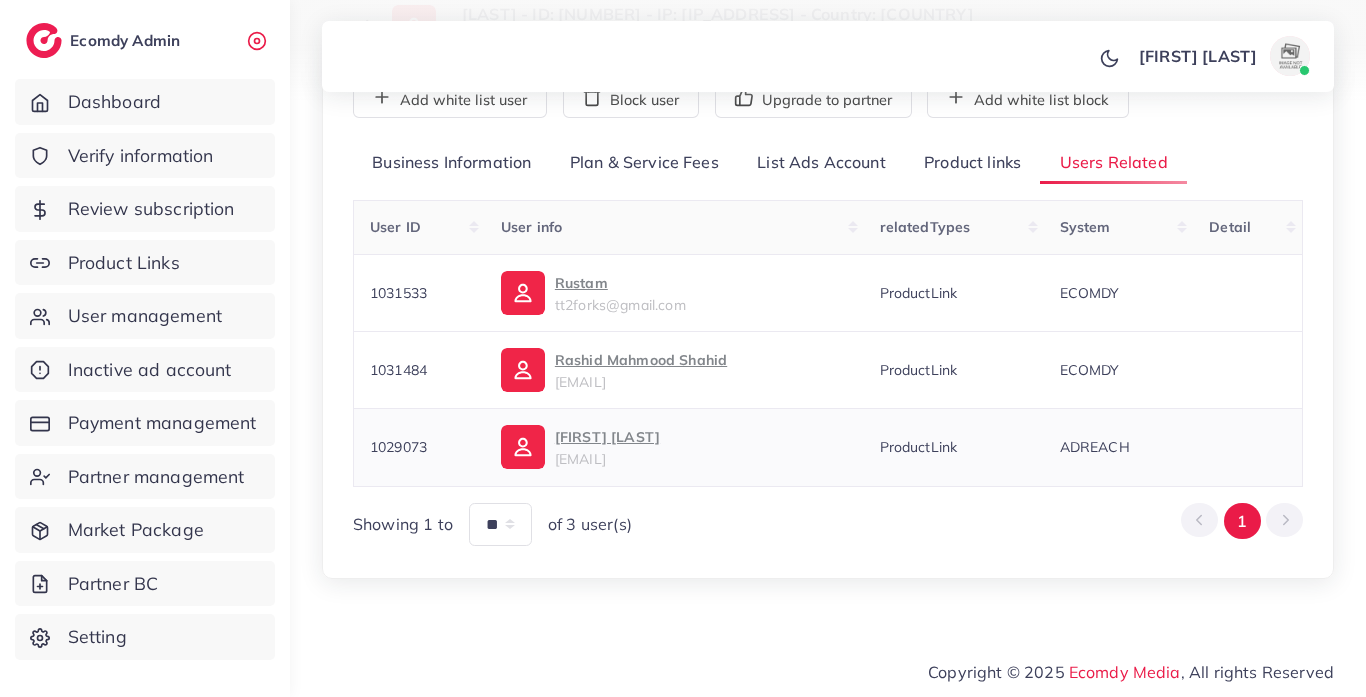 click at bounding box center (523, 447) 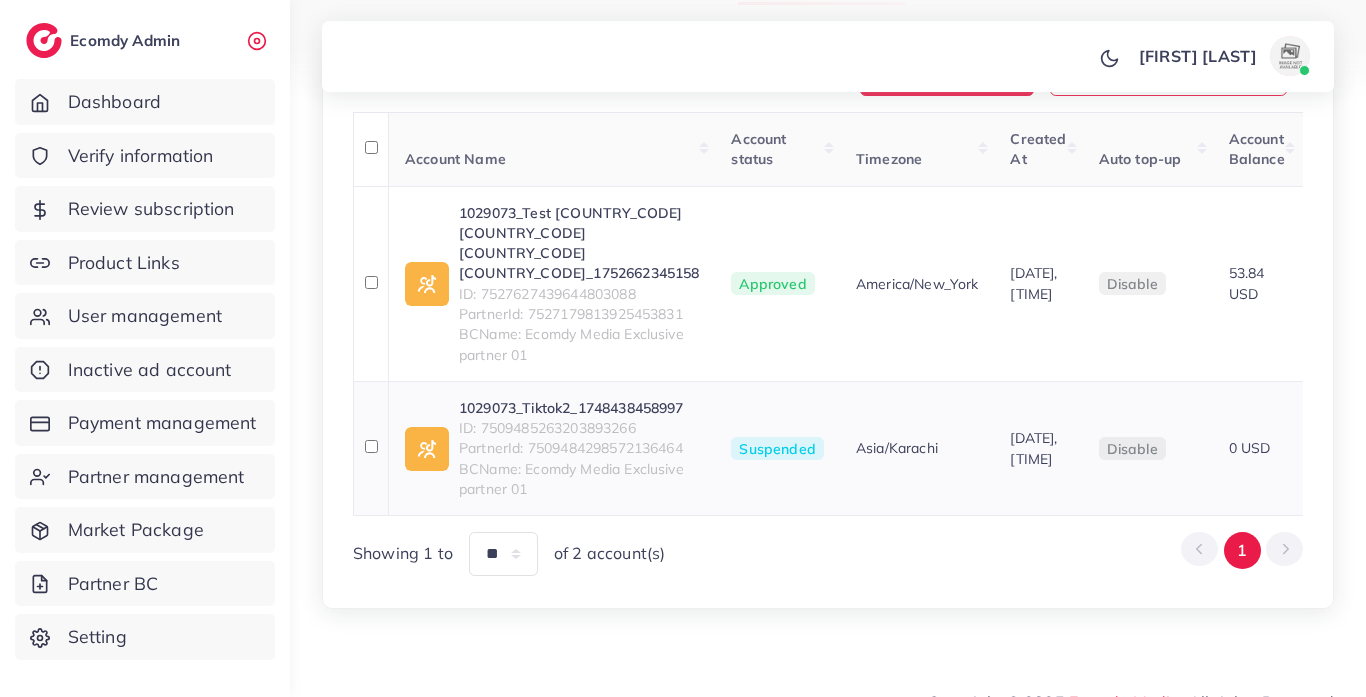 scroll, scrollTop: 402, scrollLeft: 0, axis: vertical 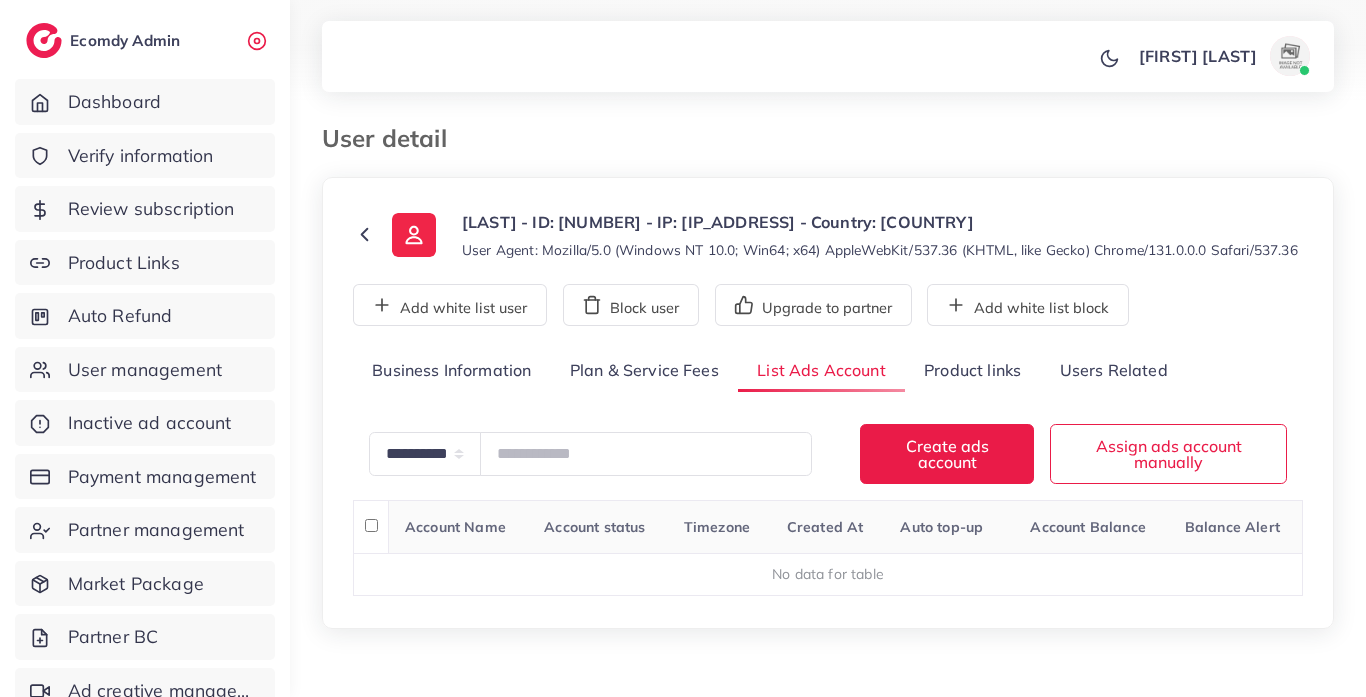 click on "Product links" at bounding box center (972, 371) 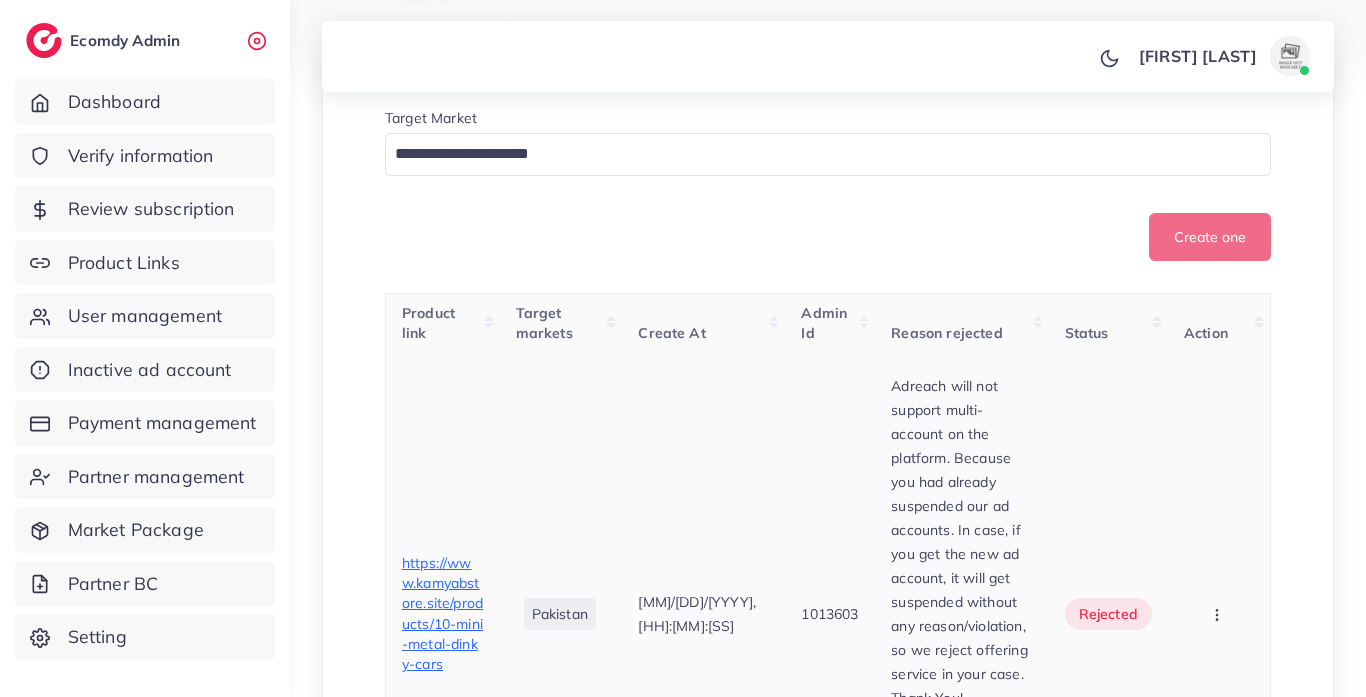 scroll, scrollTop: 596, scrollLeft: 0, axis: vertical 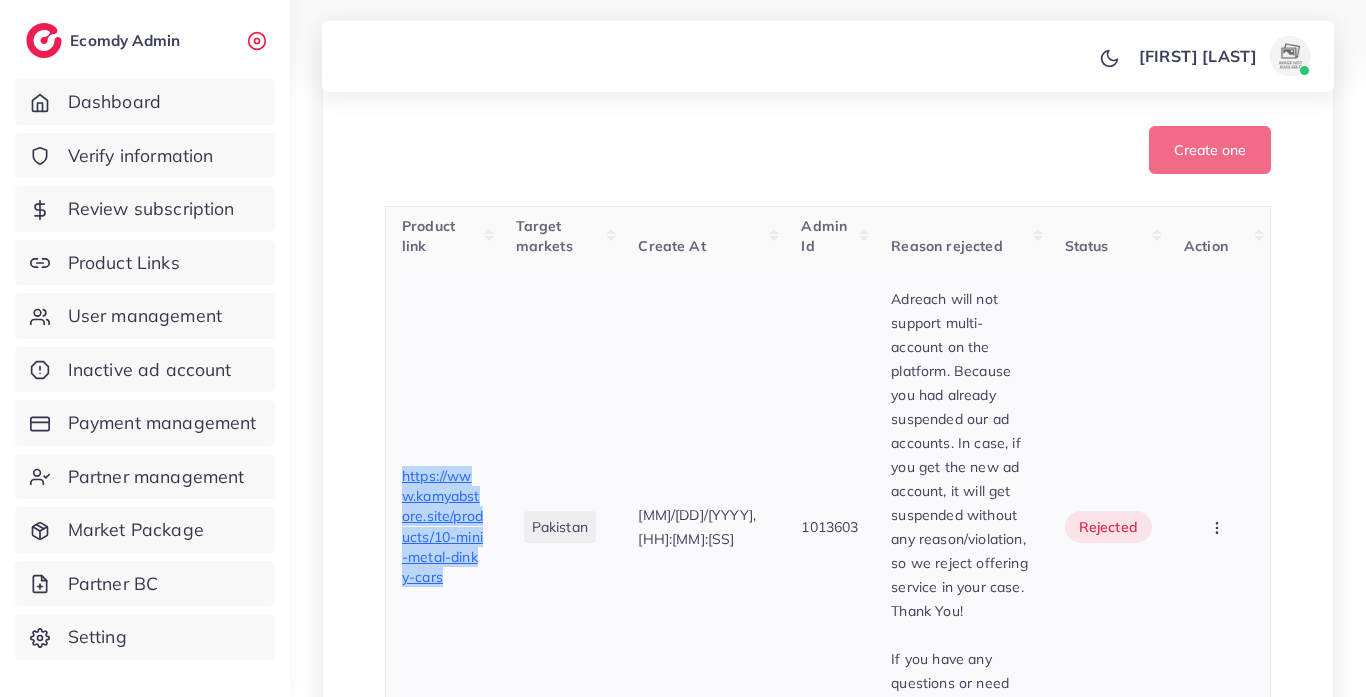 drag, startPoint x: 402, startPoint y: 470, endPoint x: 475, endPoint y: 562, distance: 117.4436 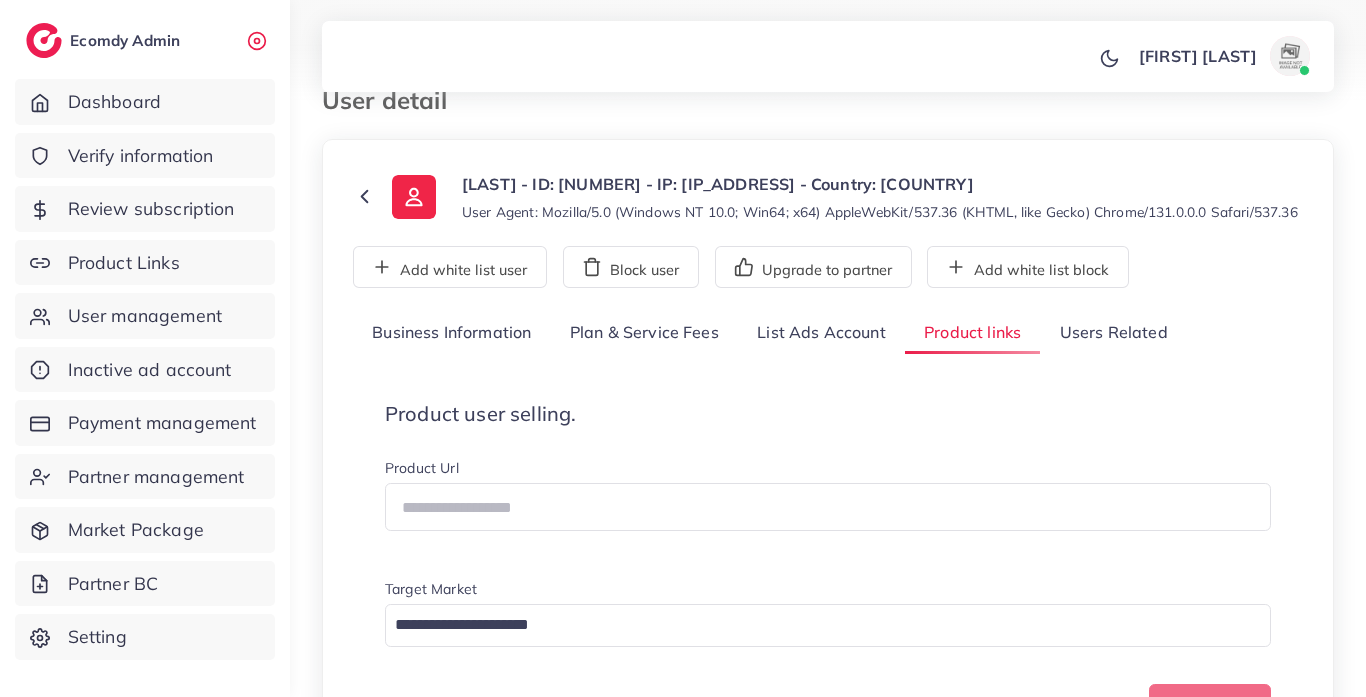 scroll, scrollTop: 0, scrollLeft: 0, axis: both 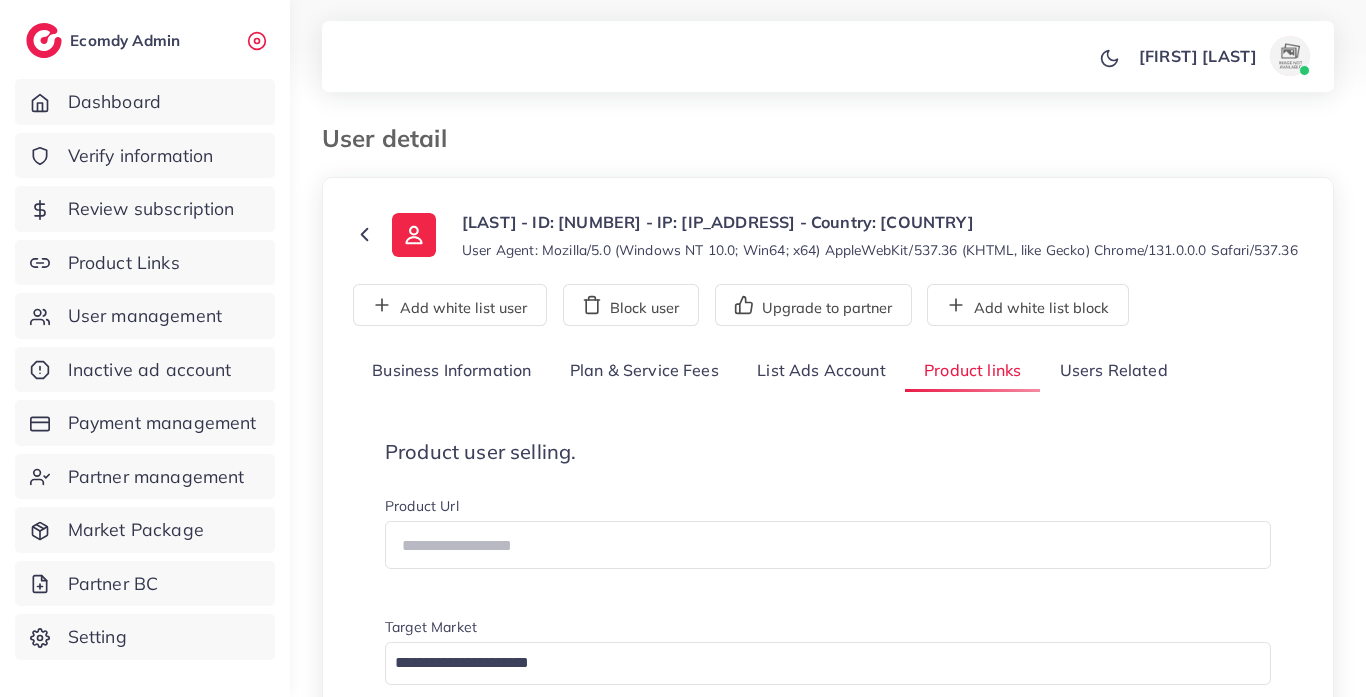 click on "Users Related" at bounding box center (1113, 371) 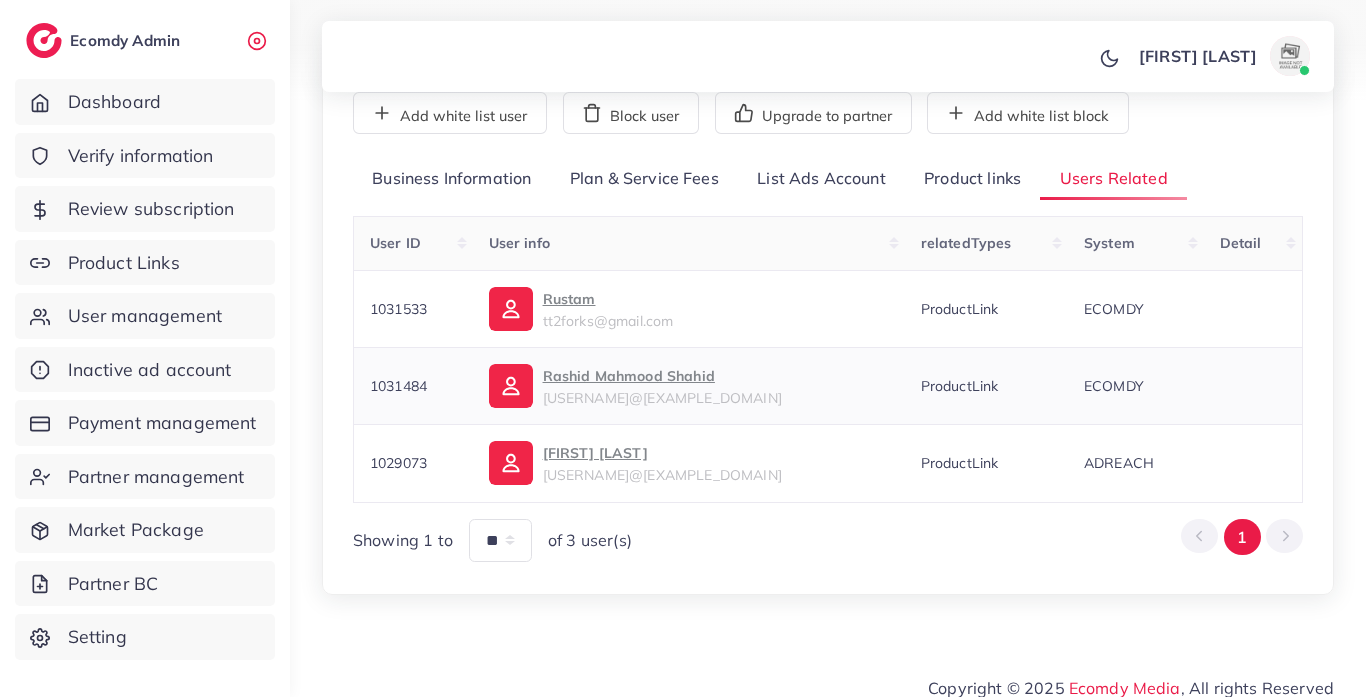 scroll, scrollTop: 227, scrollLeft: 0, axis: vertical 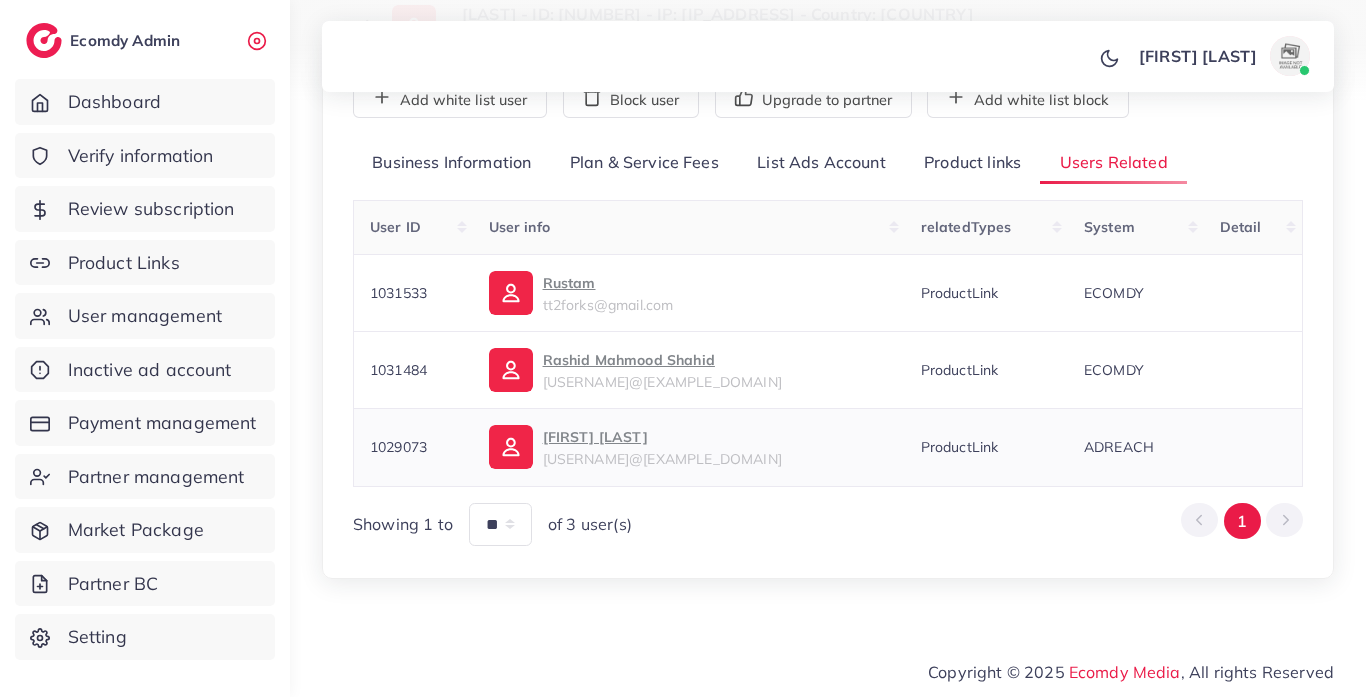 click at bounding box center [511, 447] 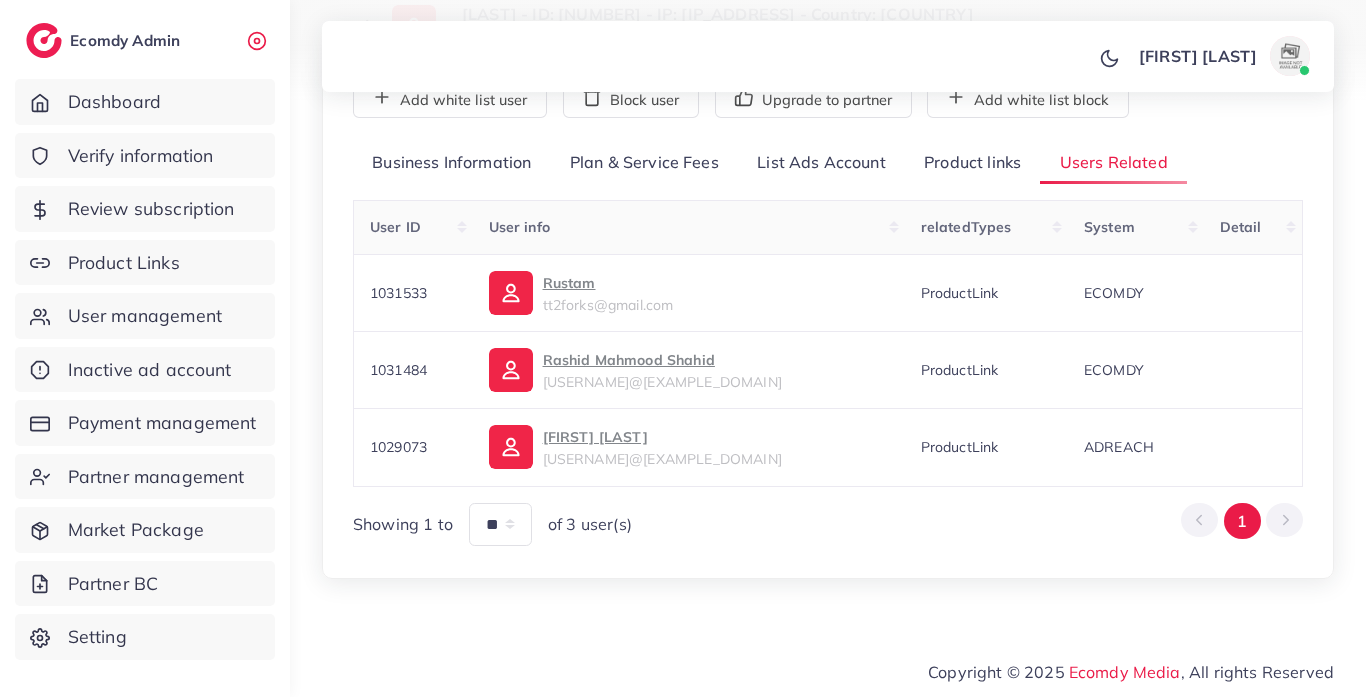 click on "Product links" at bounding box center [972, 163] 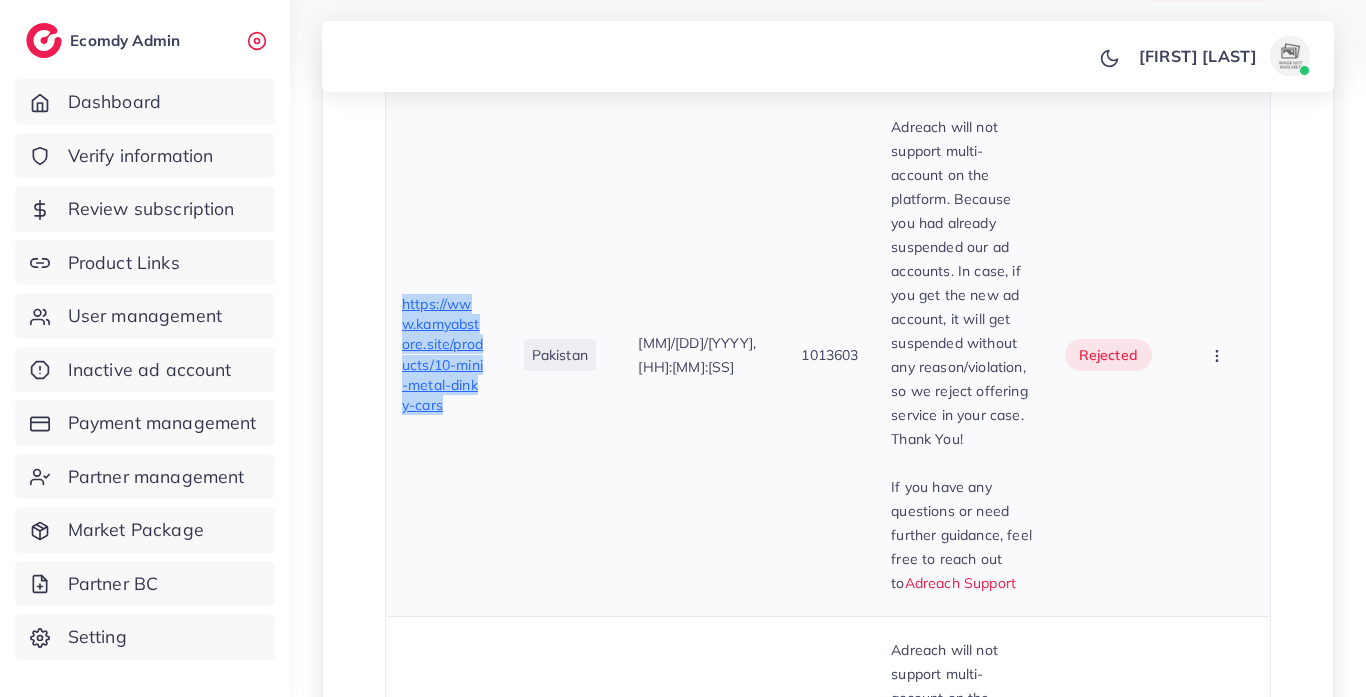 scroll, scrollTop: 930, scrollLeft: 0, axis: vertical 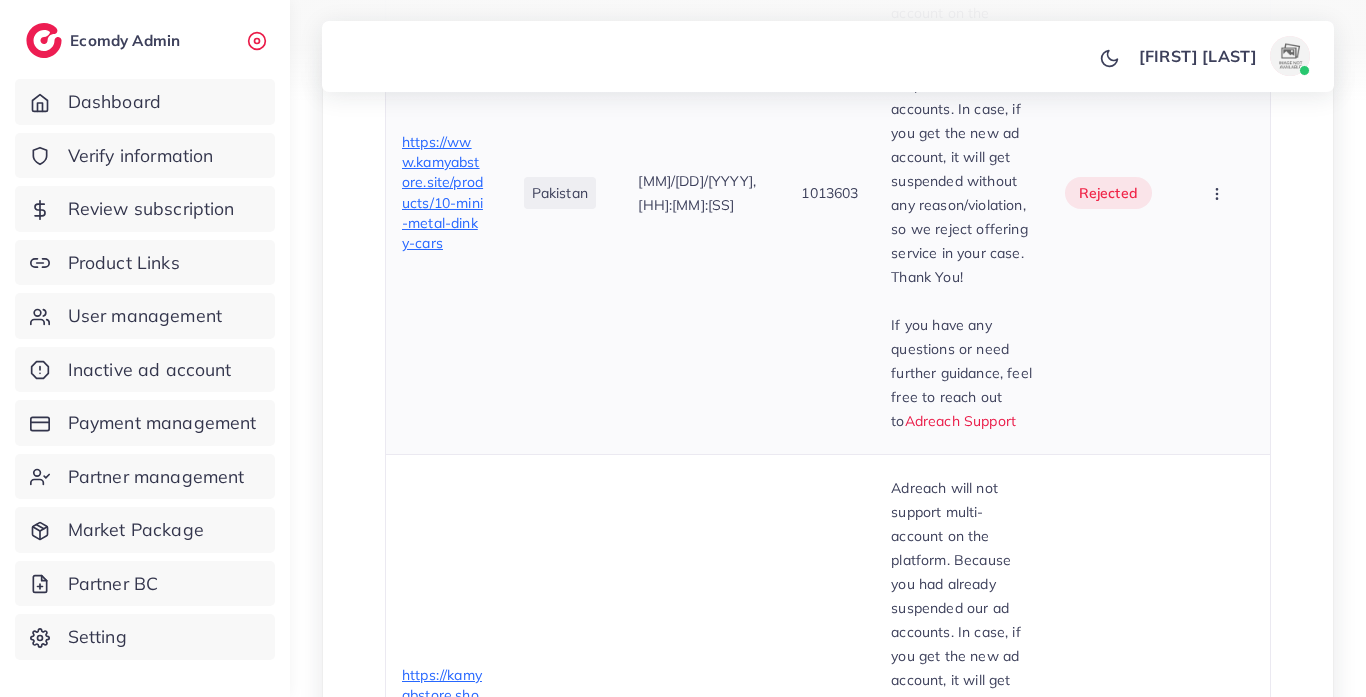 click on "07/08/2025, 14:03:47" at bounding box center [703, 193] 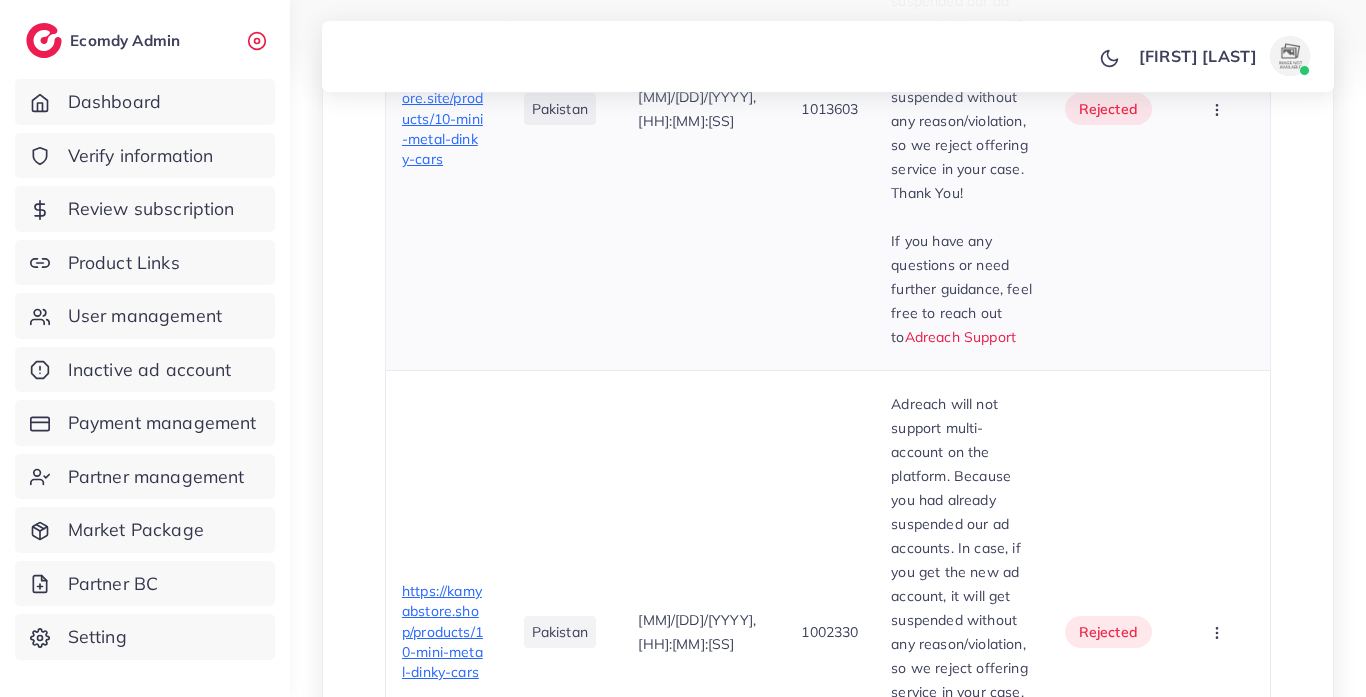 scroll, scrollTop: 1042, scrollLeft: 0, axis: vertical 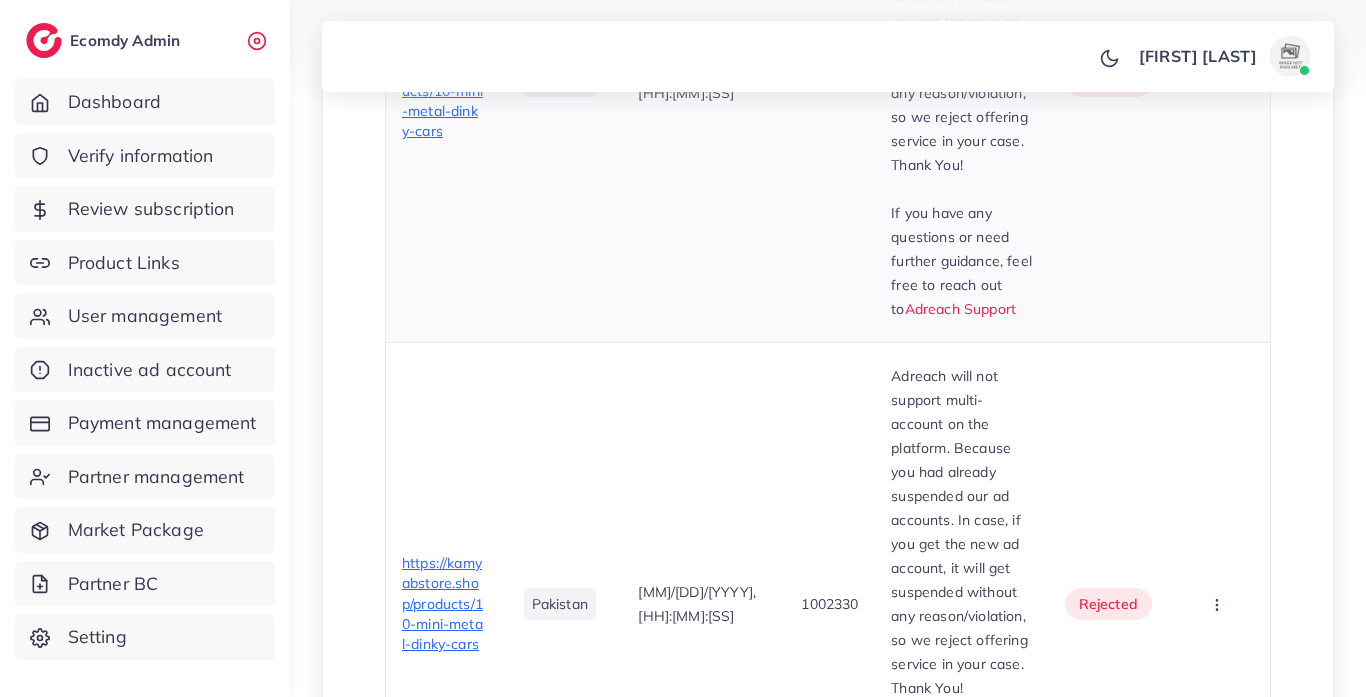 click on "https://www.kamyabstore.site/products/10-mini-metal-dinky-cars" at bounding box center [442, 80] 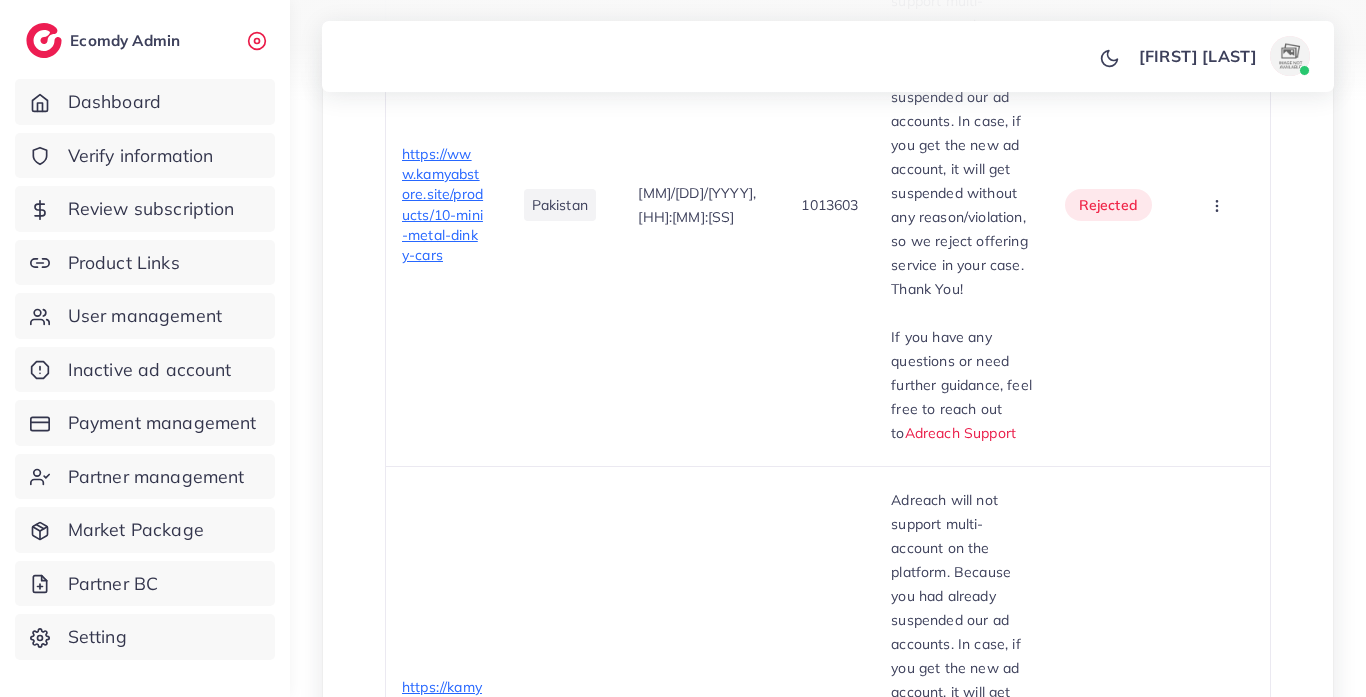 scroll, scrollTop: 904, scrollLeft: 0, axis: vertical 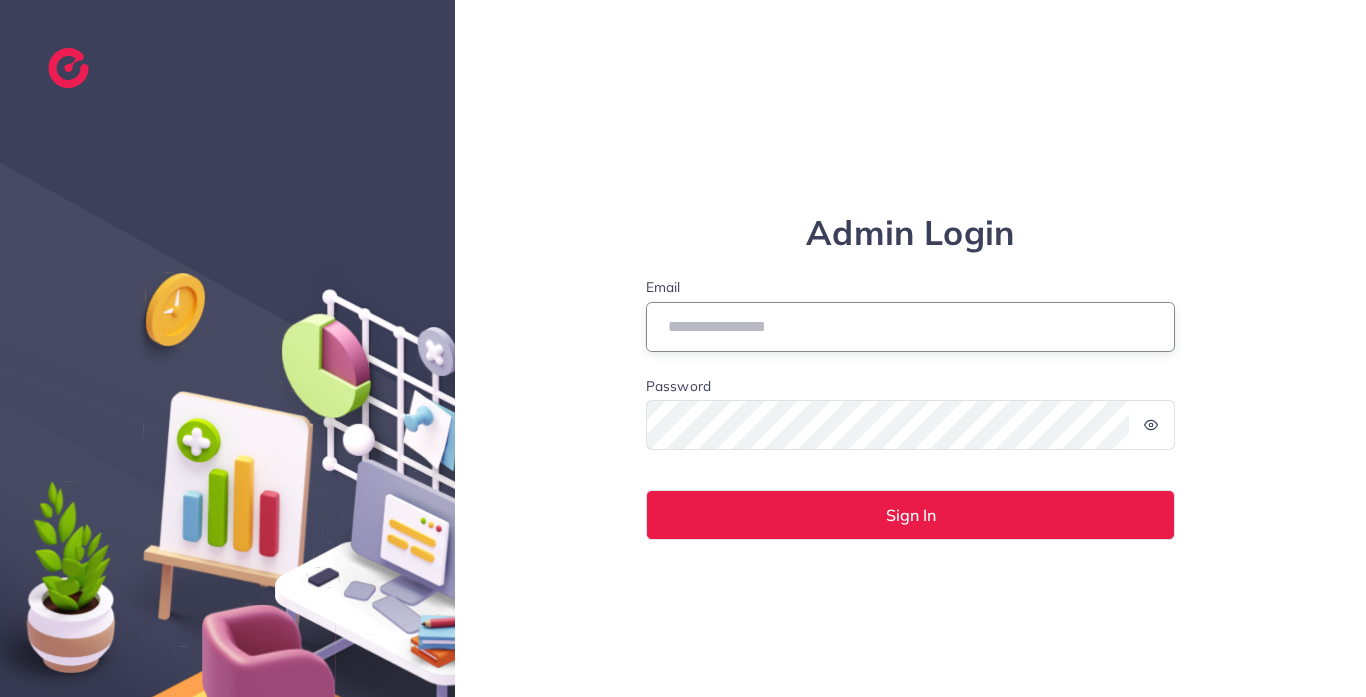 click on "Email" at bounding box center (911, 327) 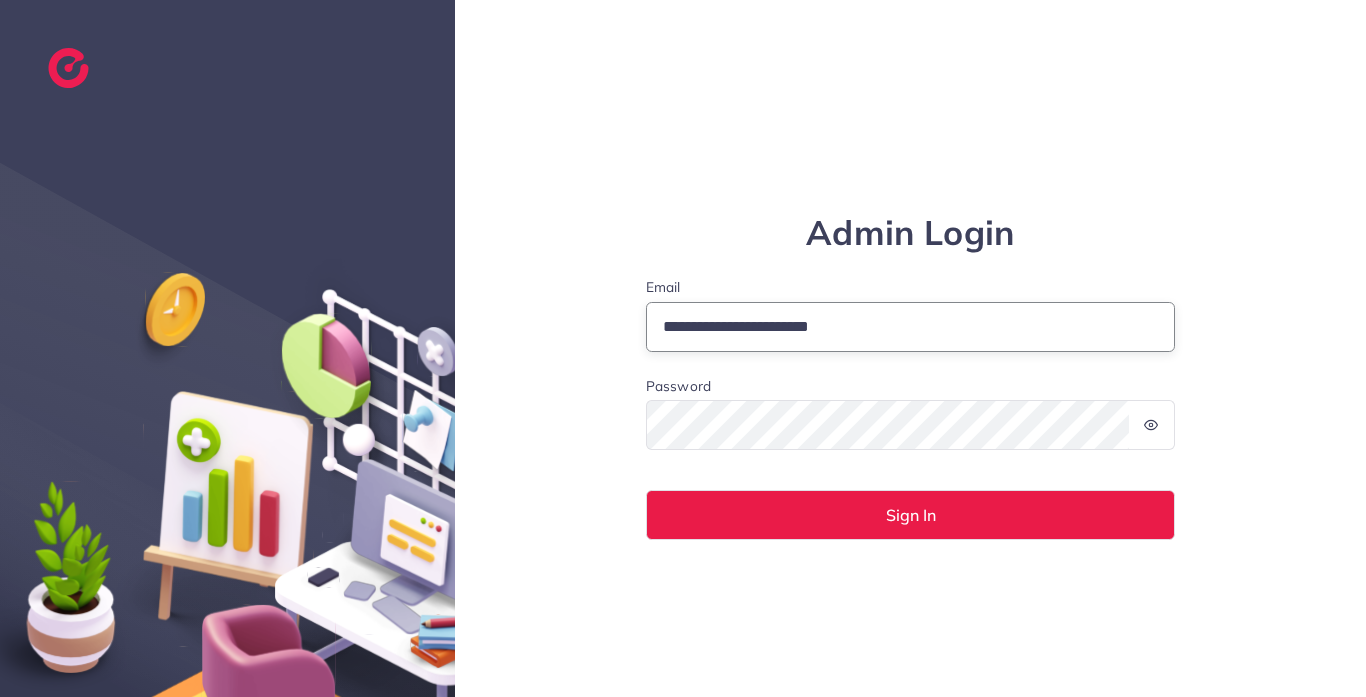 type on "**********" 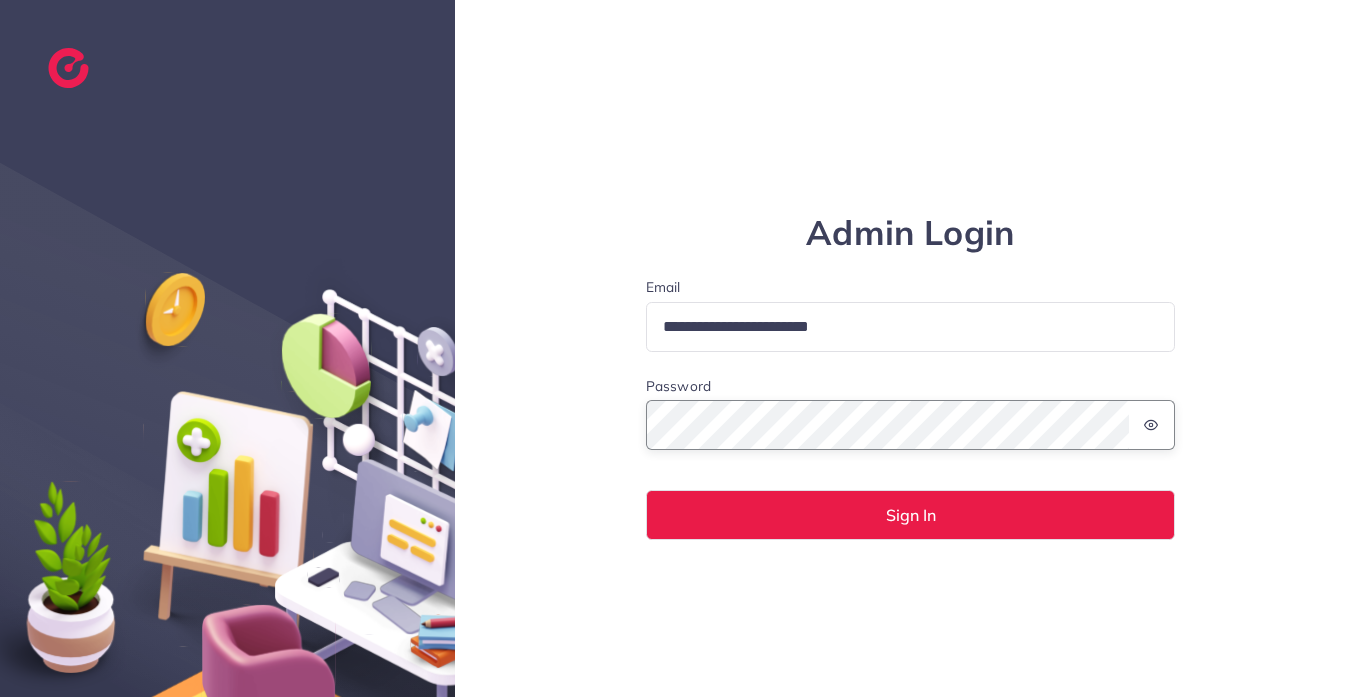 click on "Sign In" at bounding box center [911, 515] 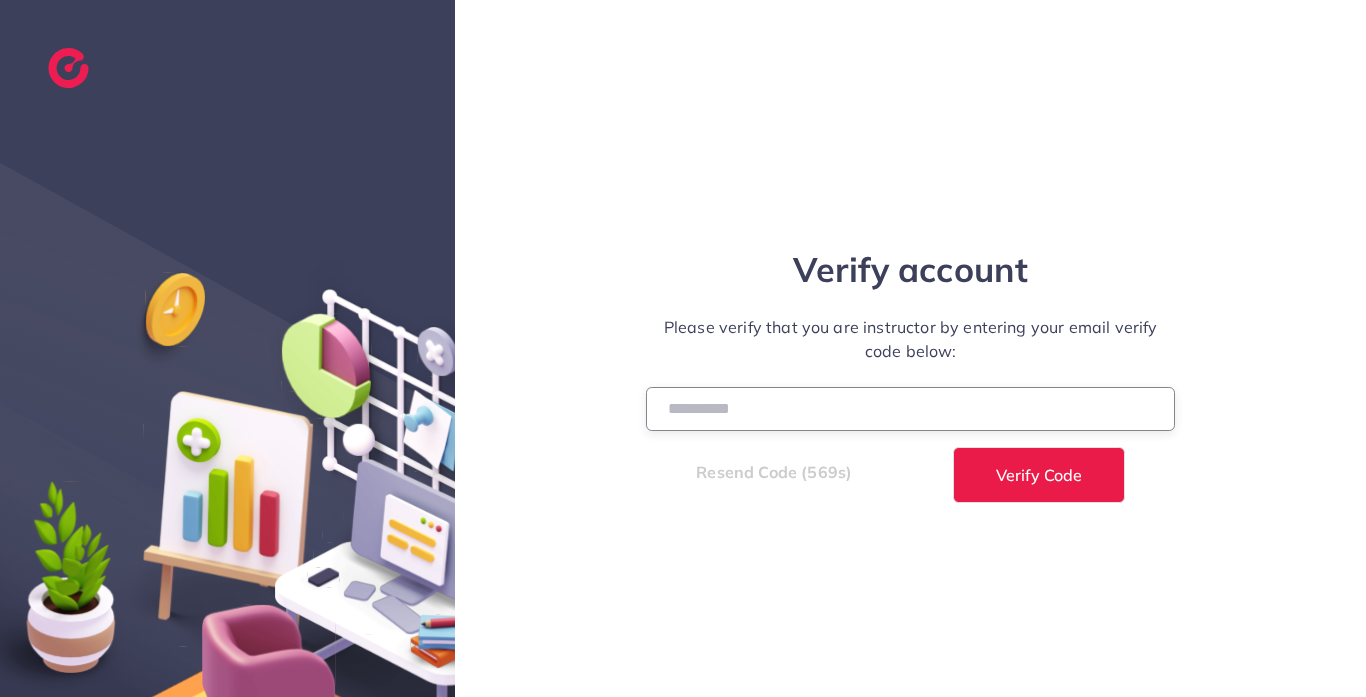 click at bounding box center (911, 408) 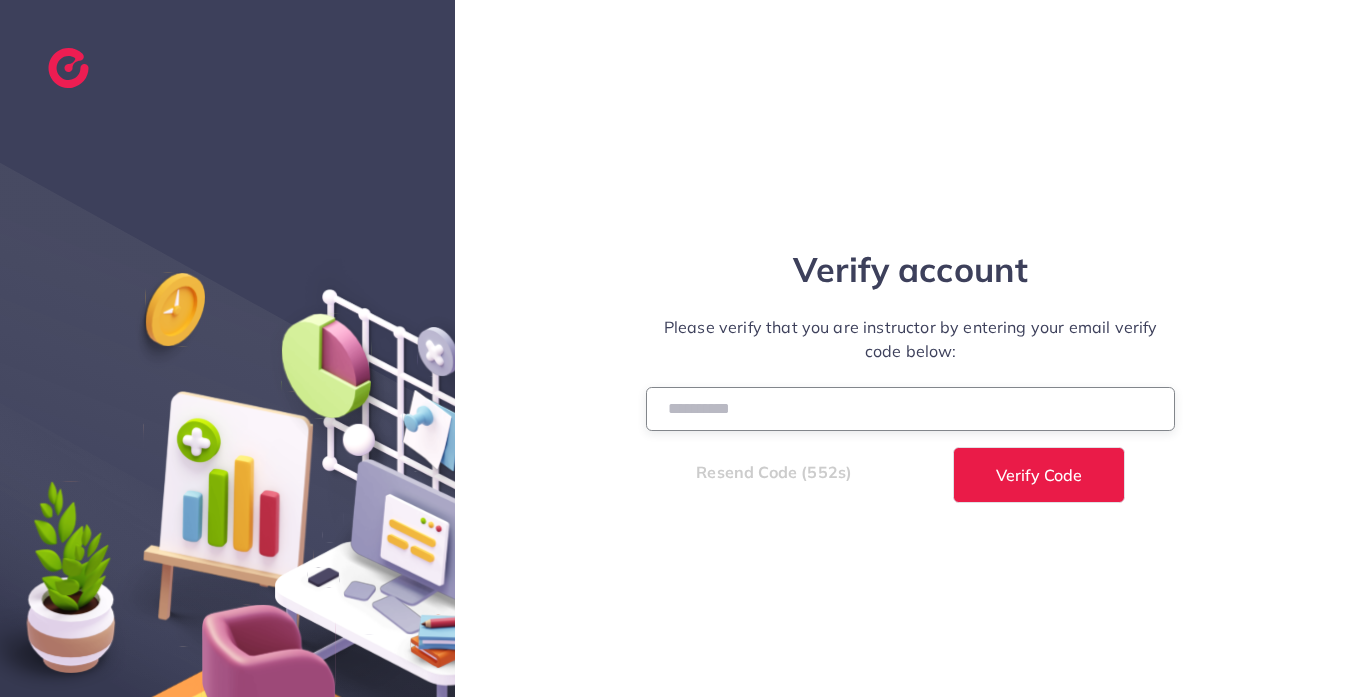 click at bounding box center (911, 408) 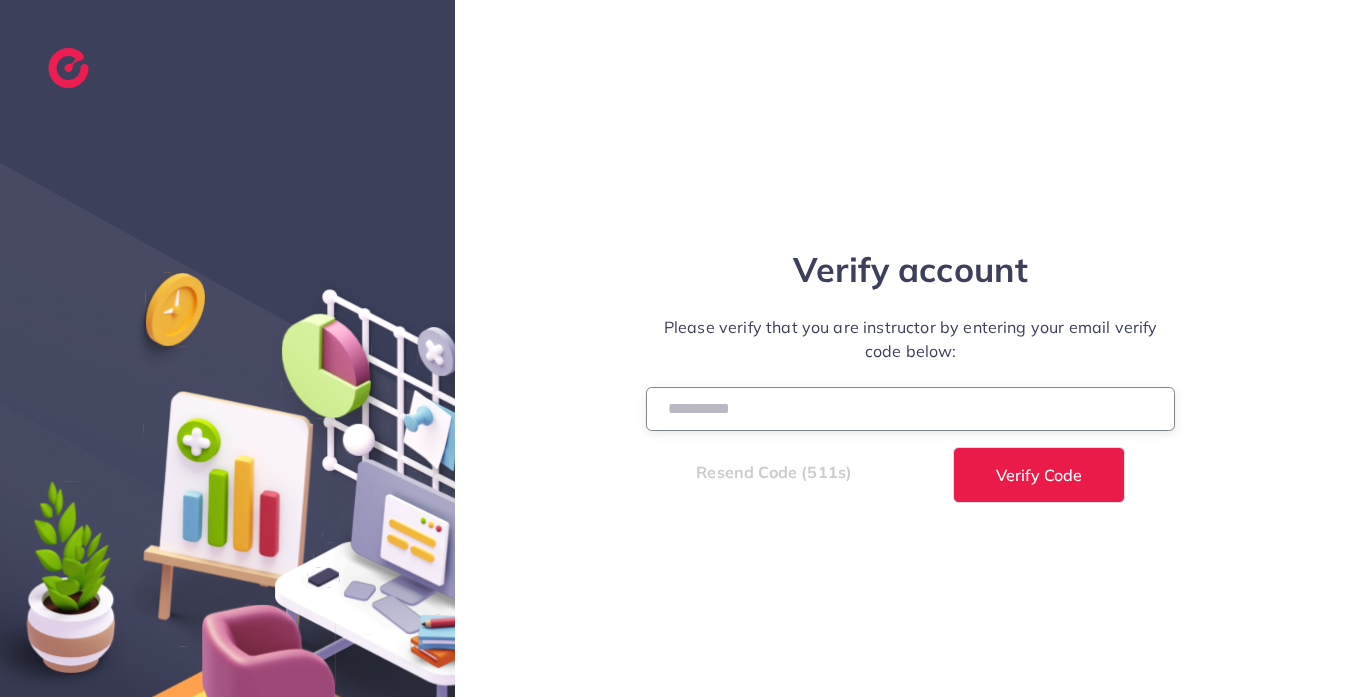click at bounding box center [911, 408] 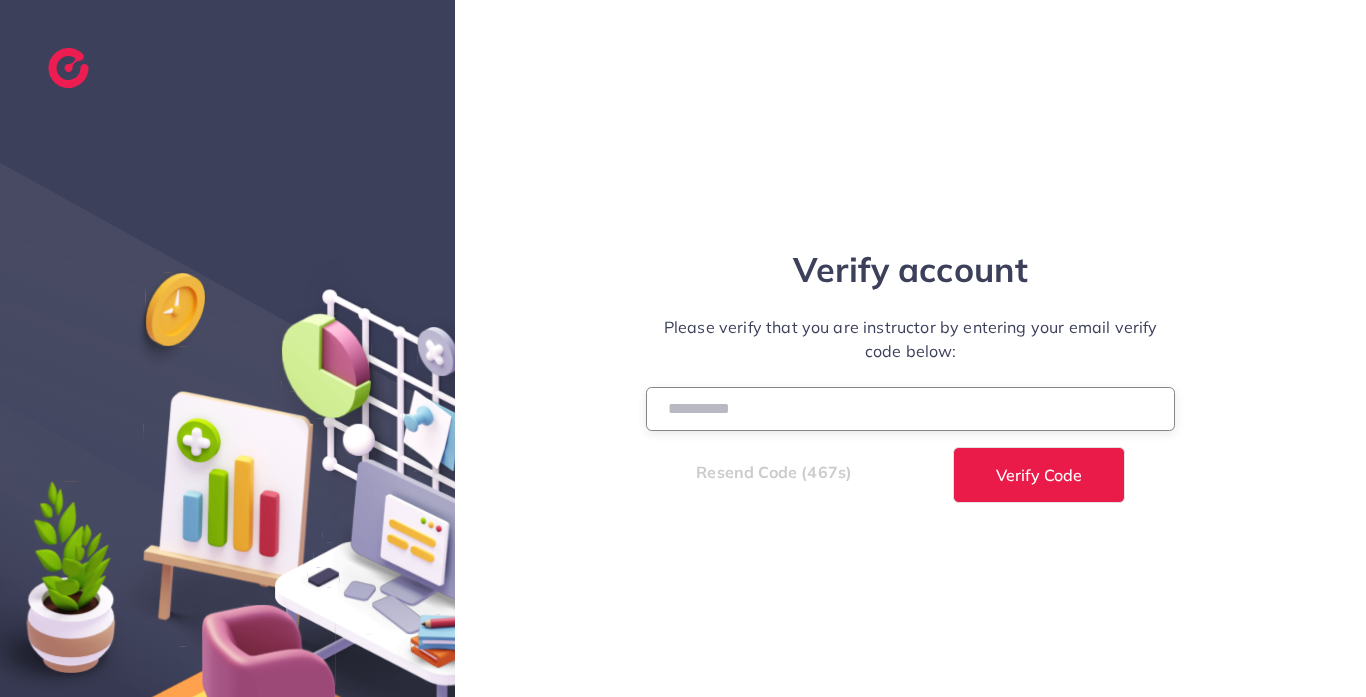 click at bounding box center [911, 408] 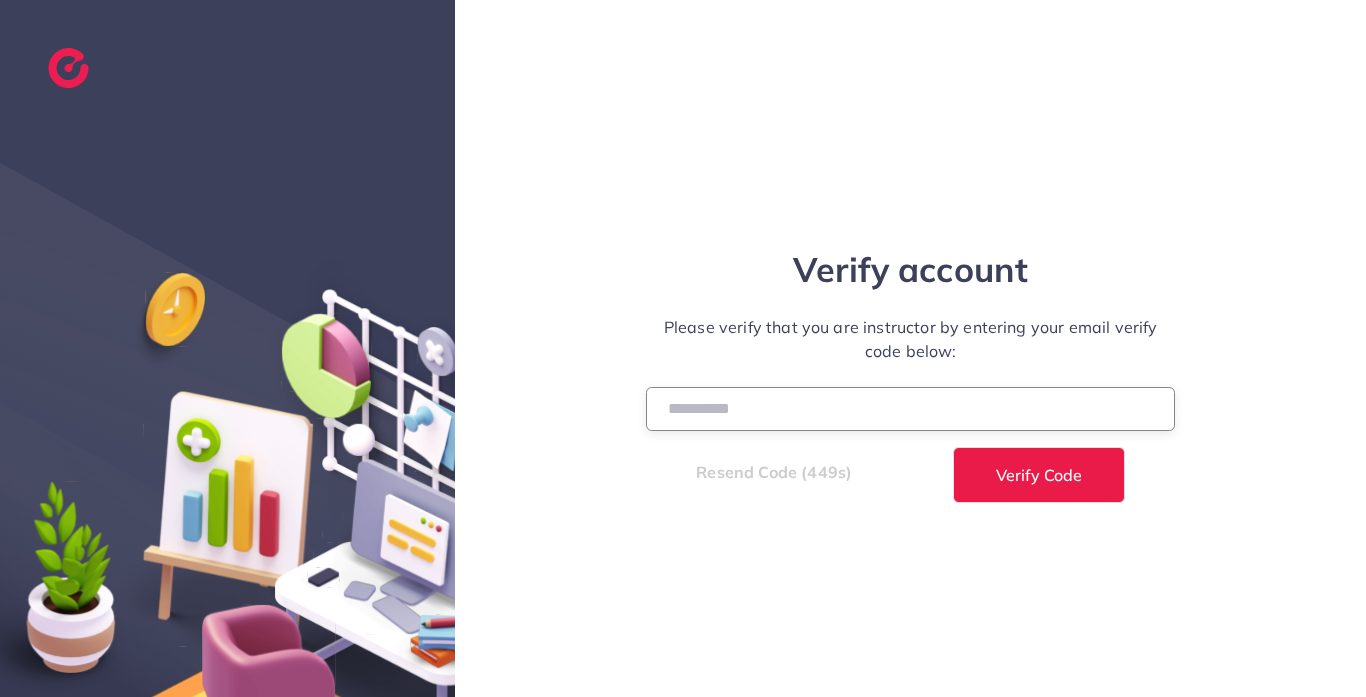 type on "******" 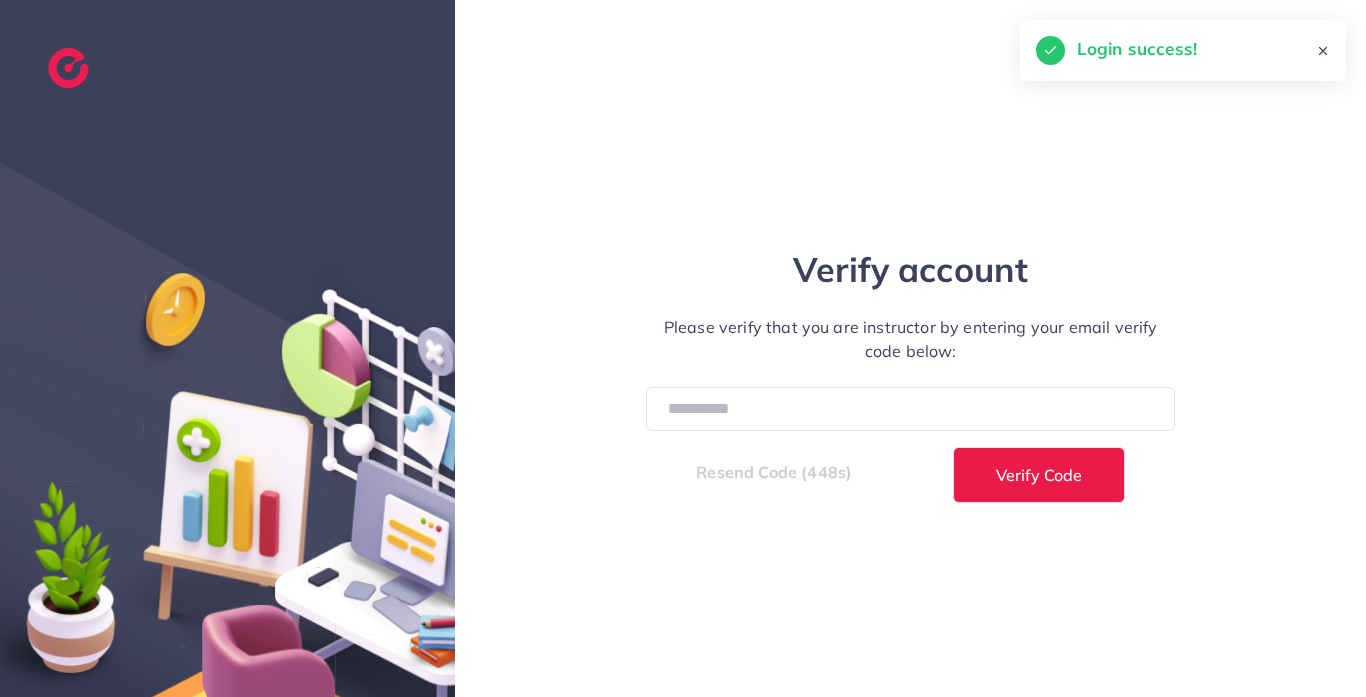 select on "*" 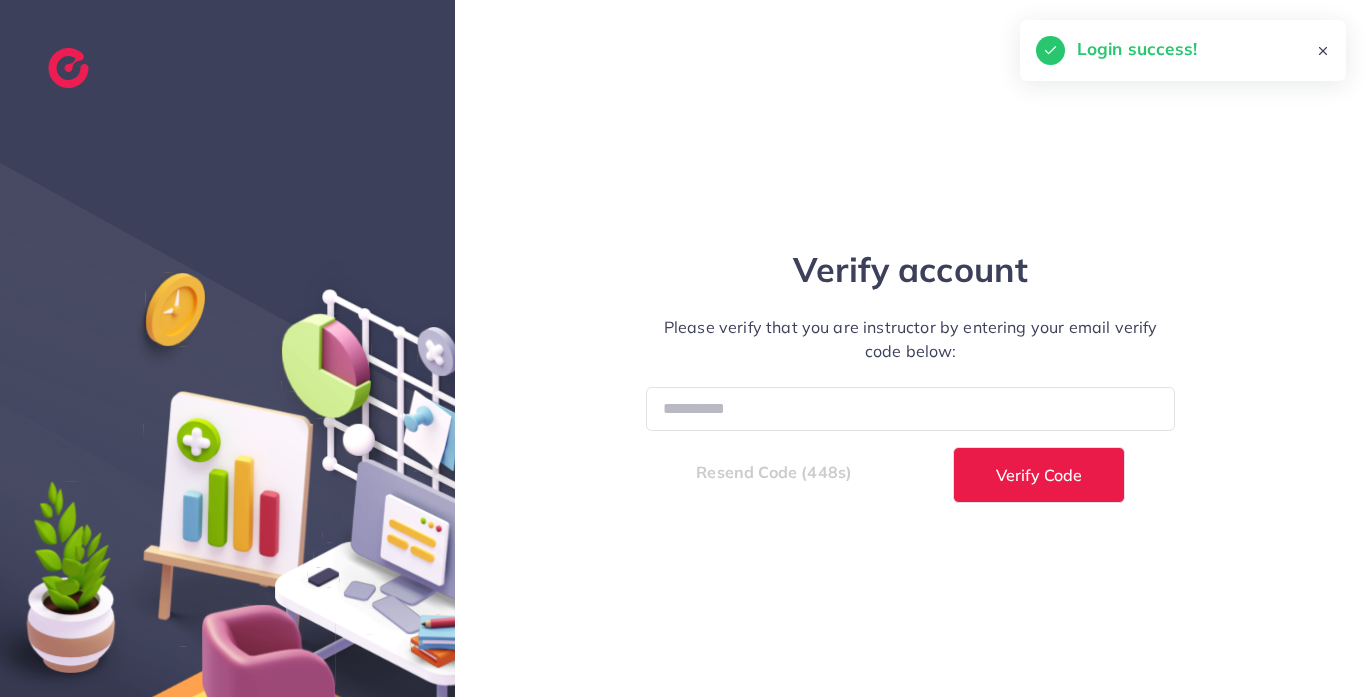 select on "****" 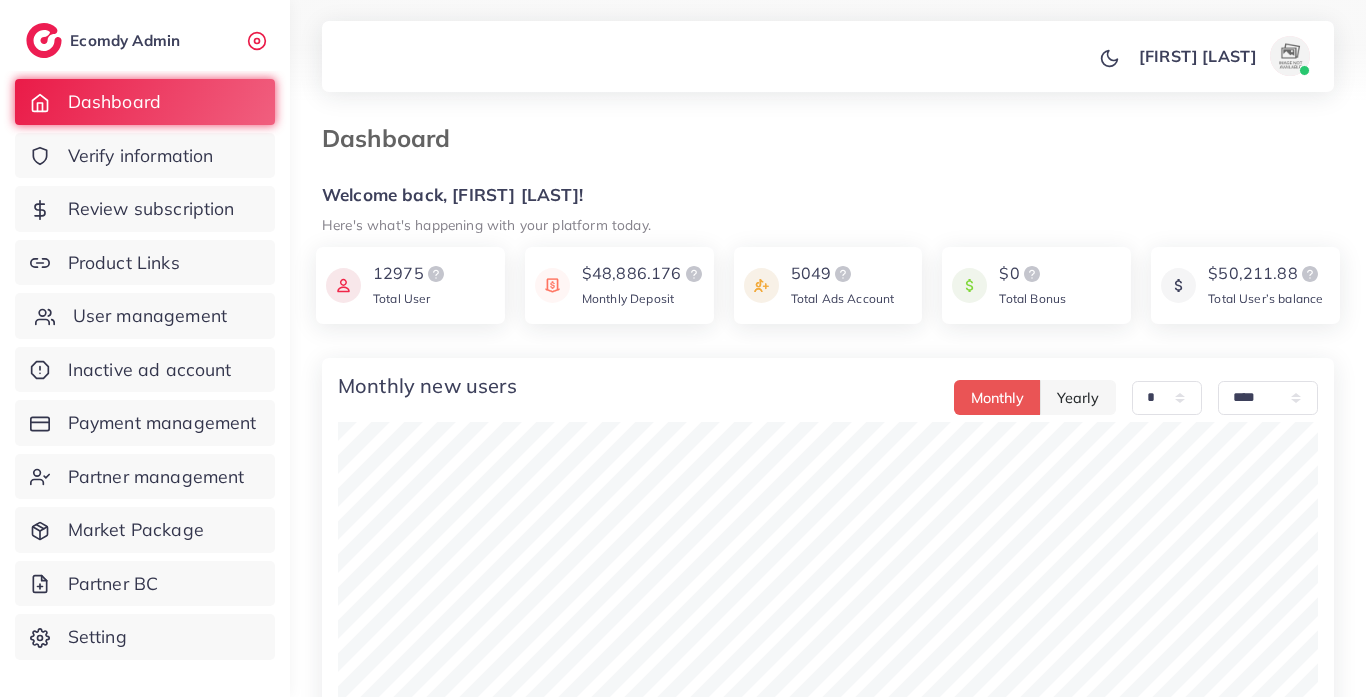 click on "User management" at bounding box center [150, 316] 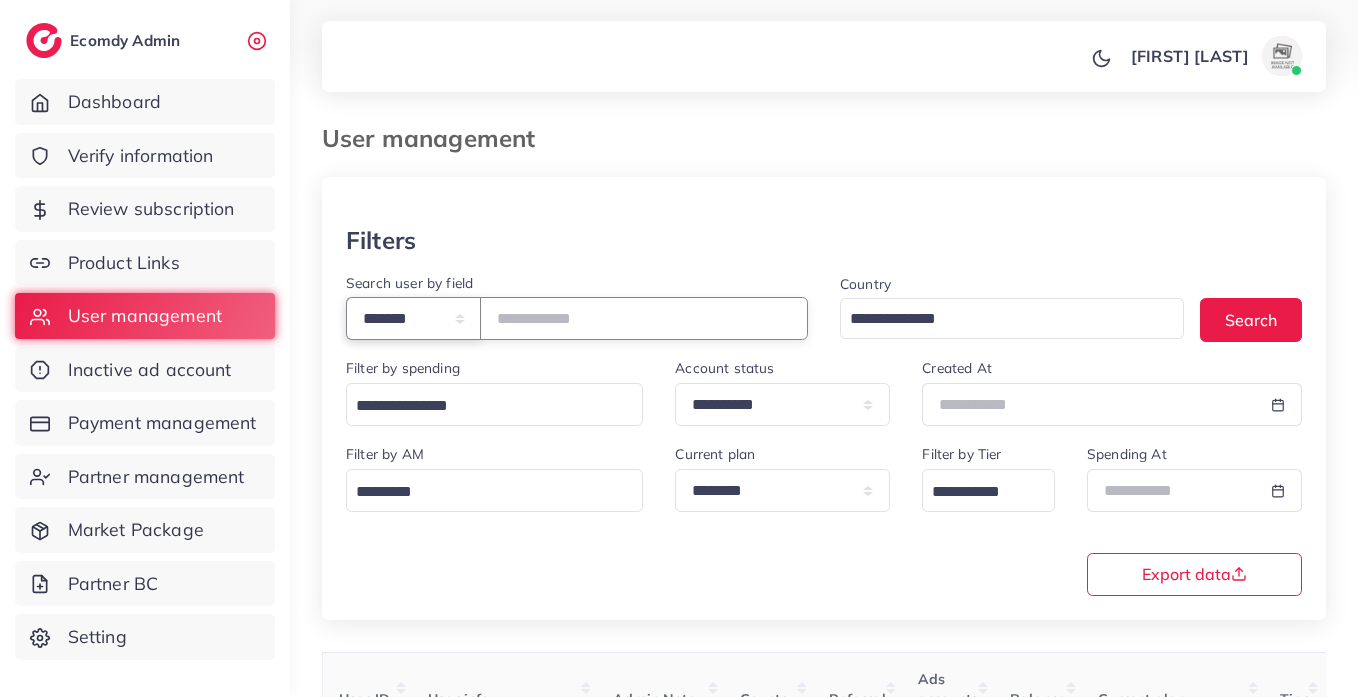 click on "**********" at bounding box center (413, 318) 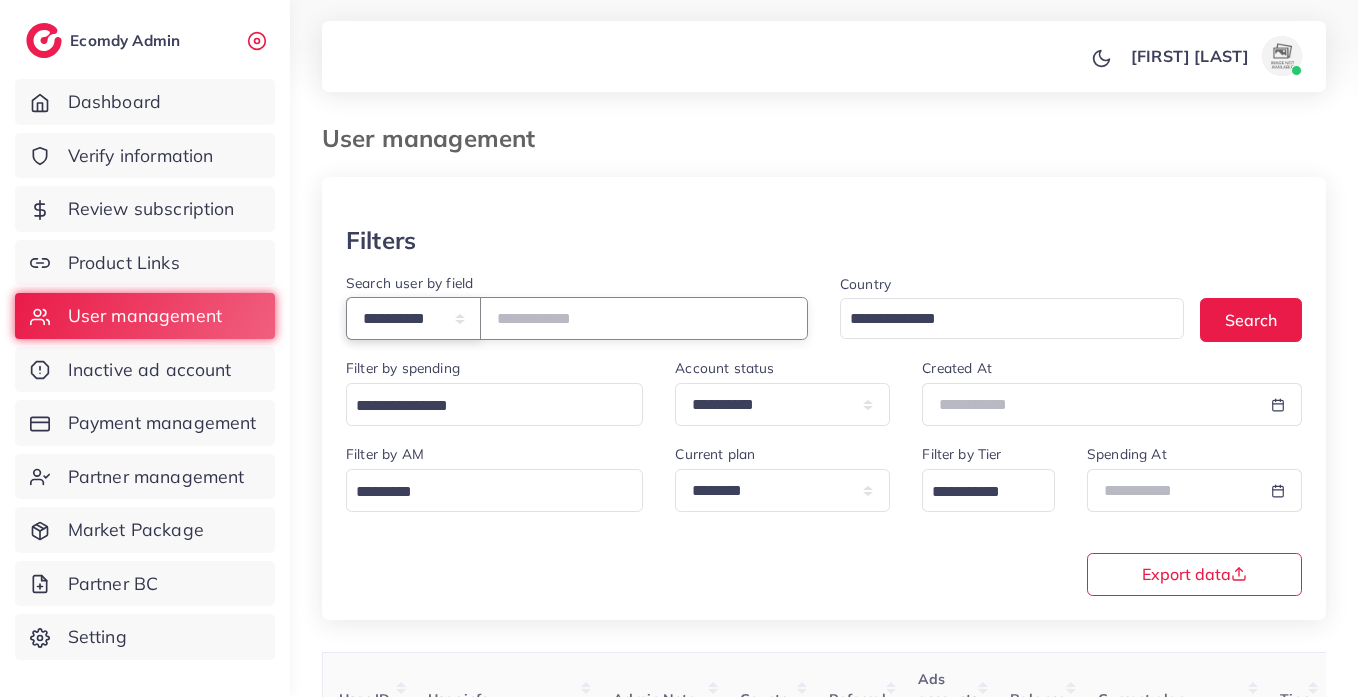 click on "**********" at bounding box center [413, 318] 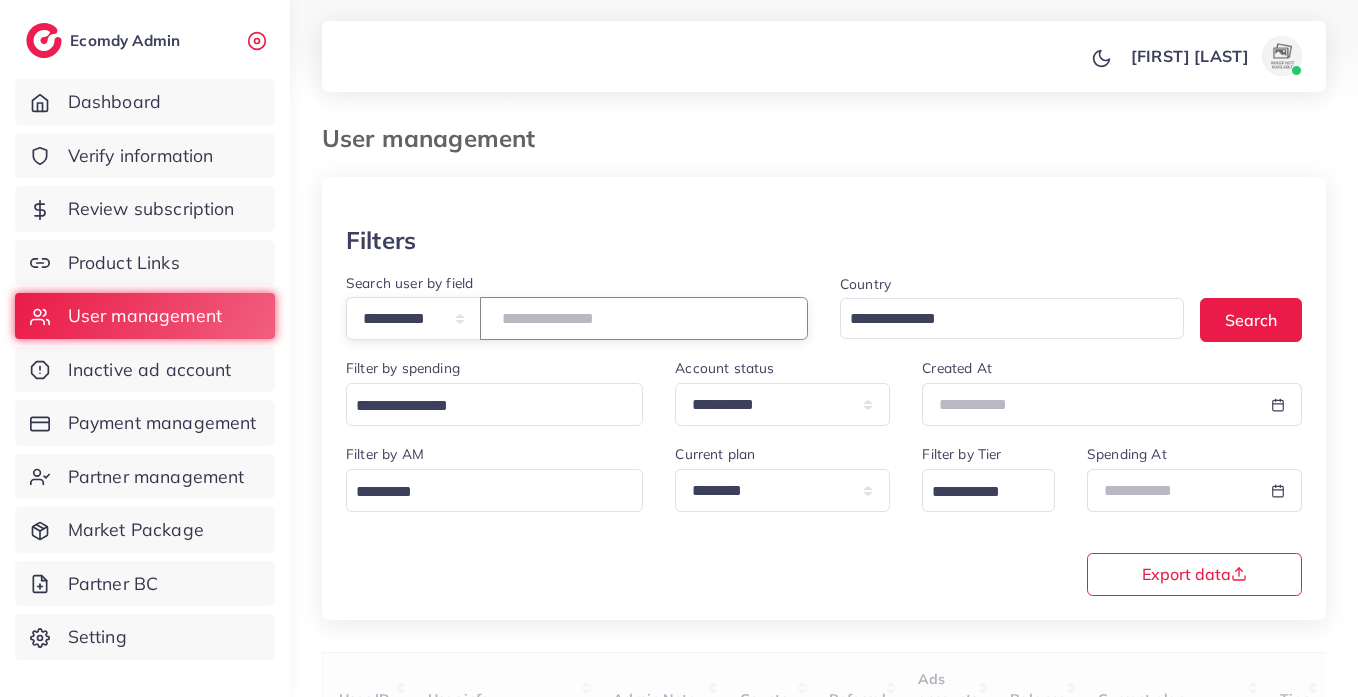 click at bounding box center (644, 318) 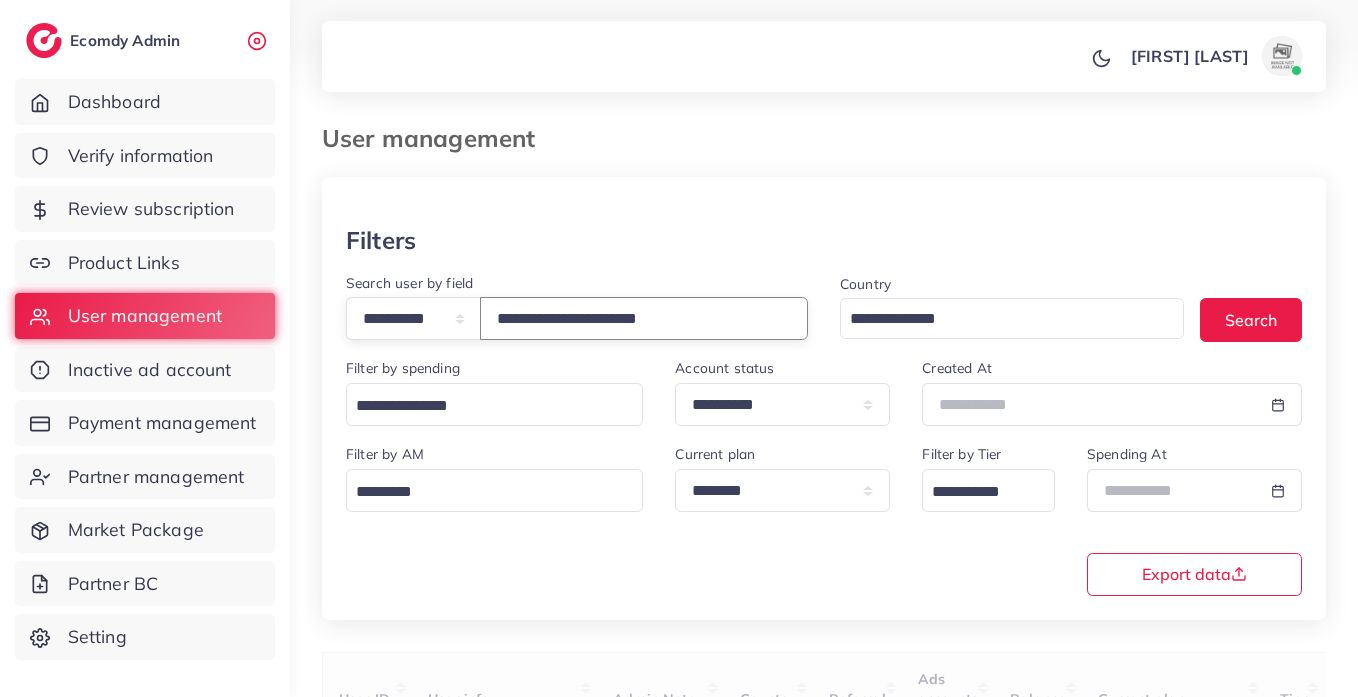 type on "**********" 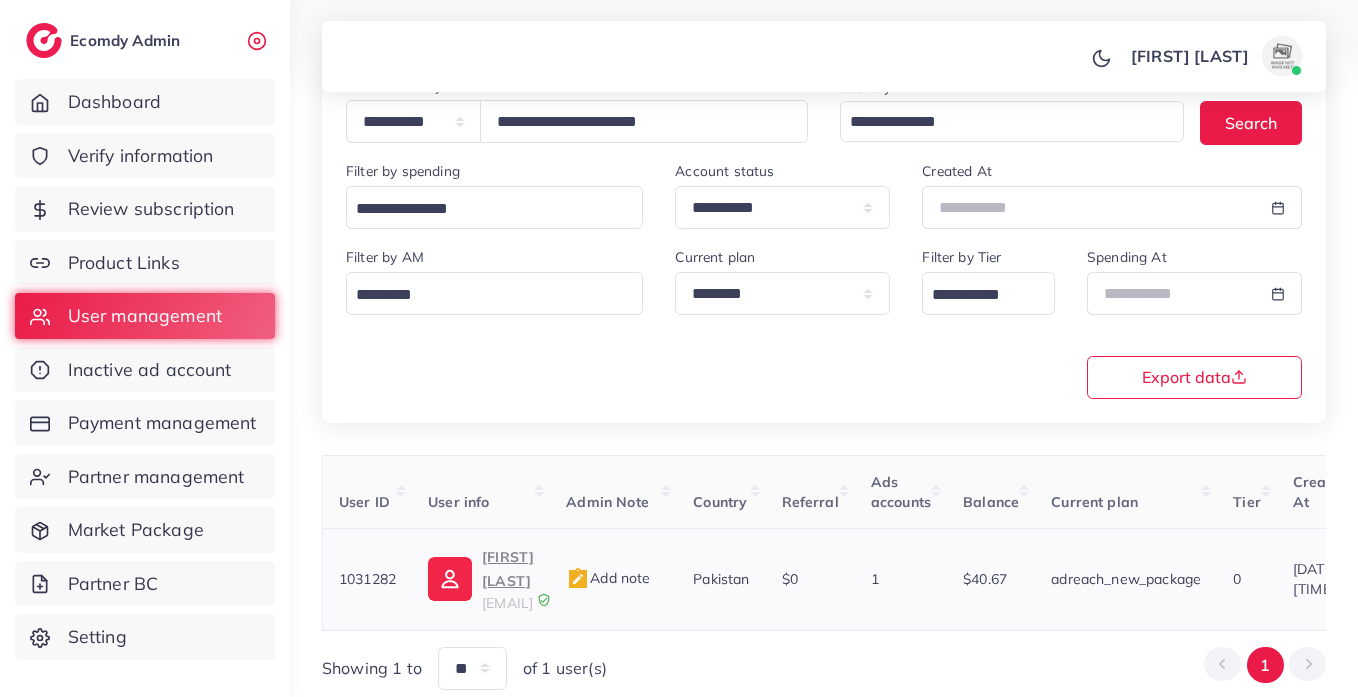 scroll, scrollTop: 260, scrollLeft: 0, axis: vertical 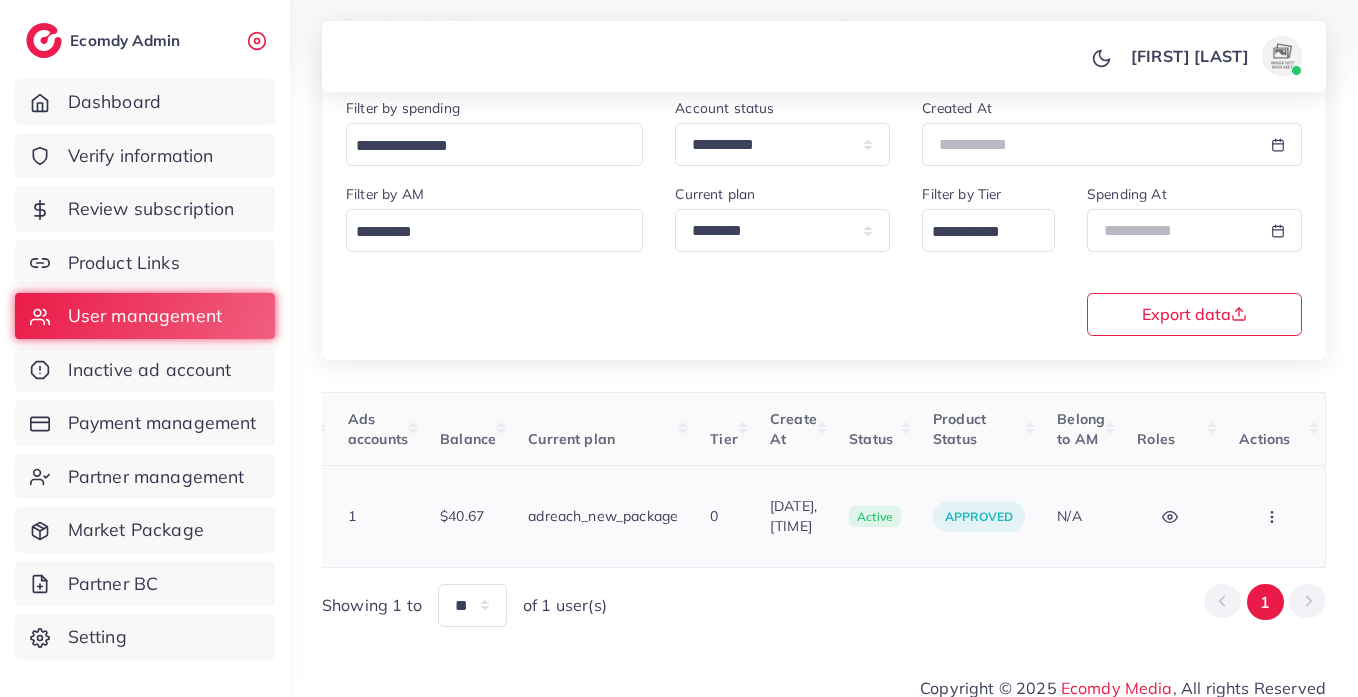 click at bounding box center [1274, 516] 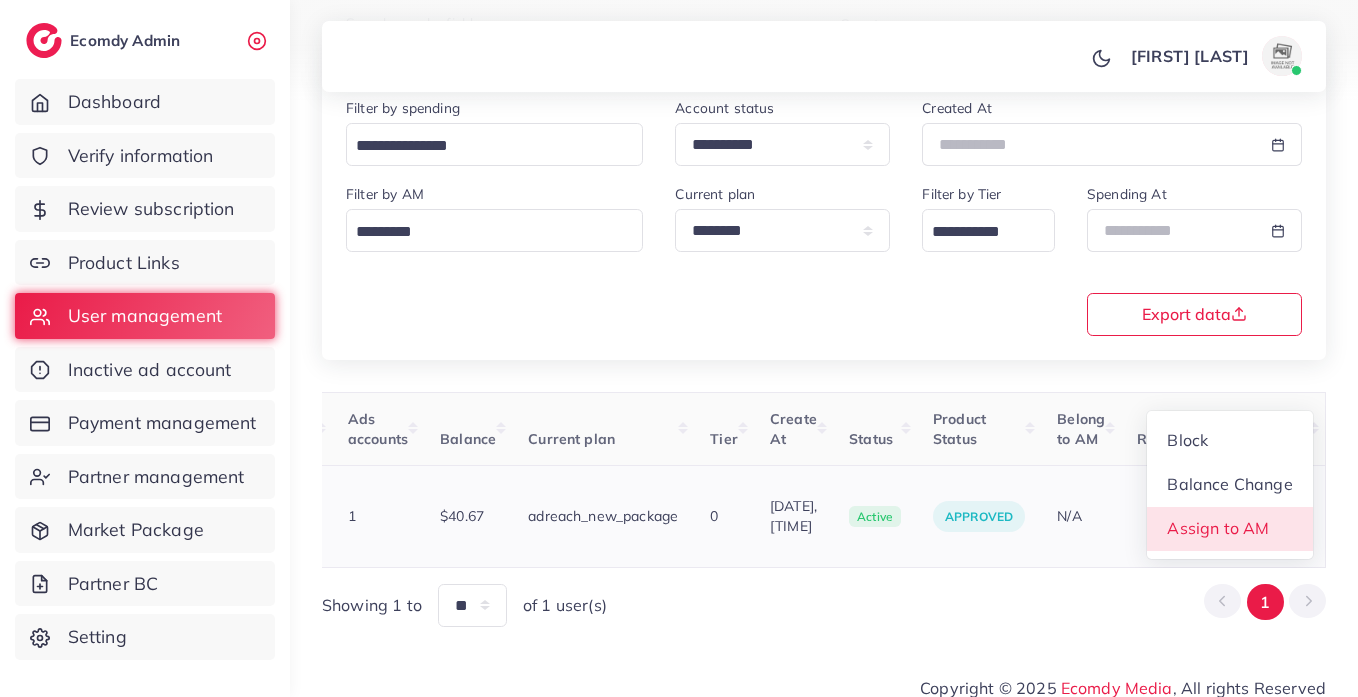 scroll, scrollTop: 2, scrollLeft: 699, axis: both 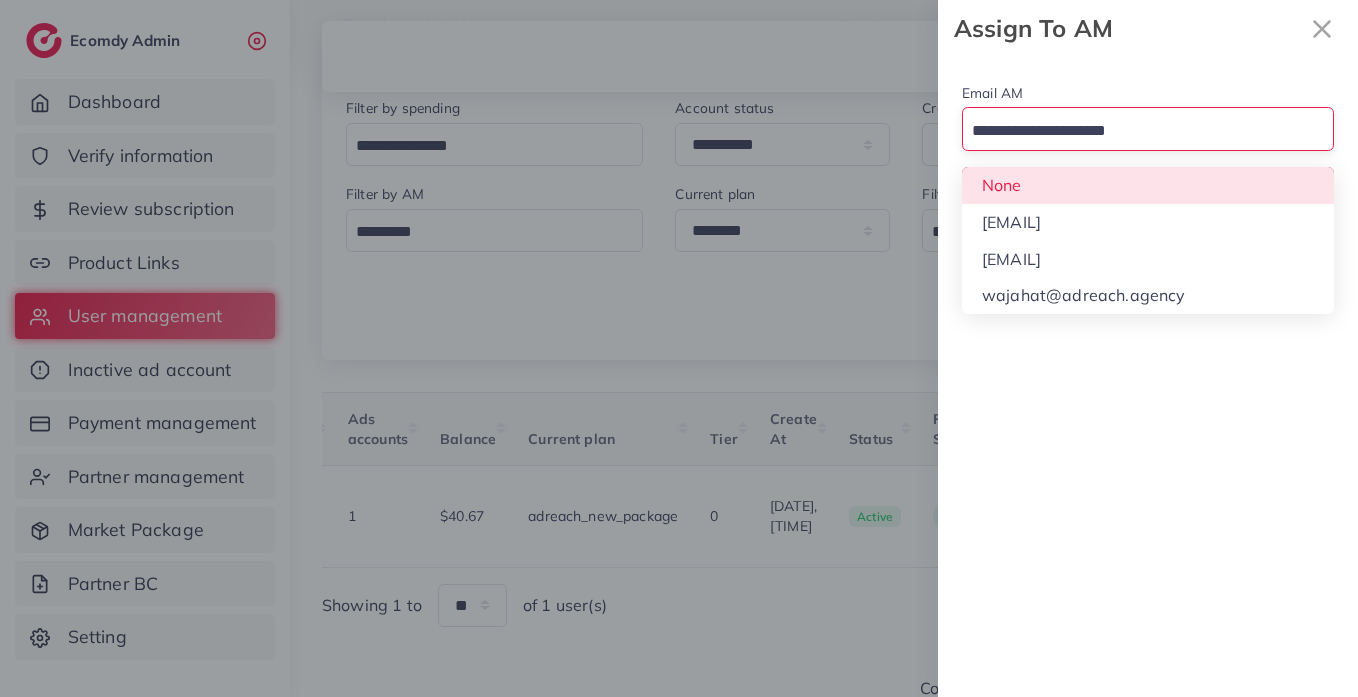click at bounding box center (1136, 131) 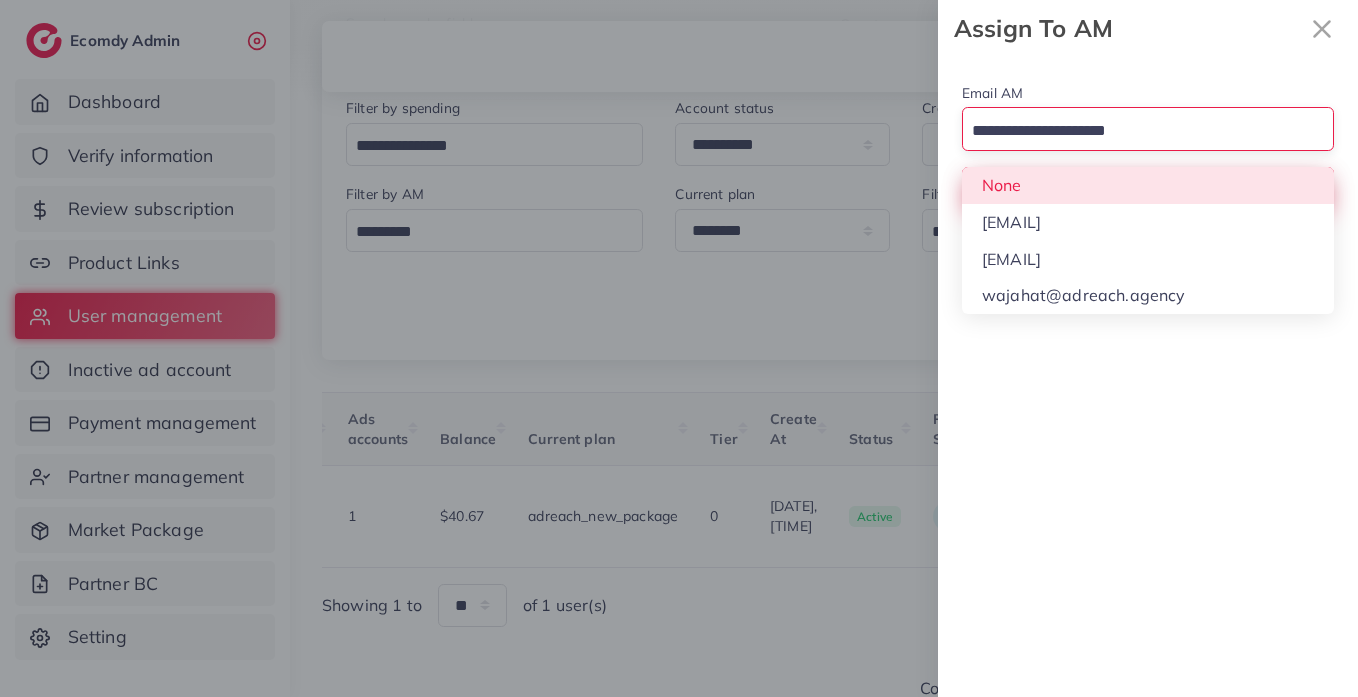 click on "Email AM            Loading...
None
hadibaaslam@gmail.com
natashashahid163@gmail.com
wajahat@adreach.agency
Assign To AM" at bounding box center [1148, 145] 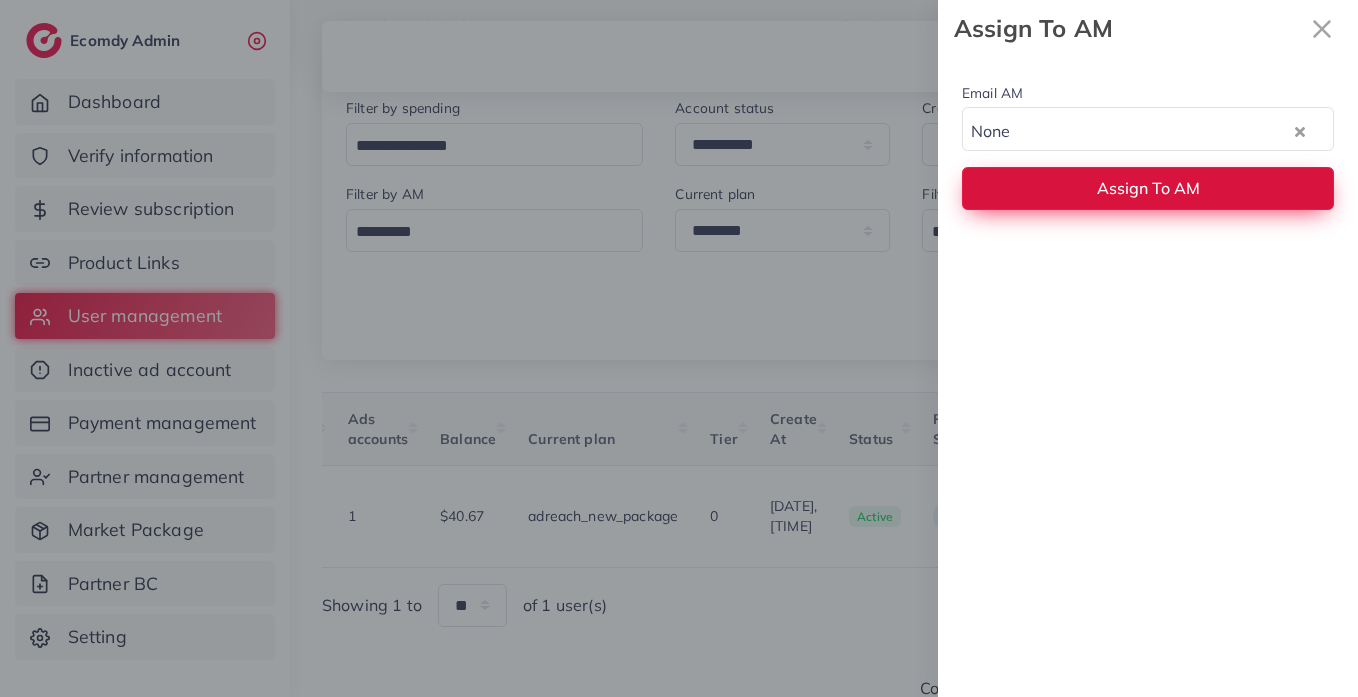 click on "Assign To AM" at bounding box center [1148, 188] 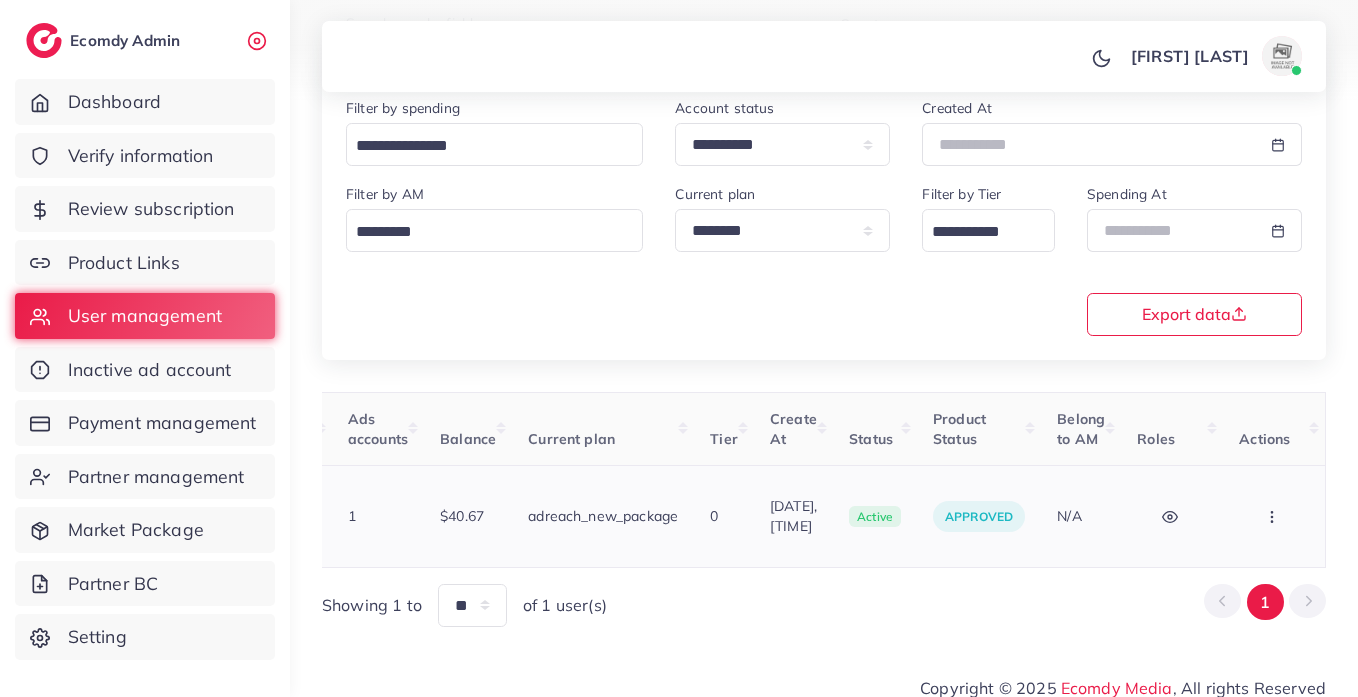 click 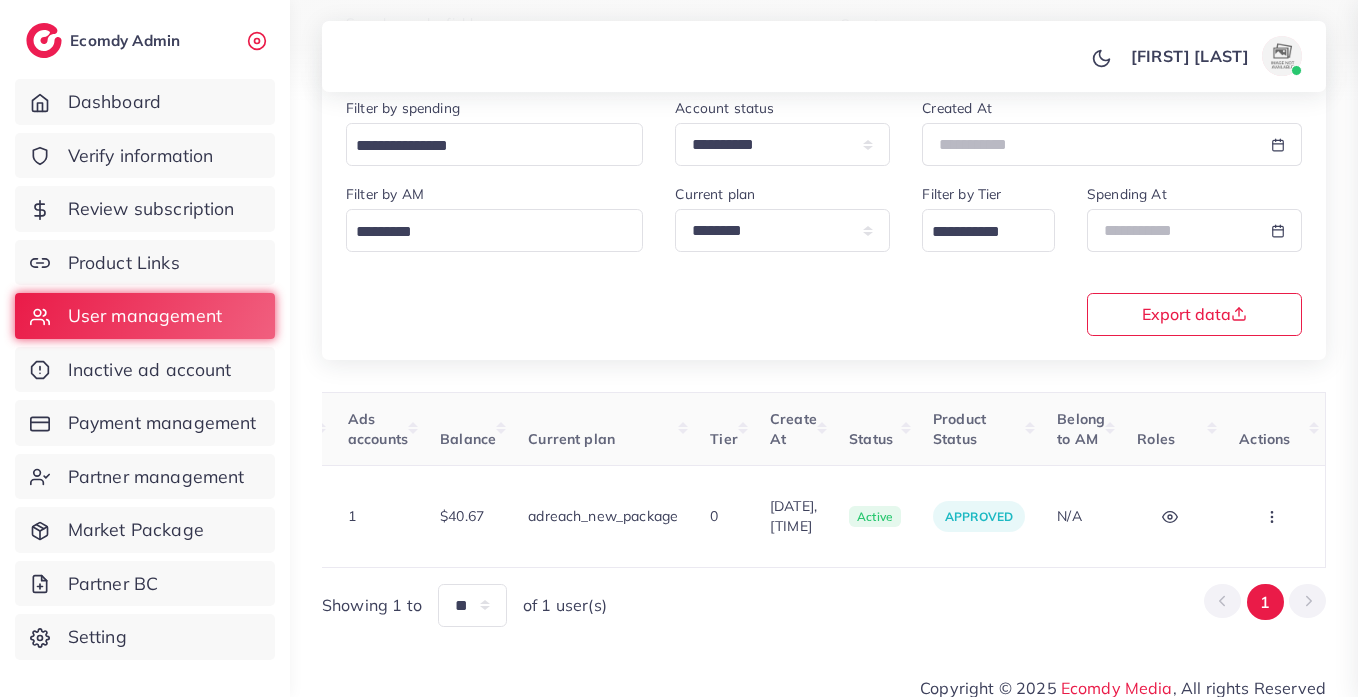 scroll, scrollTop: 0, scrollLeft: 699, axis: horizontal 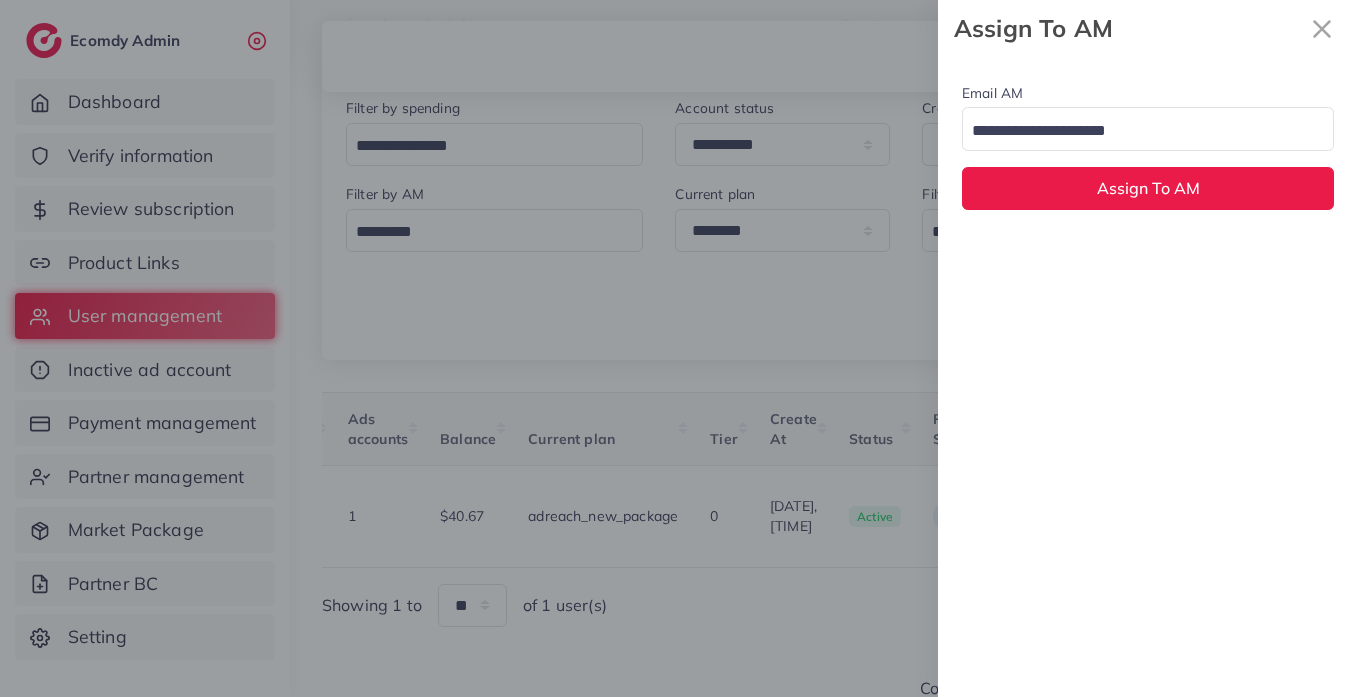 click at bounding box center [1136, 131] 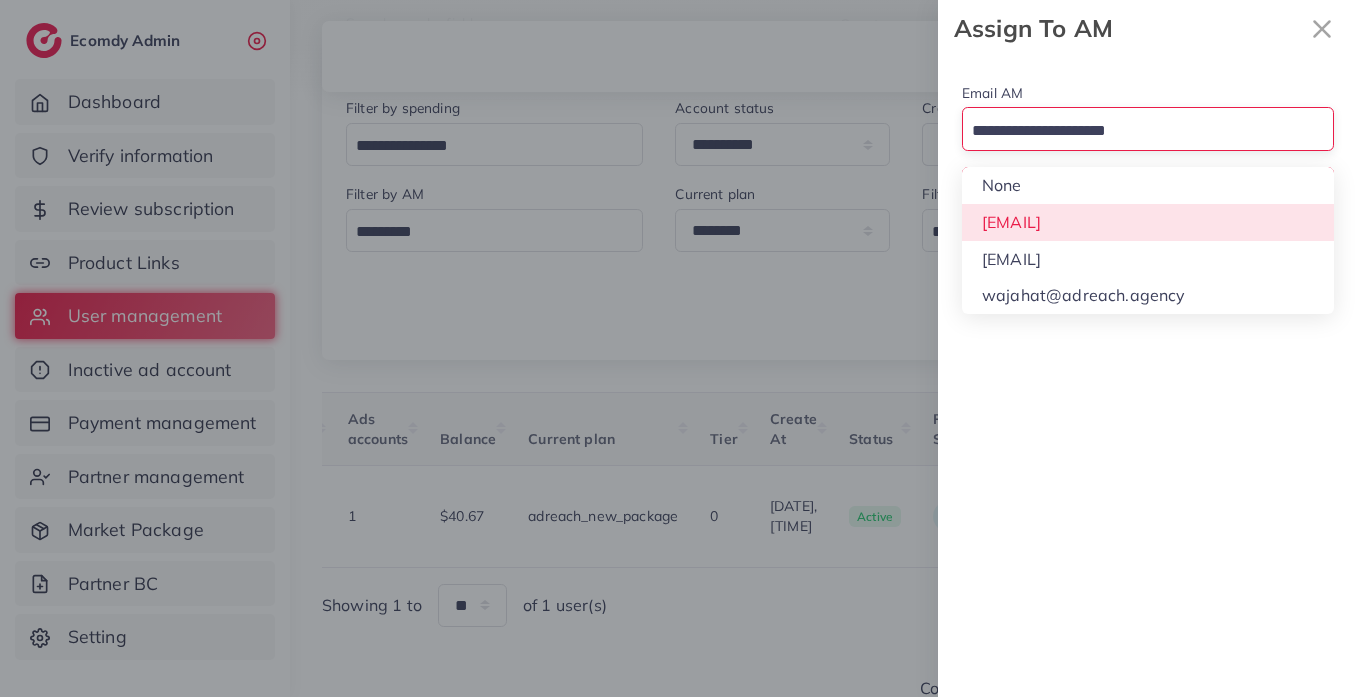 click on "Email AM            Loading...
None
hadibaaslam@gmail.com
natashashahid163@gmail.com
wajahat@adreach.agency
Assign To AM" at bounding box center [1148, 145] 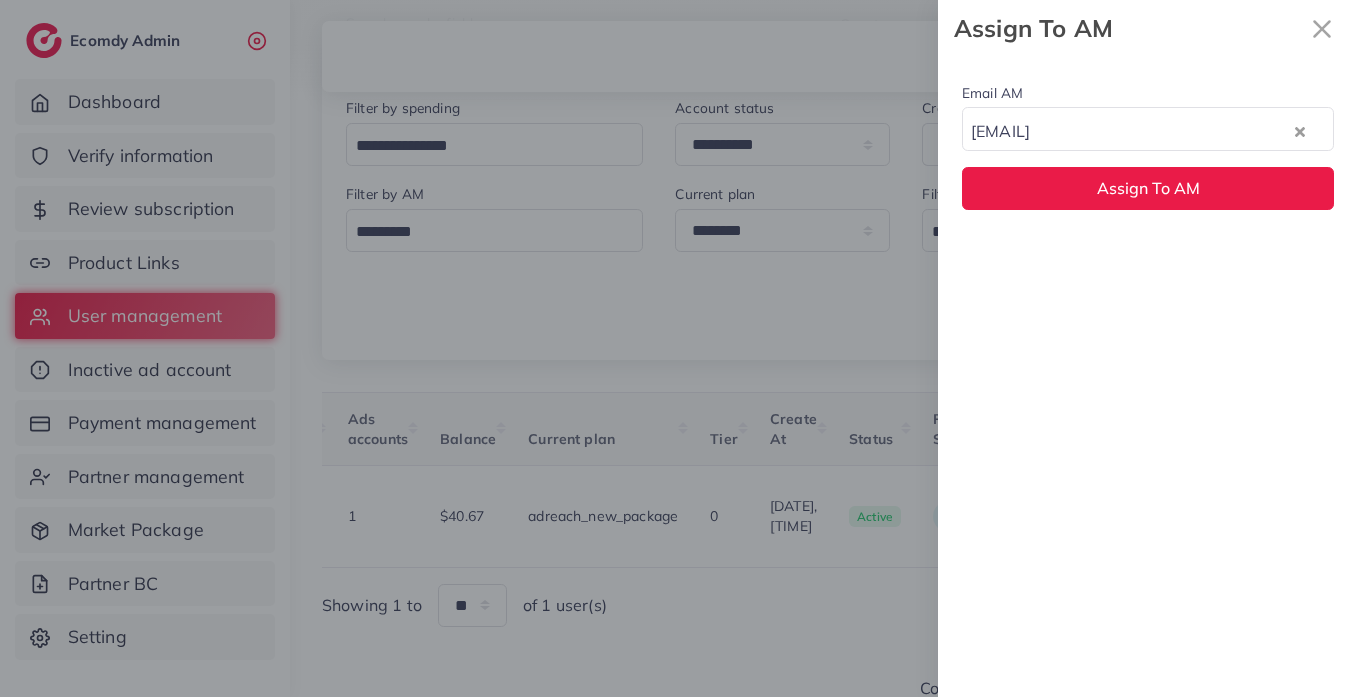 click on "hadibaaslam@gmail.com" at bounding box center [1127, 129] 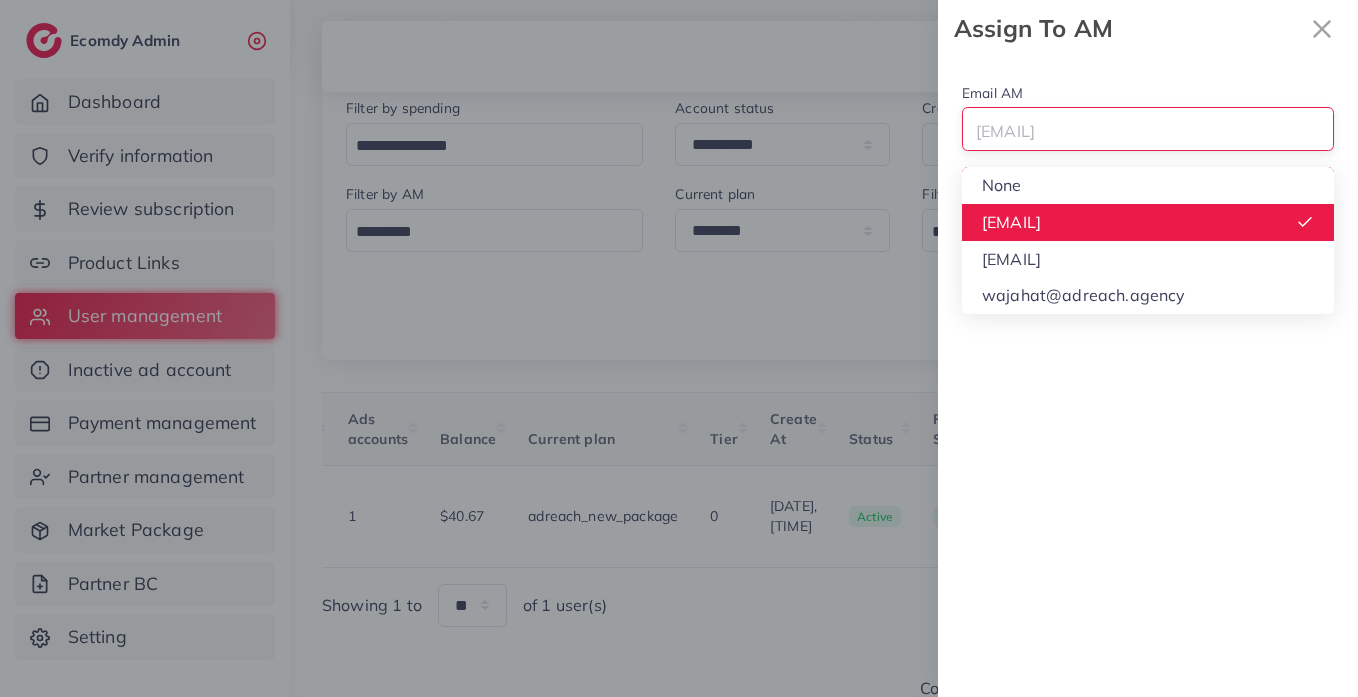 click at bounding box center (1136, 131) 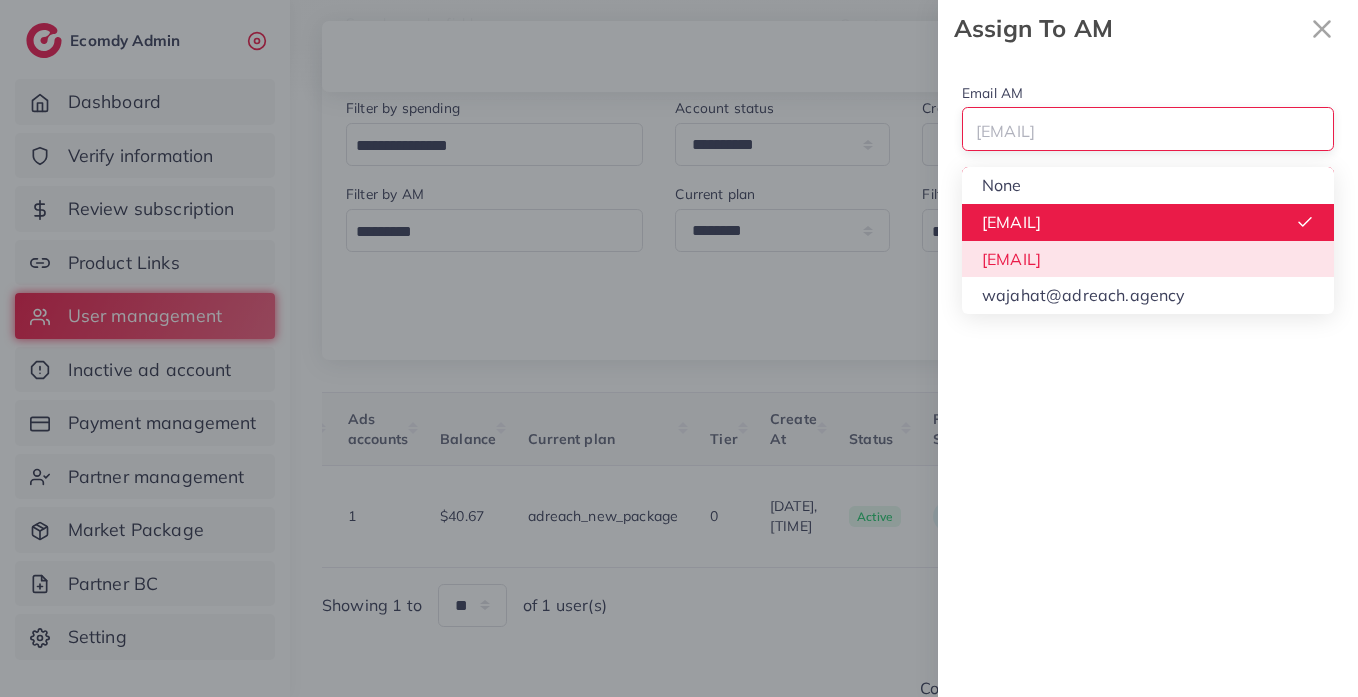 click on "Email AM
hadibaaslam@gmail.com
Loading...
None
hadibaaslam@gmail.com
natashashahid163@gmail.com
wajahat@adreach.agency
Assign To AM" at bounding box center (1148, 377) 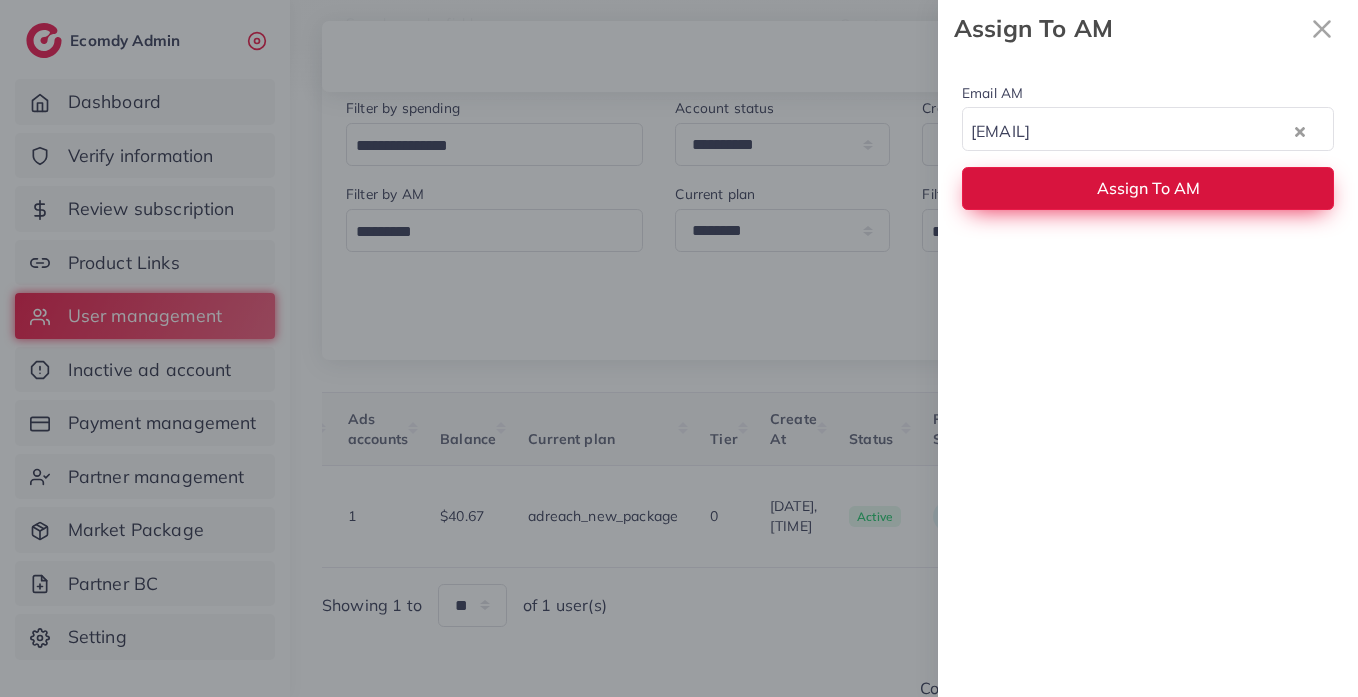 click on "Assign To AM" at bounding box center [1148, 188] 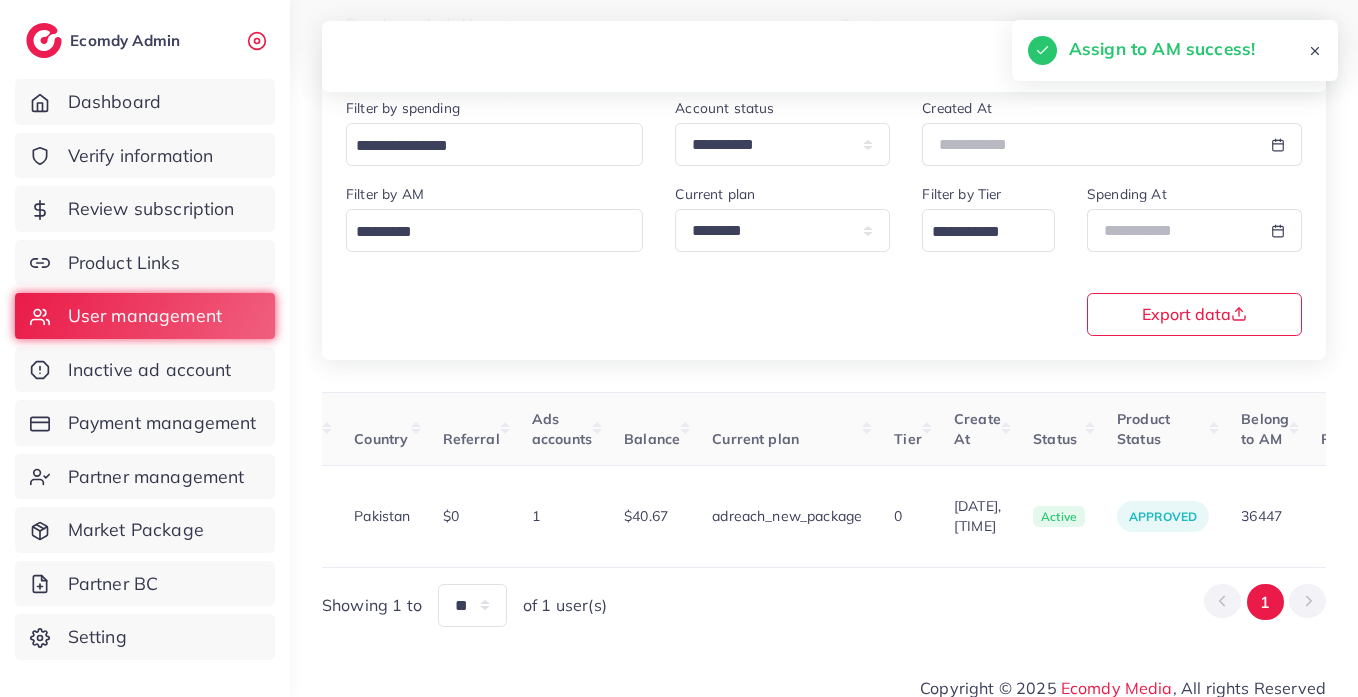 scroll, scrollTop: 0, scrollLeft: 0, axis: both 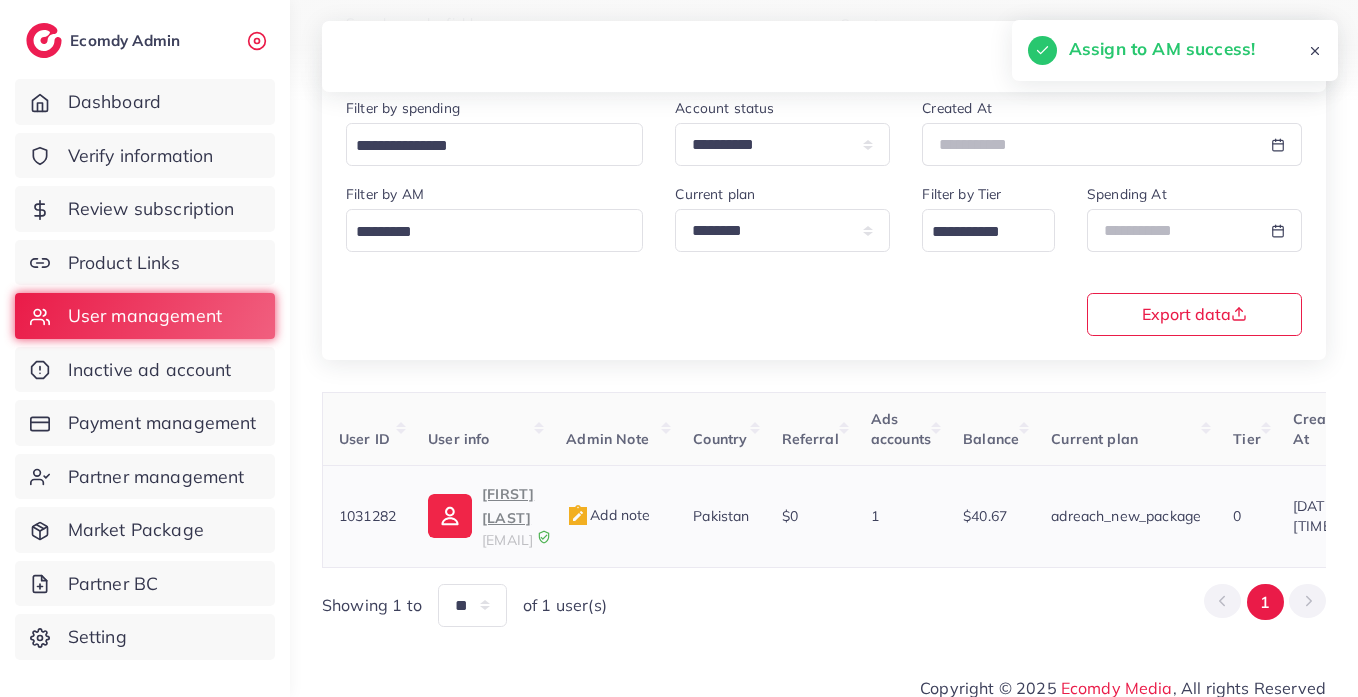 click on "musahamid0300@gmail.com" at bounding box center [507, 540] 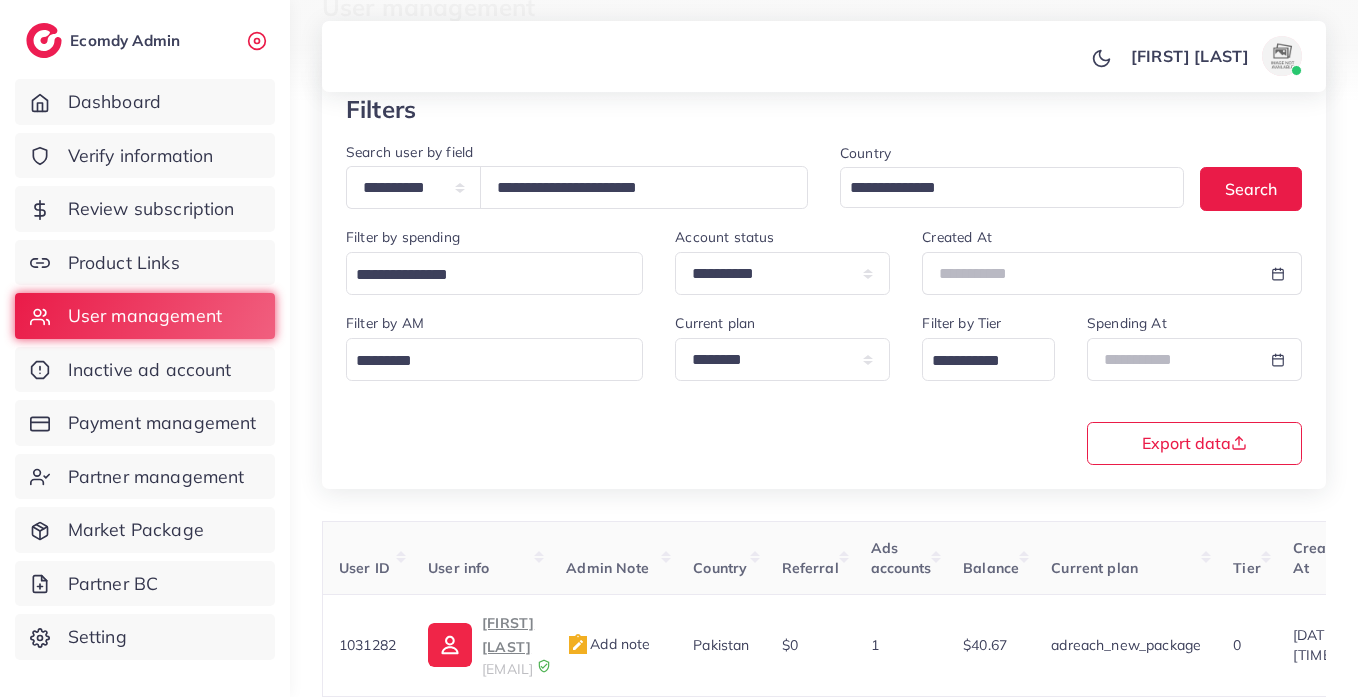 scroll, scrollTop: 0, scrollLeft: 0, axis: both 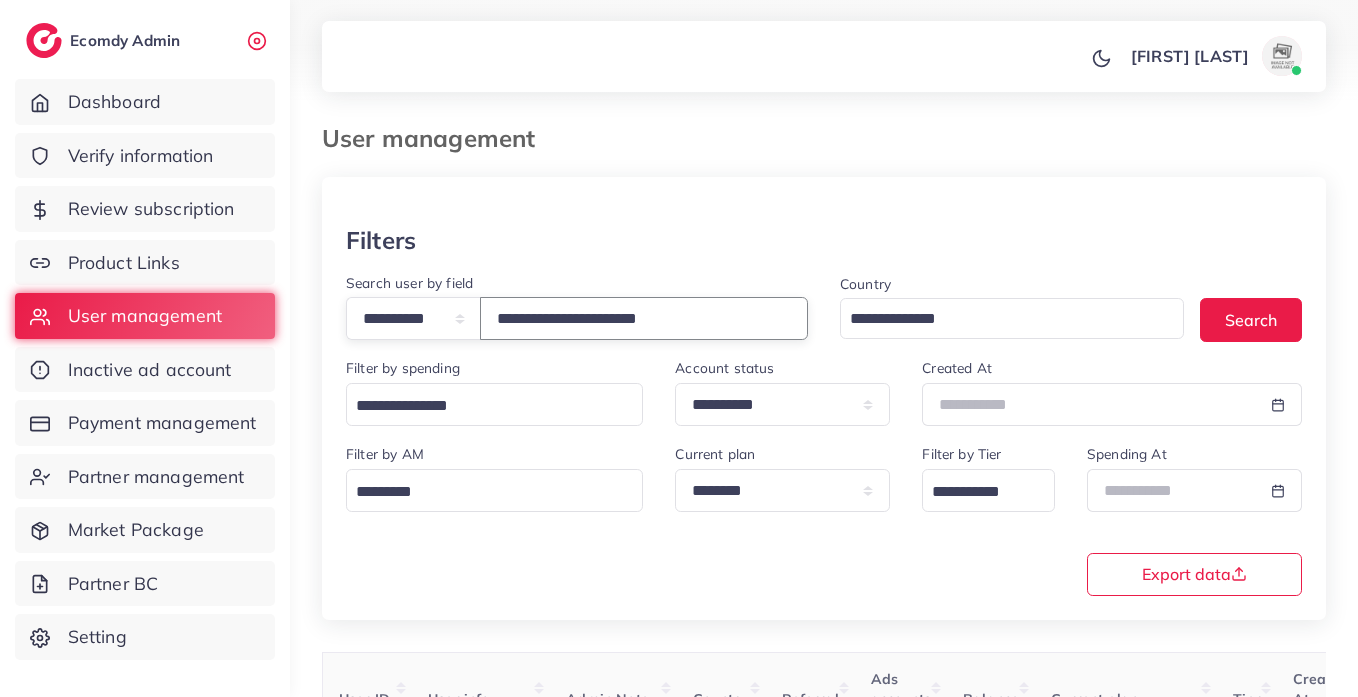 click on "**********" at bounding box center (644, 318) 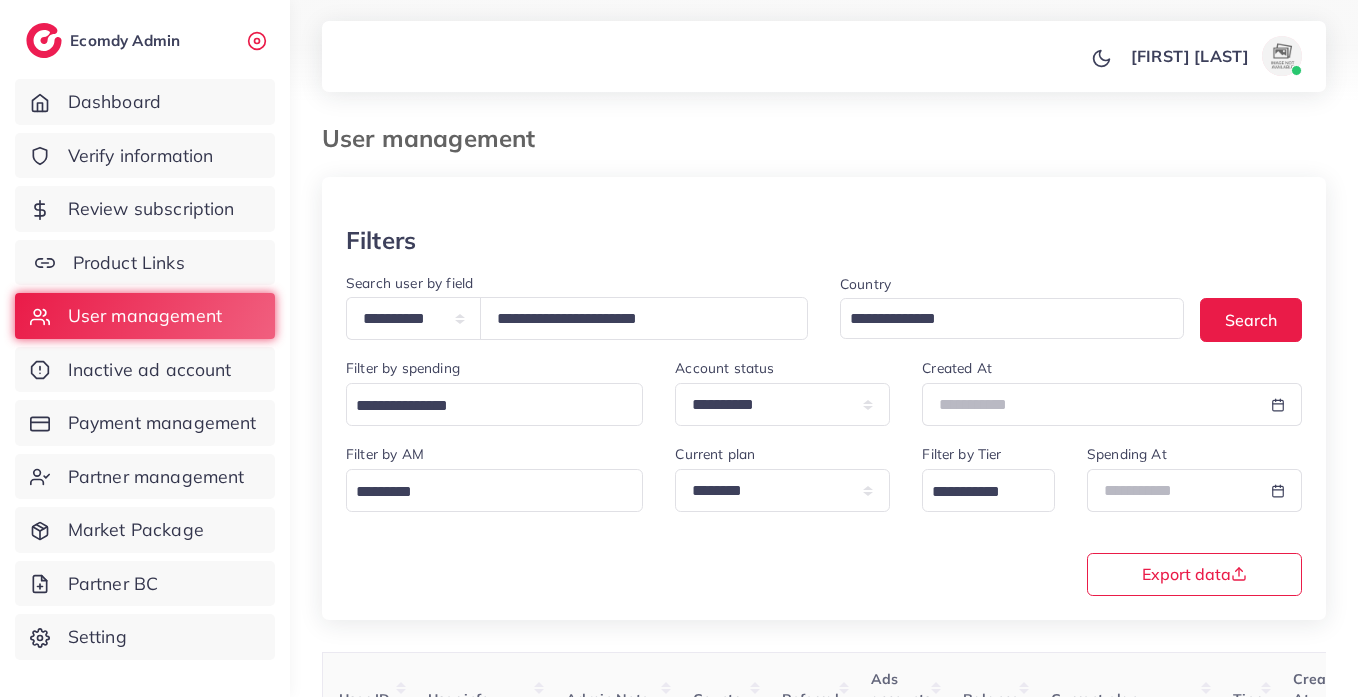 click on "Product Links" at bounding box center (129, 263) 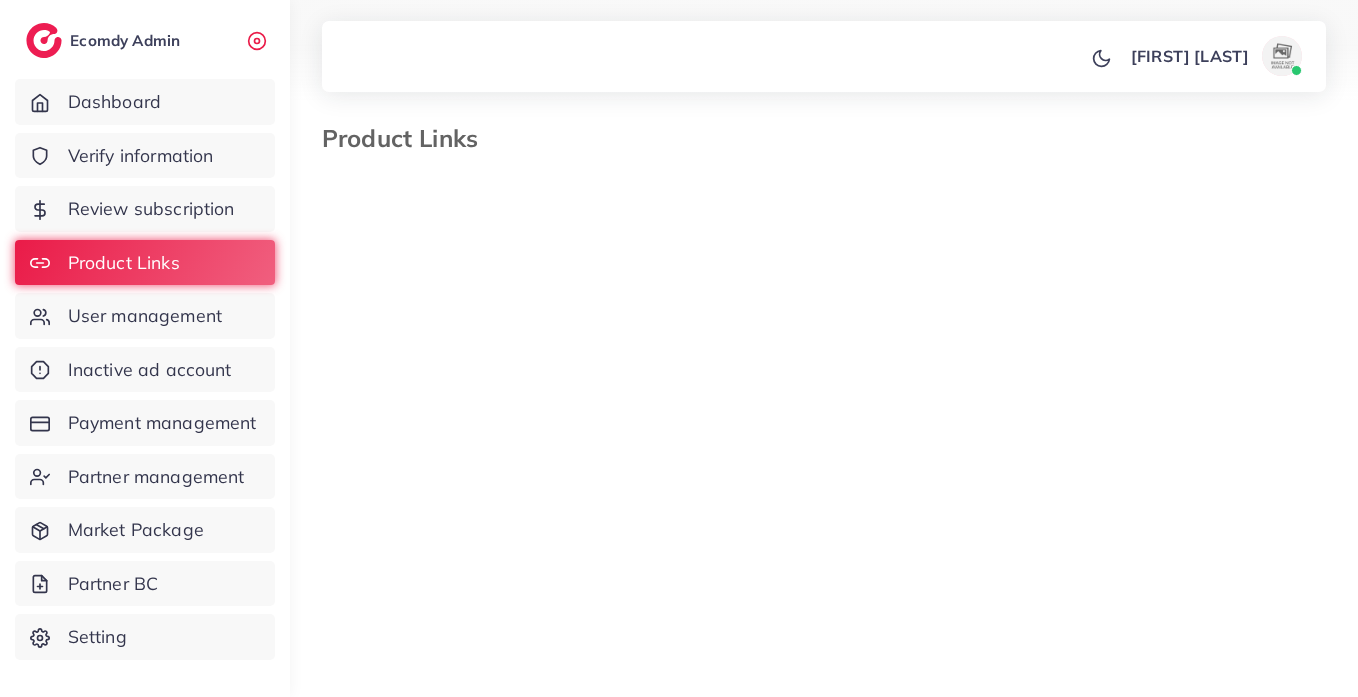 select on "*********" 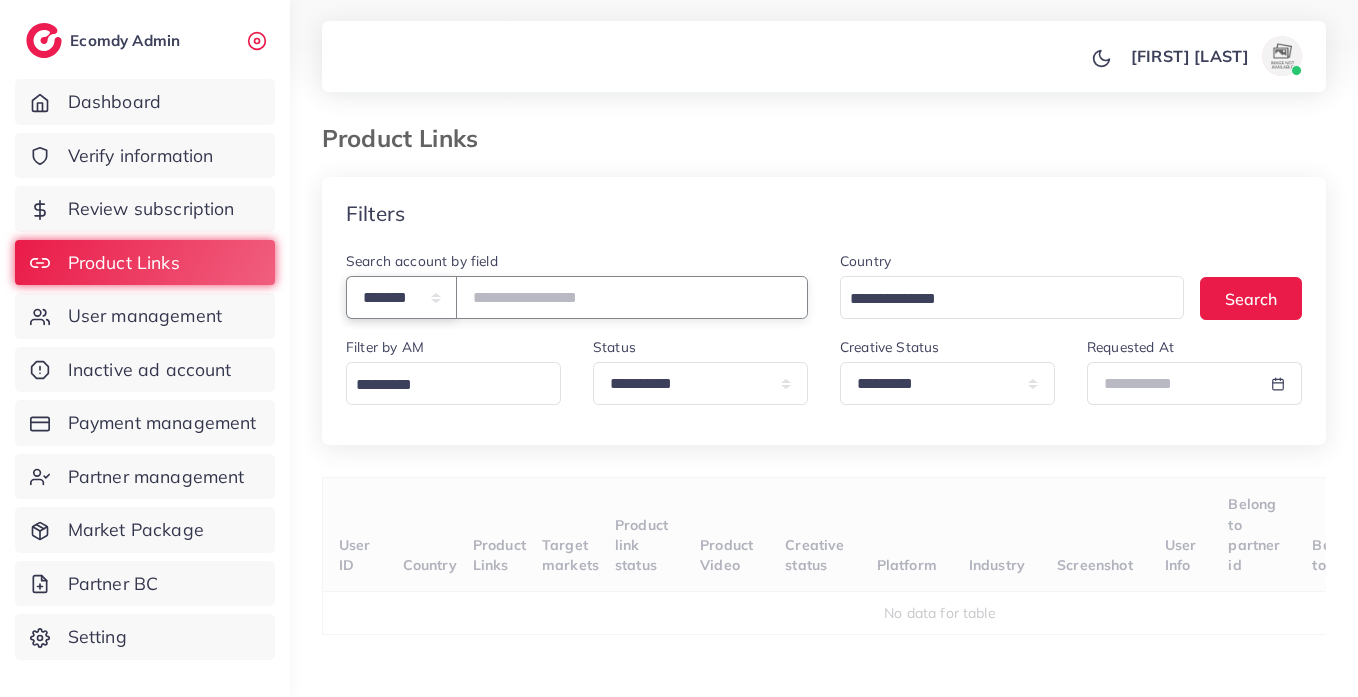 click on "**********" at bounding box center (401, 297) 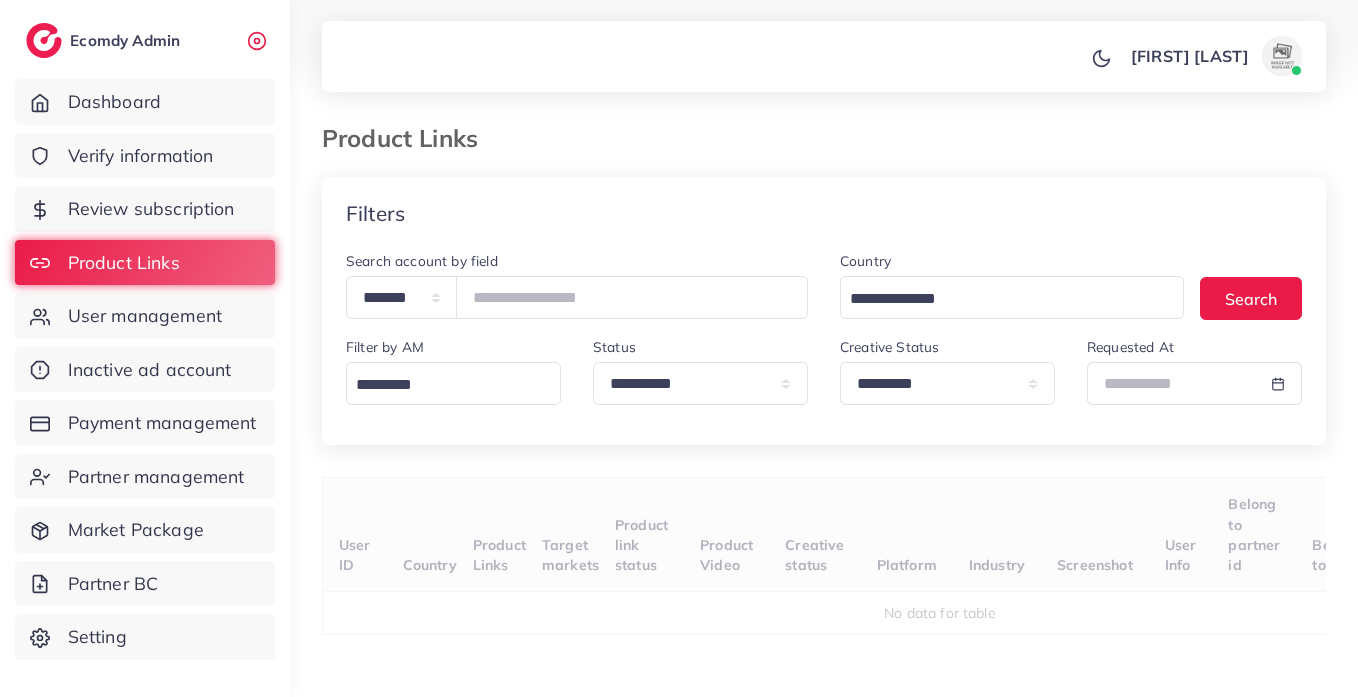 click on "Filters" at bounding box center (824, 213) 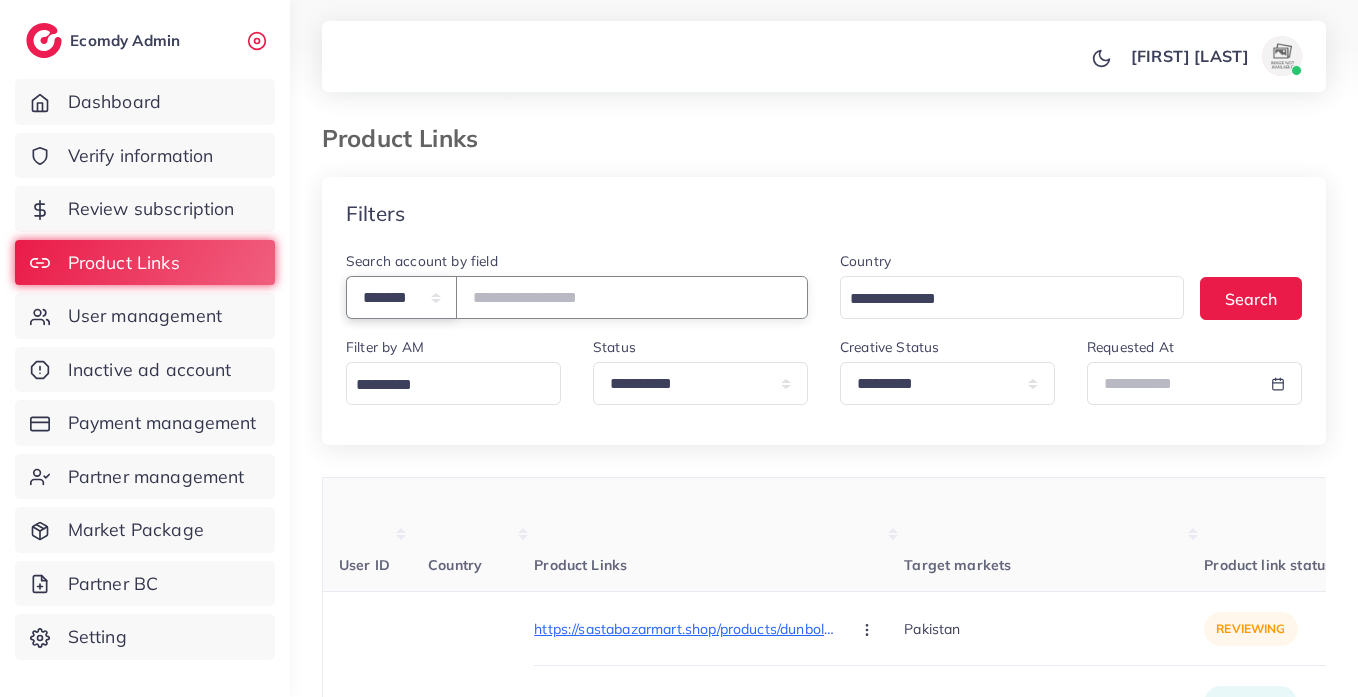 click on "**********" at bounding box center [401, 297] 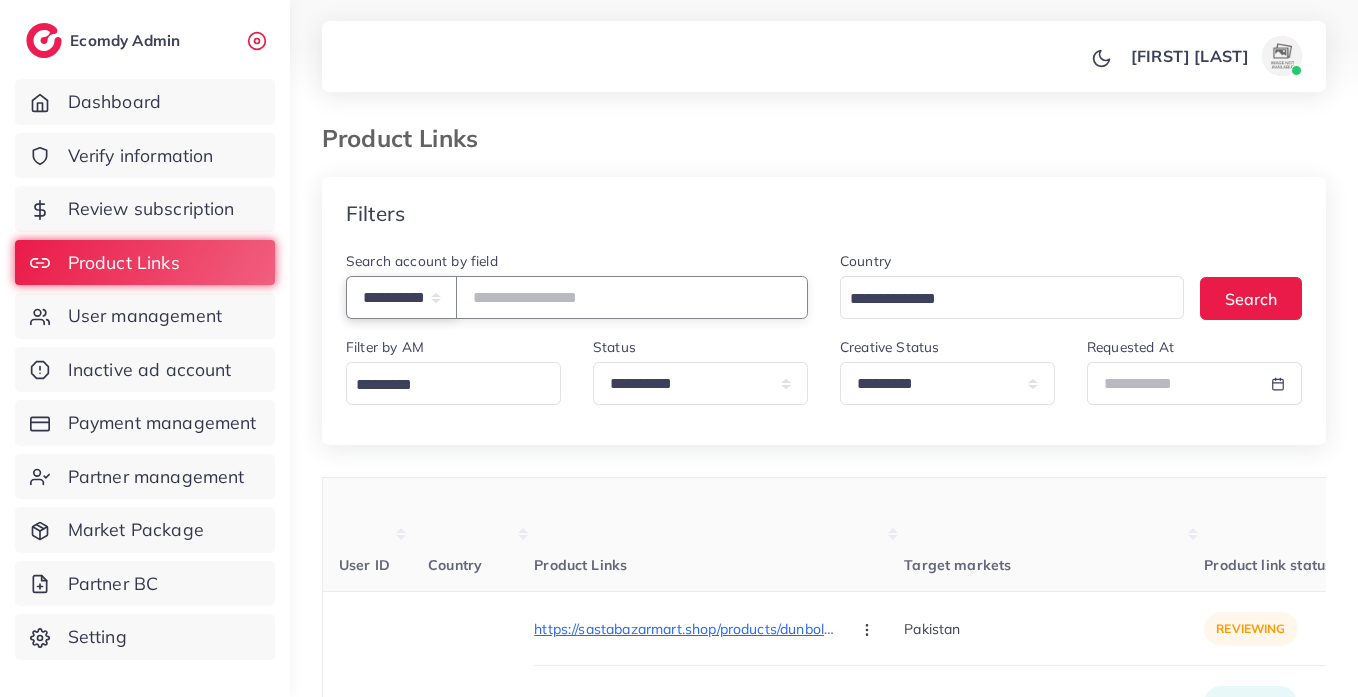 click on "**********" at bounding box center (401, 297) 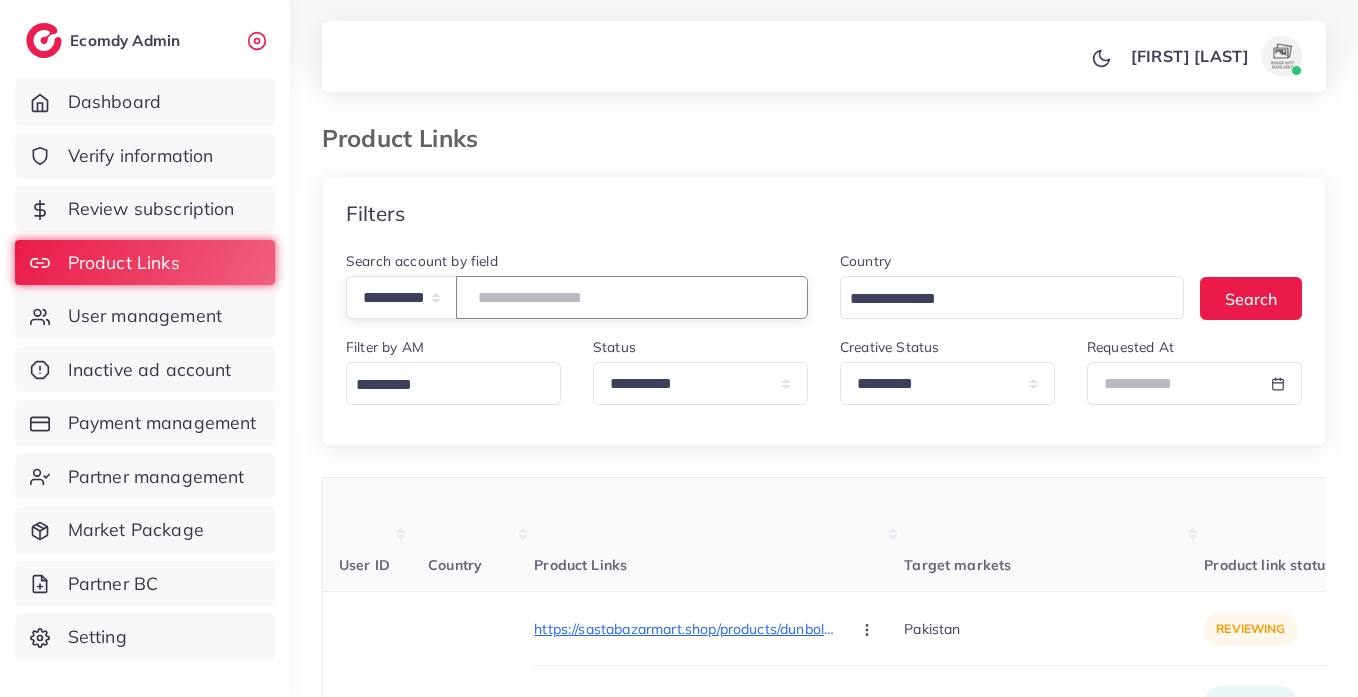 click at bounding box center (632, 297) 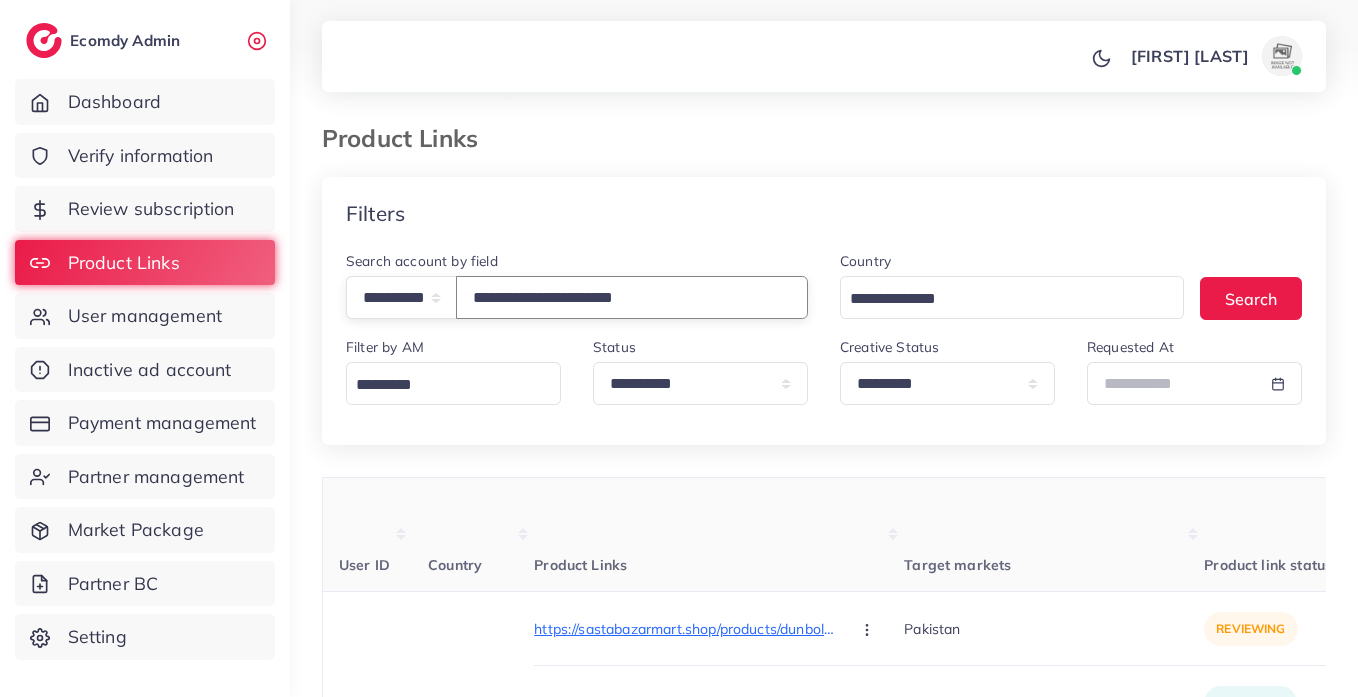 type on "**********" 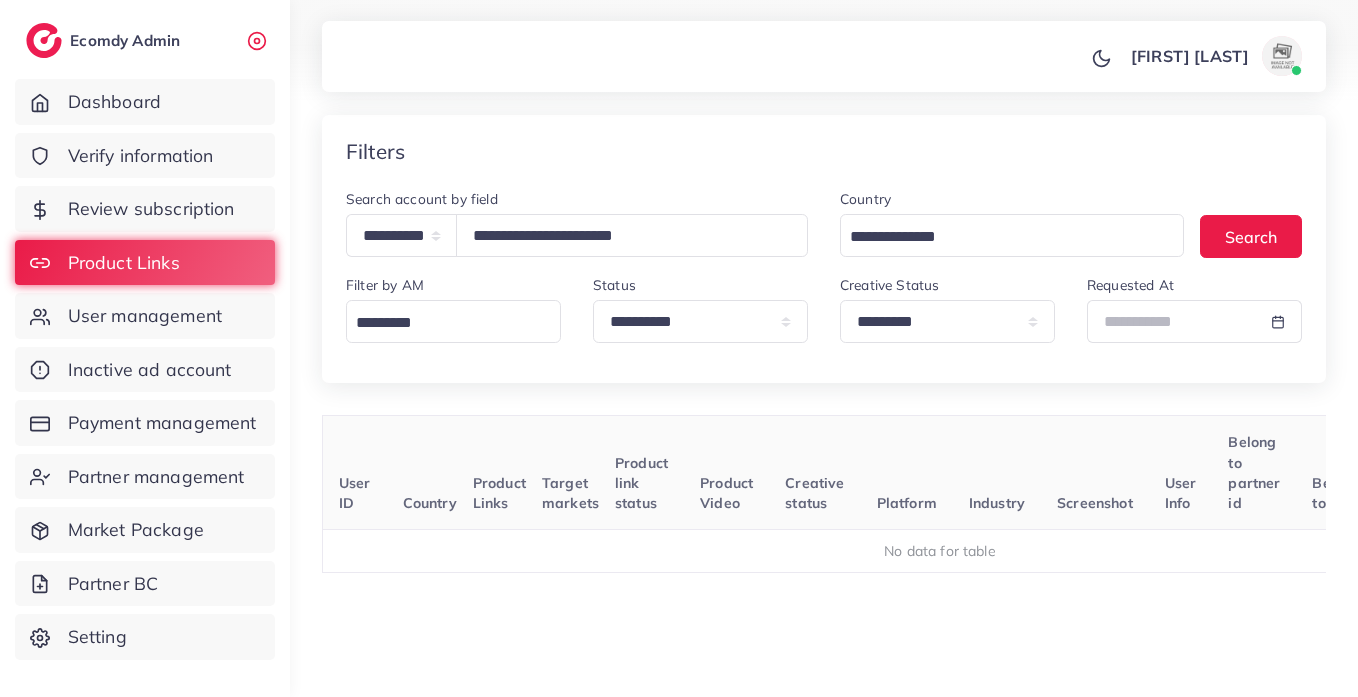 scroll, scrollTop: 120, scrollLeft: 0, axis: vertical 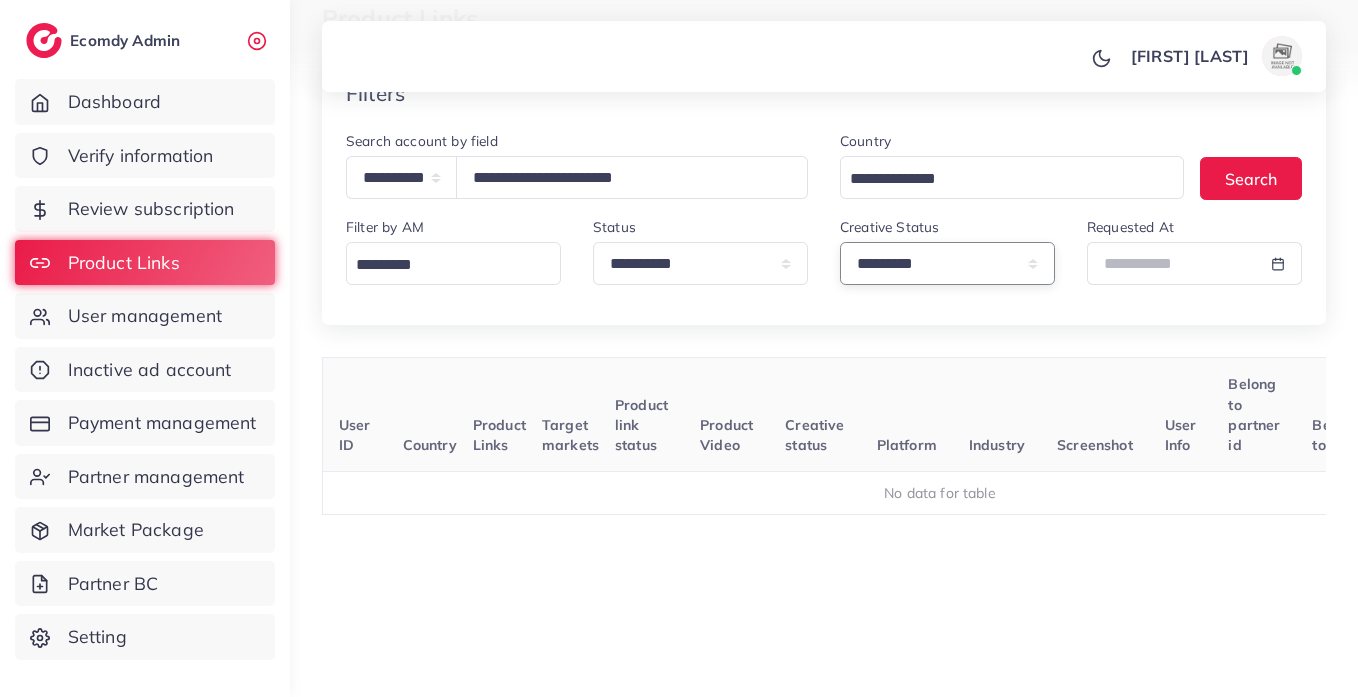 click on "**********" at bounding box center [947, 263] 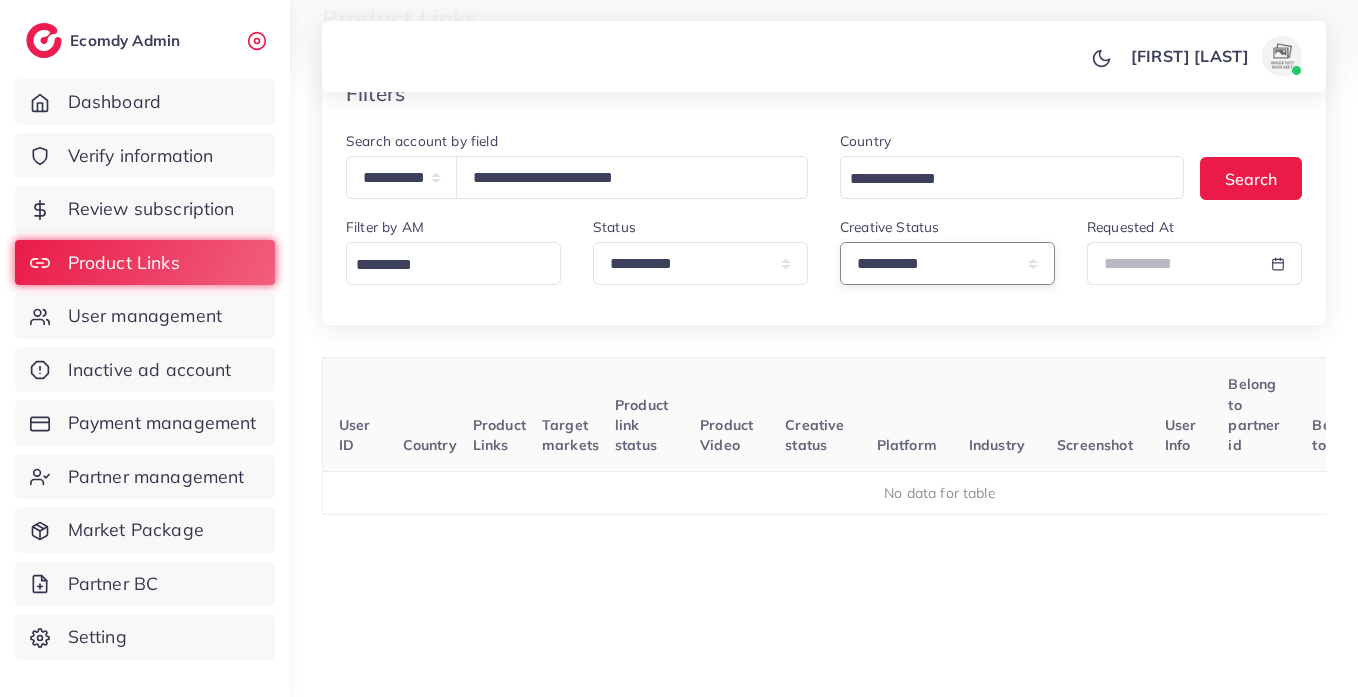 click on "**********" at bounding box center [947, 263] 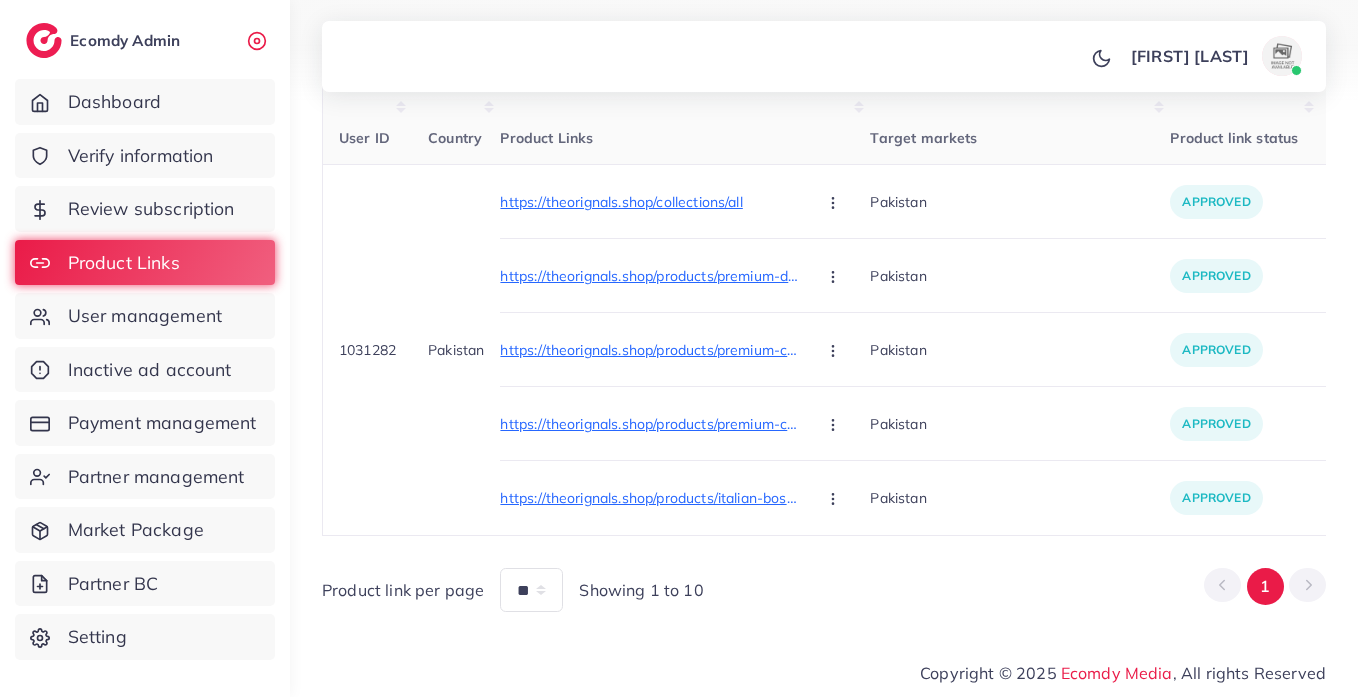 scroll, scrollTop: 435, scrollLeft: 0, axis: vertical 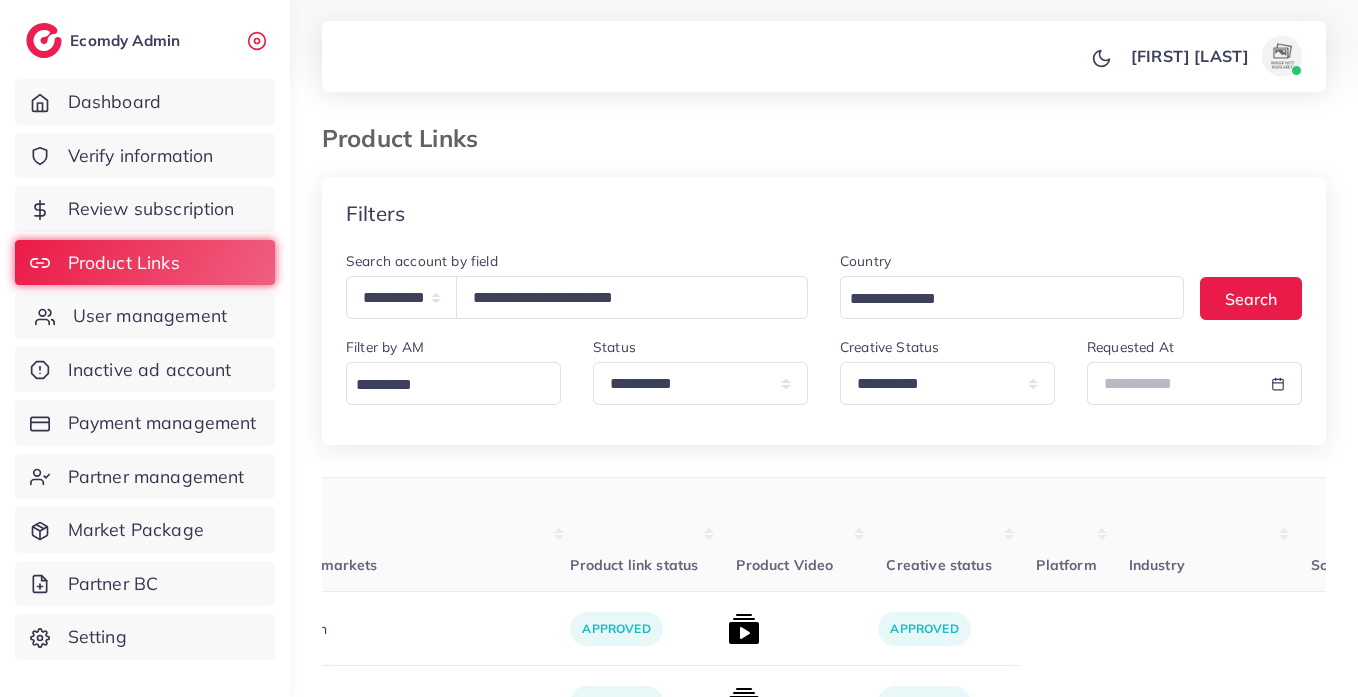 click 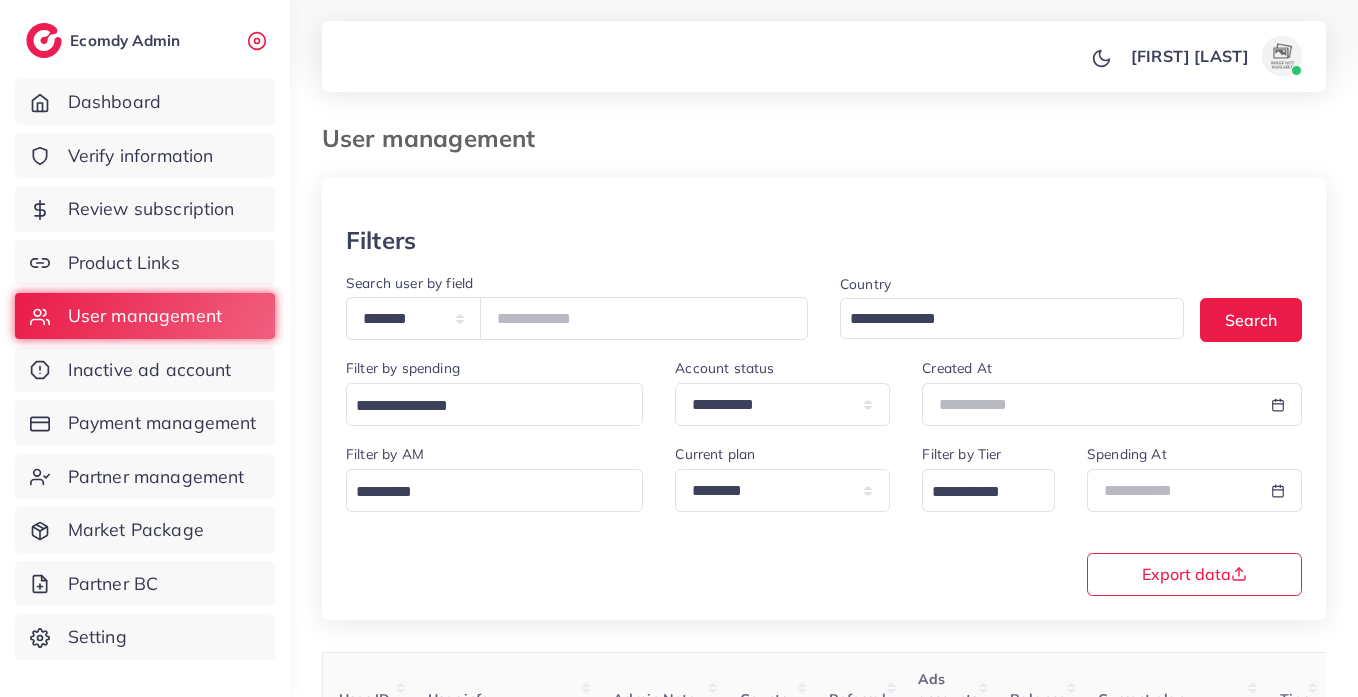 click on "Filters" at bounding box center (824, 240) 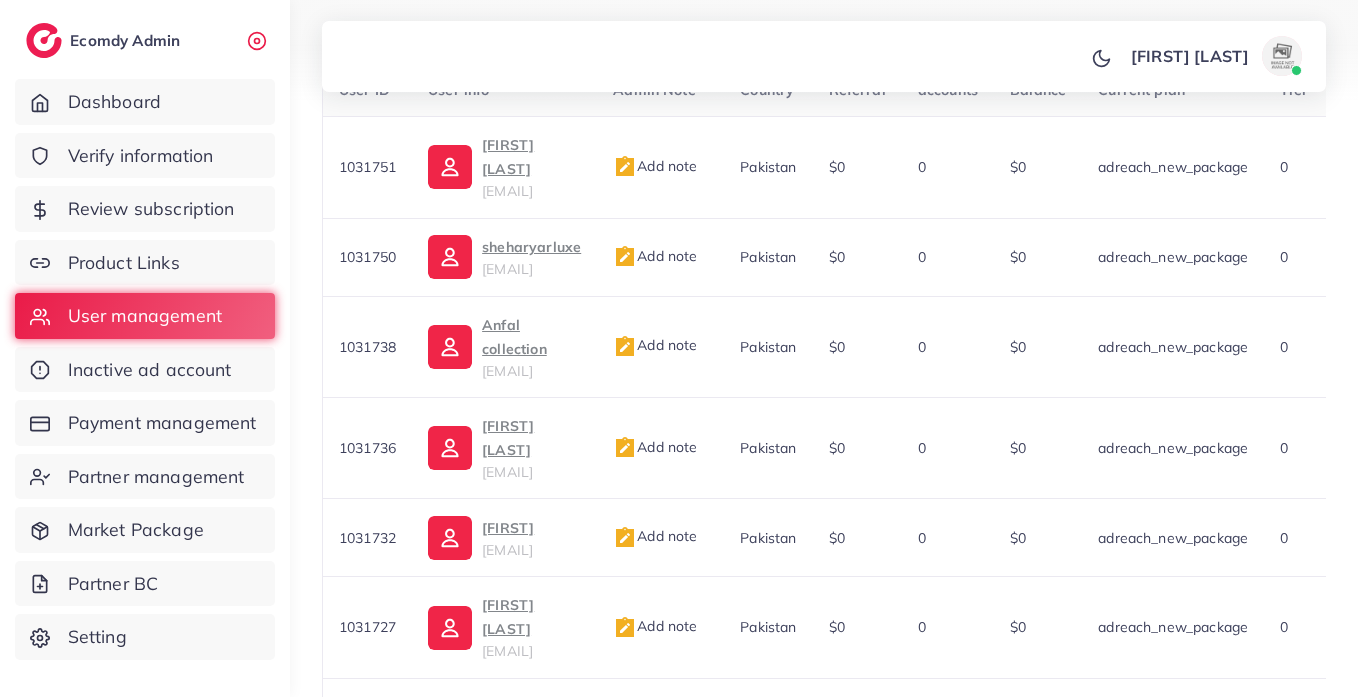 scroll, scrollTop: 0, scrollLeft: 0, axis: both 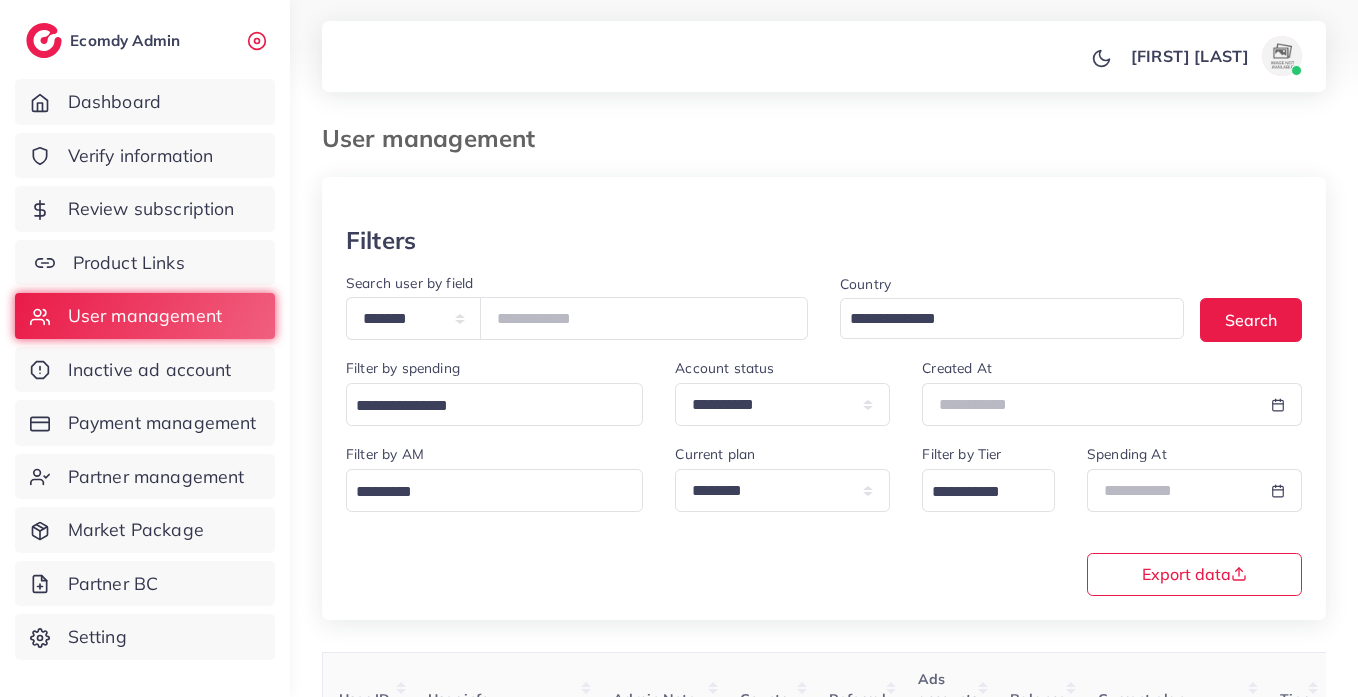 click on "Product Links" at bounding box center (129, 263) 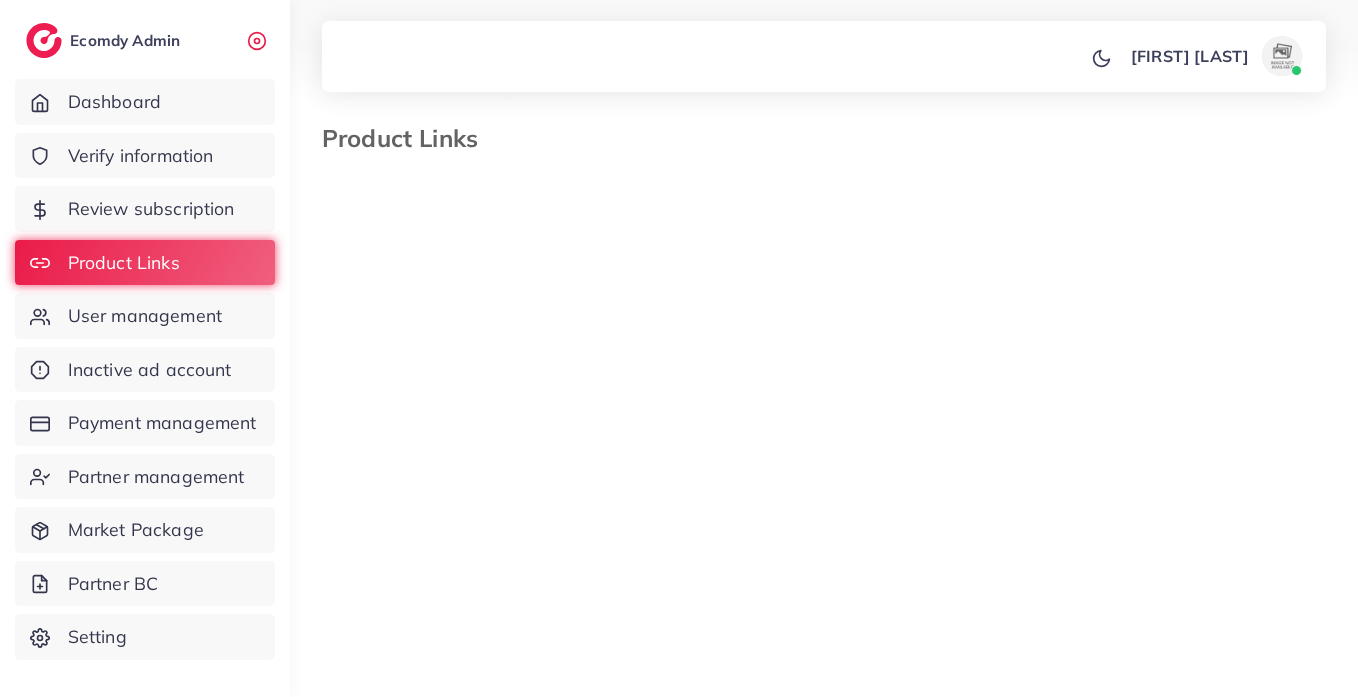 select on "*********" 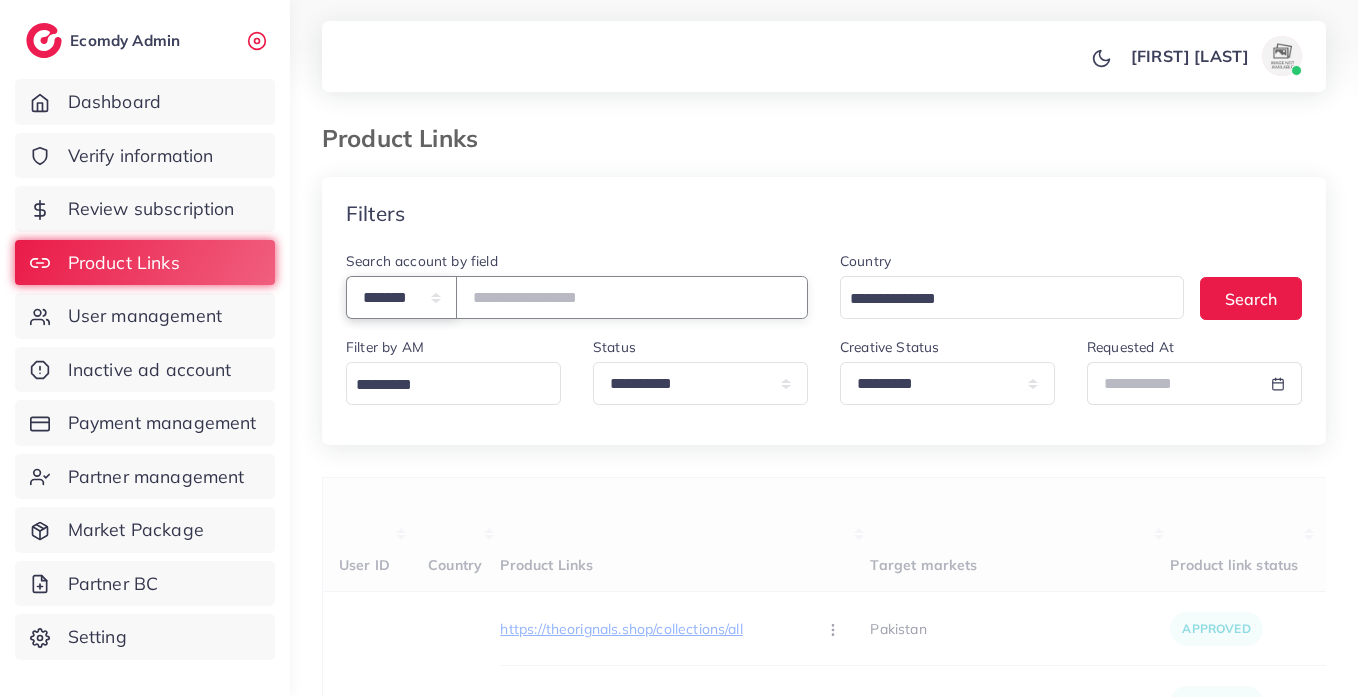 click on "**********" at bounding box center [401, 297] 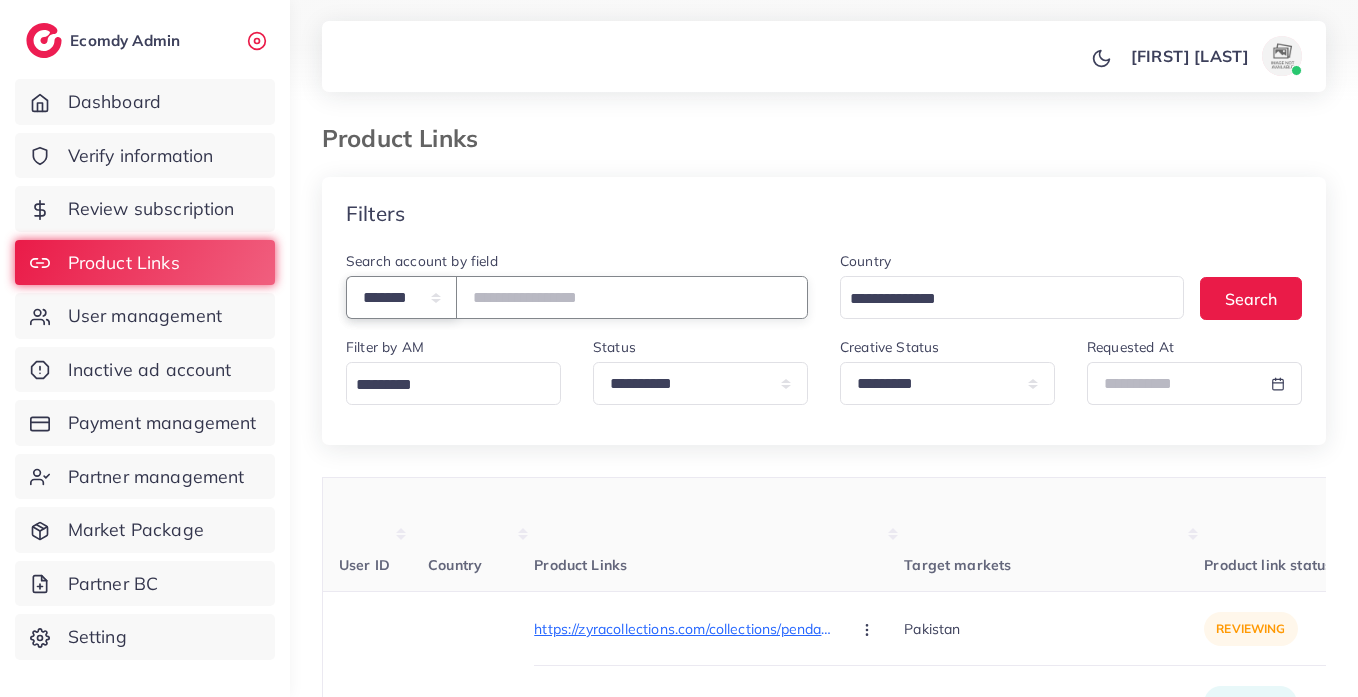 select on "*****" 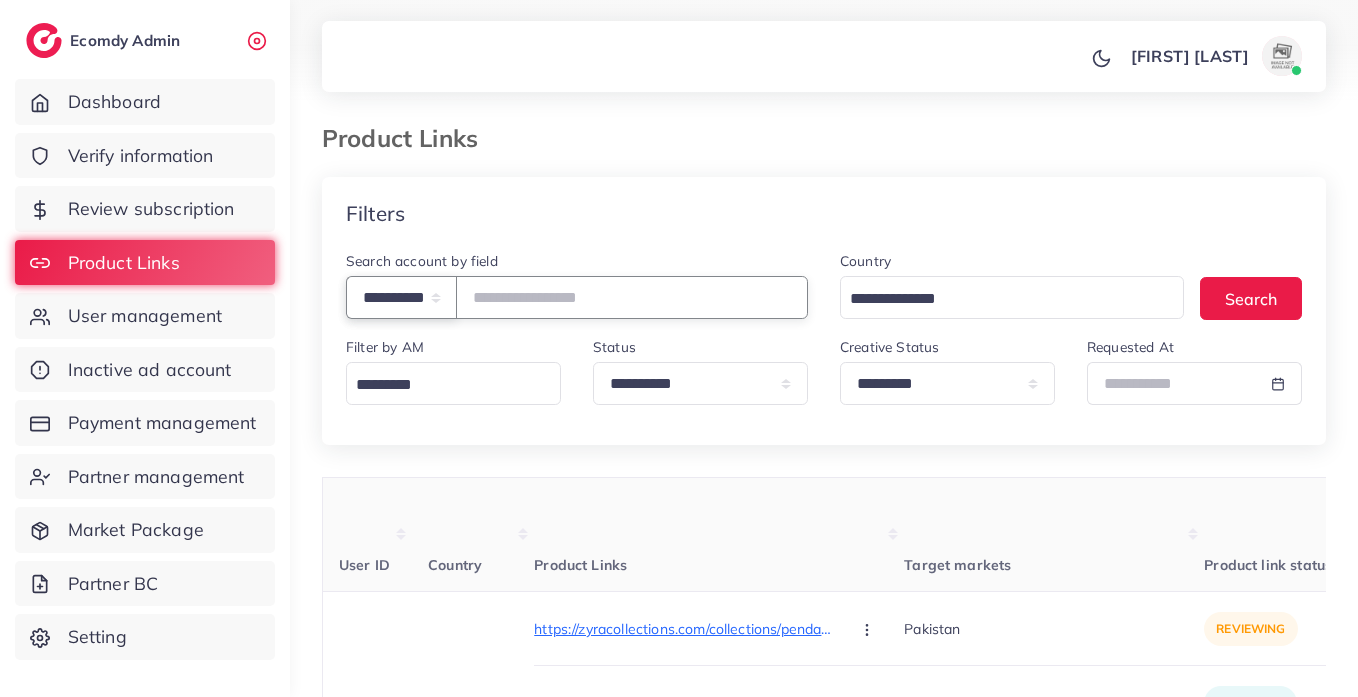 click on "**********" at bounding box center (401, 297) 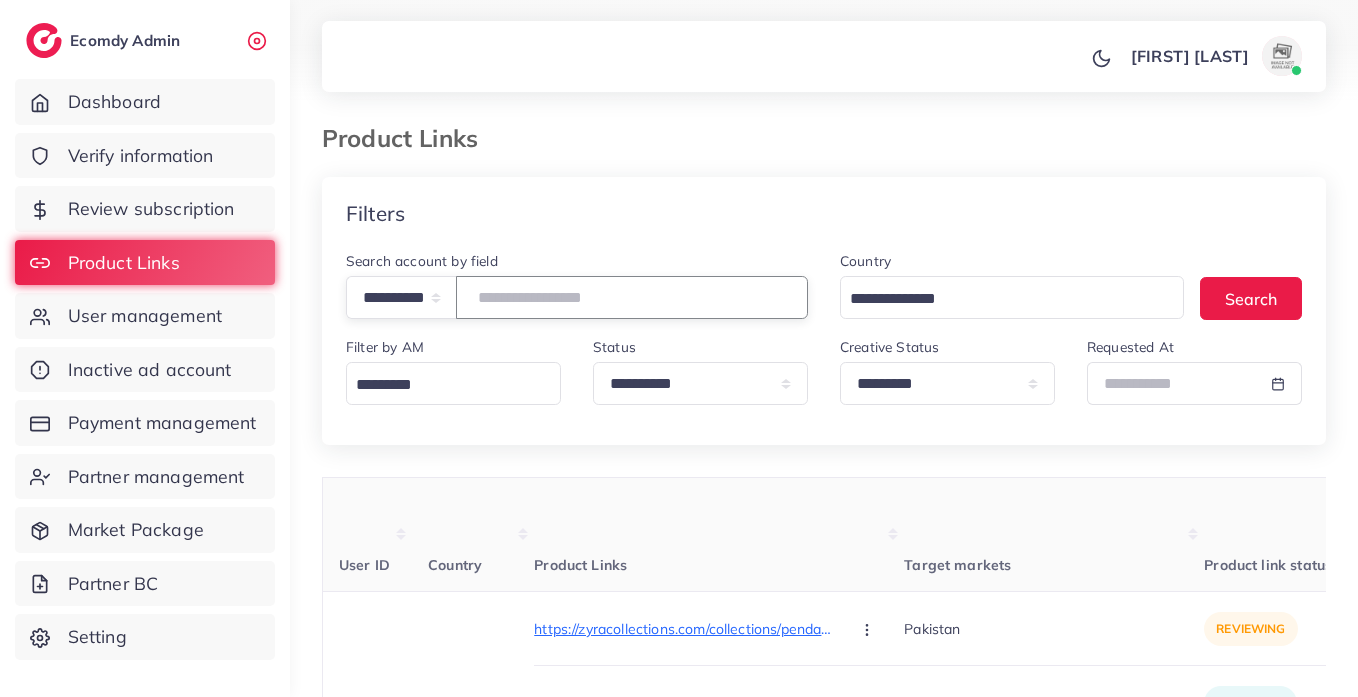 click at bounding box center (632, 297) 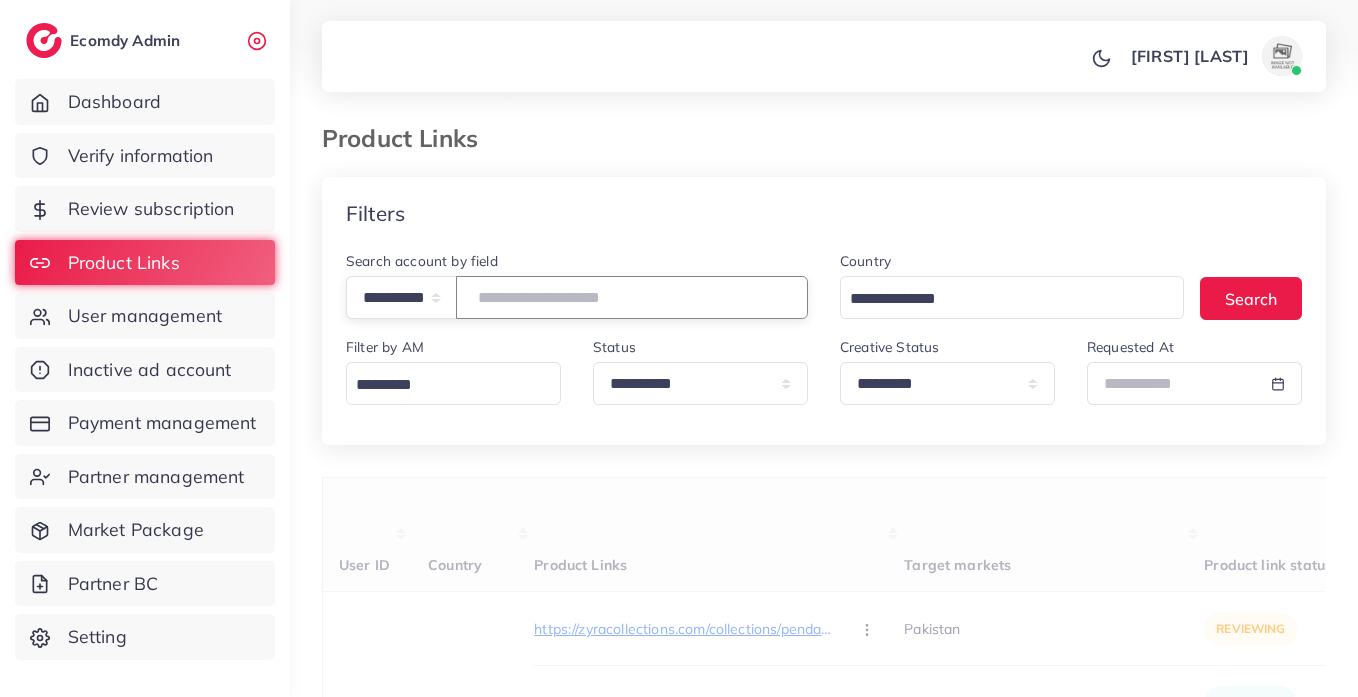 click at bounding box center (632, 297) 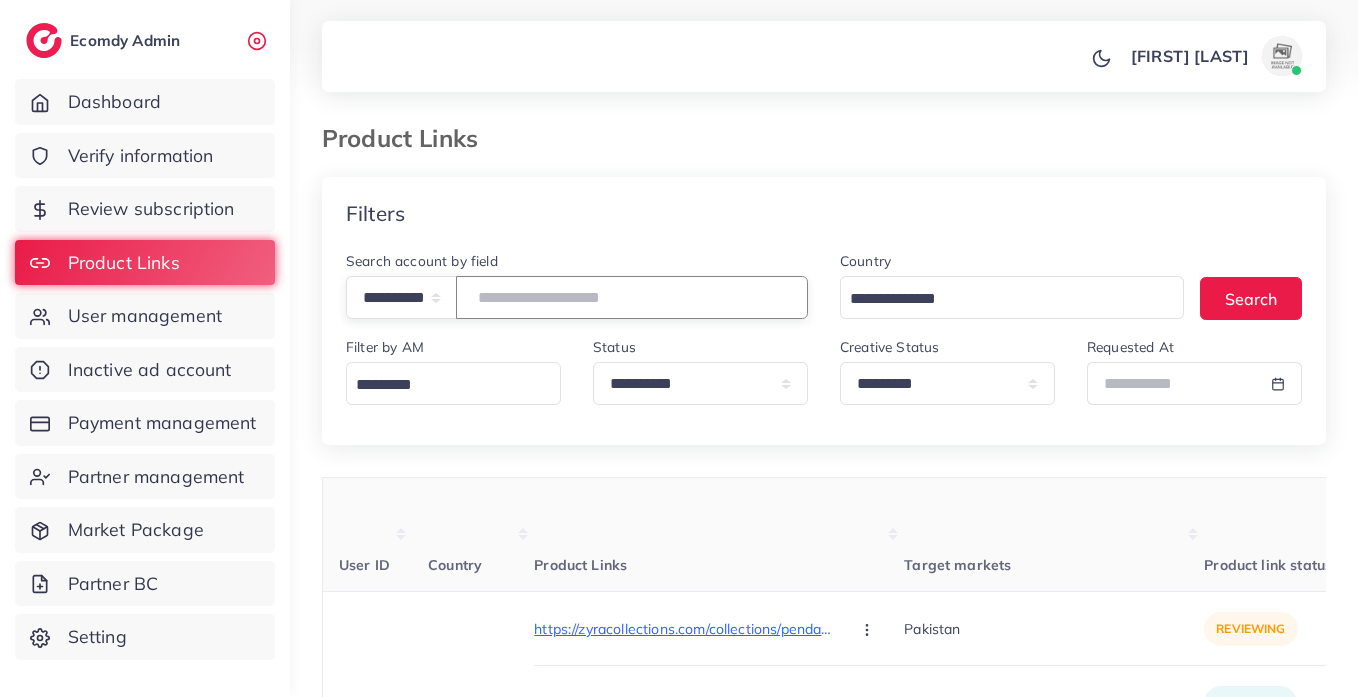 click at bounding box center [632, 297] 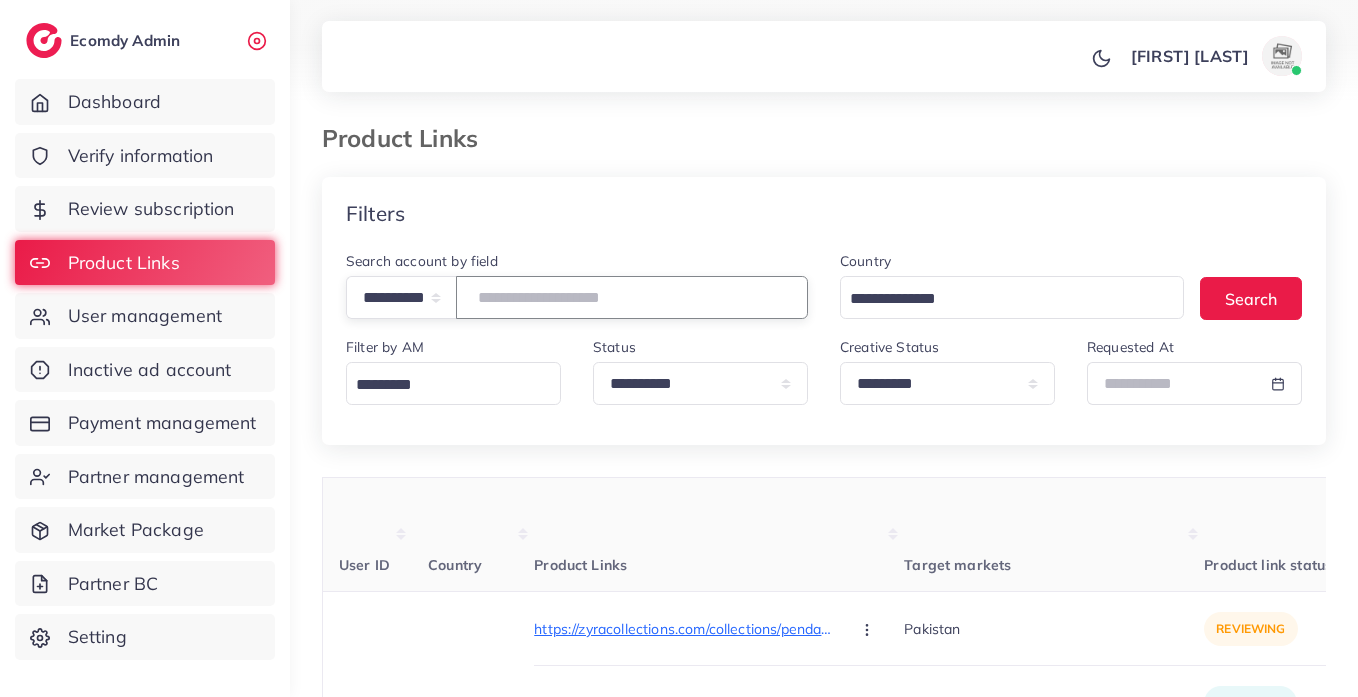 paste on "**********" 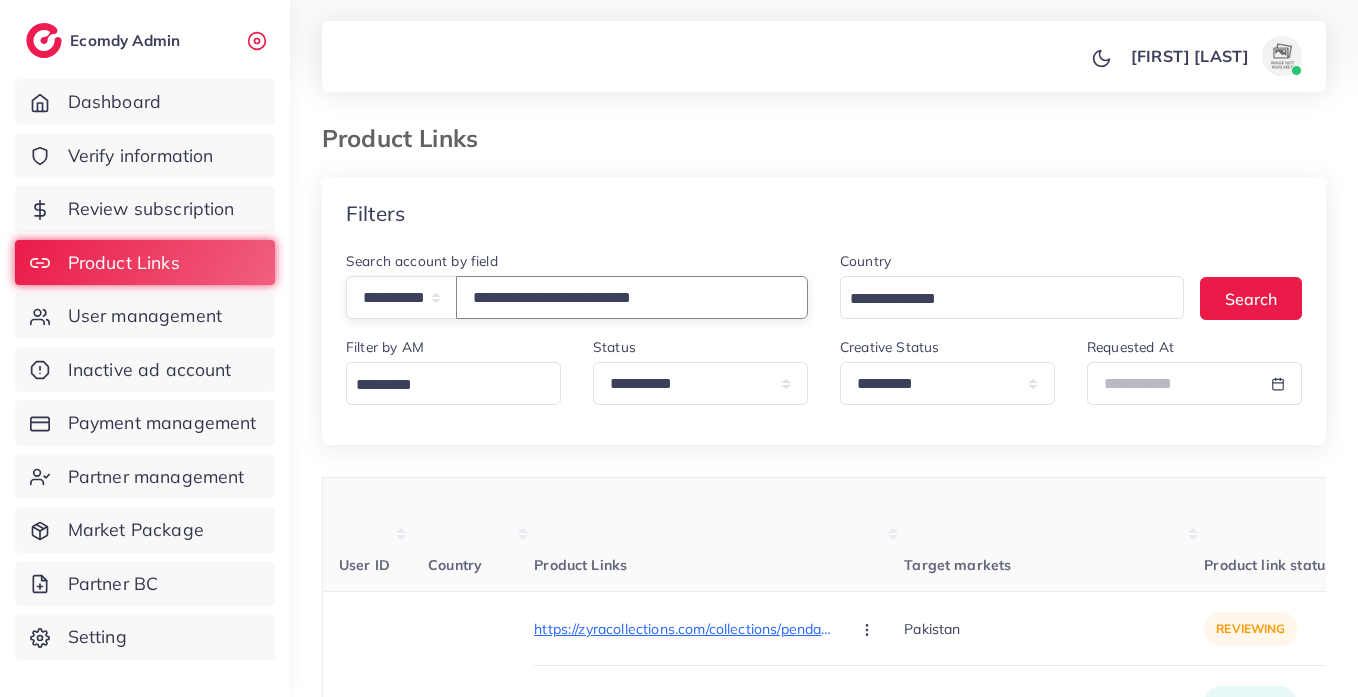 type on "**********" 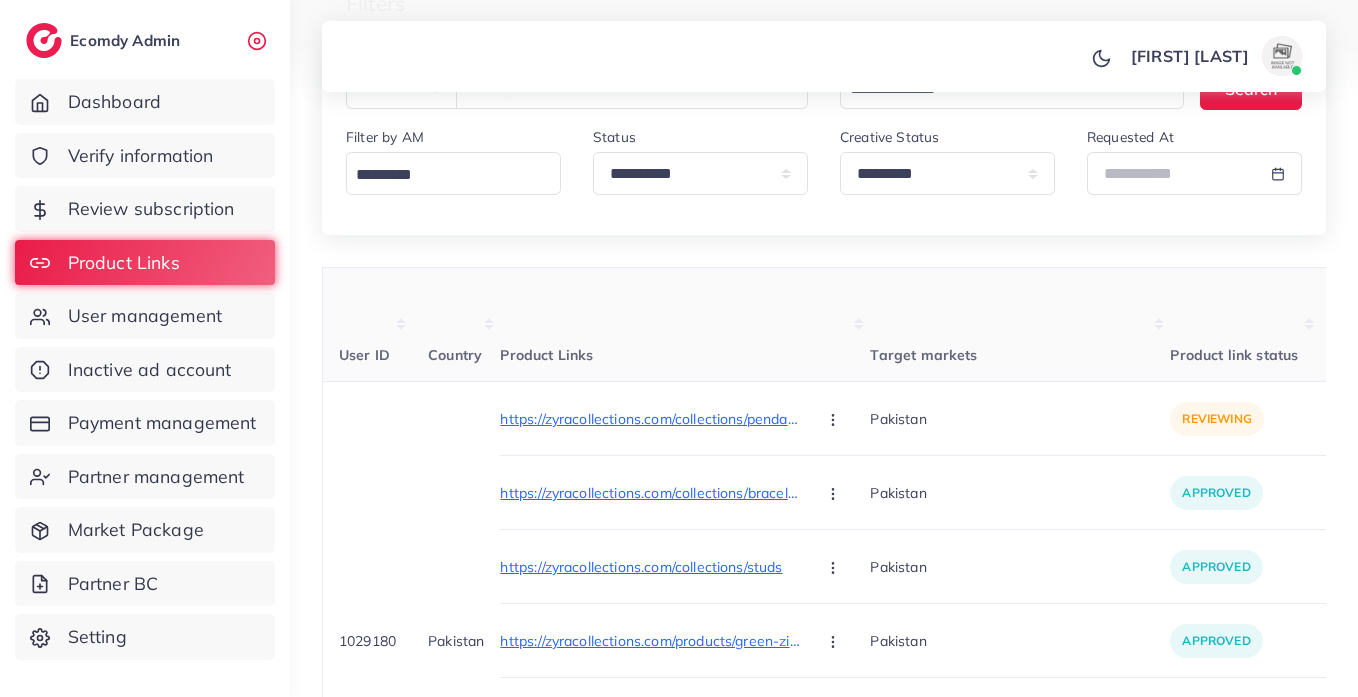 scroll, scrollTop: 149, scrollLeft: 0, axis: vertical 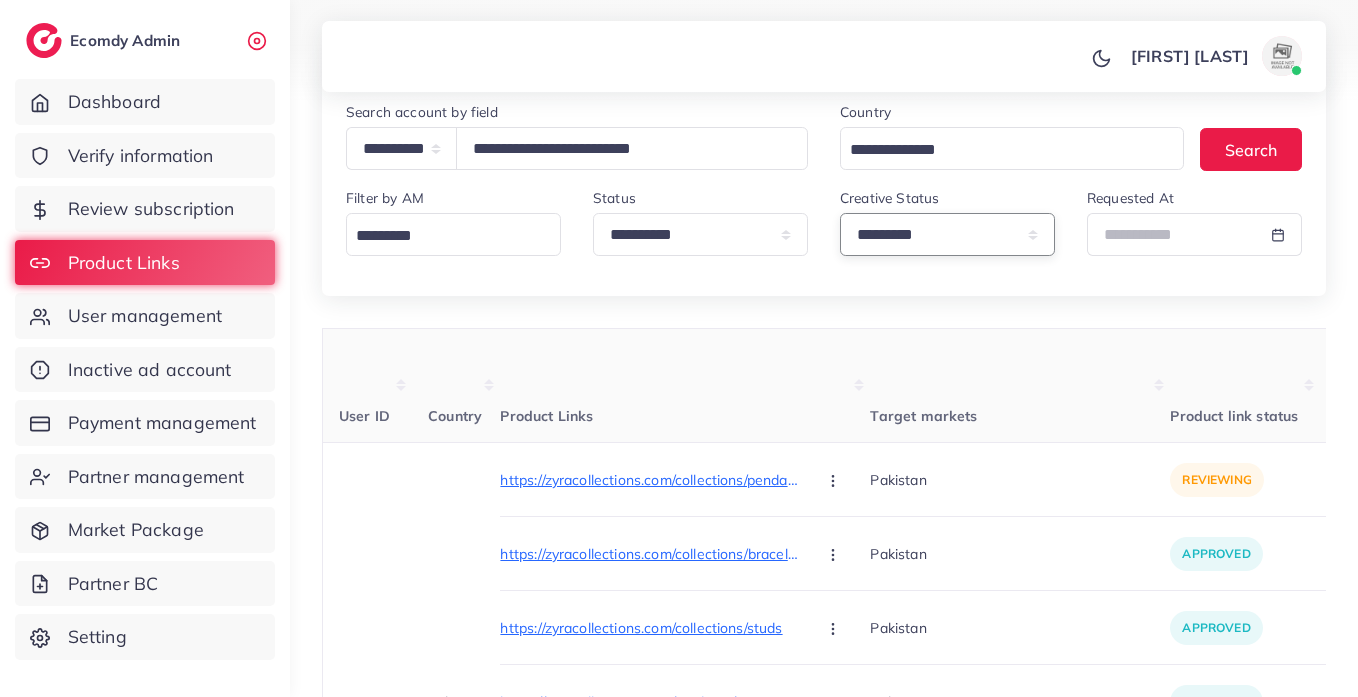 click on "**********" at bounding box center (947, 234) 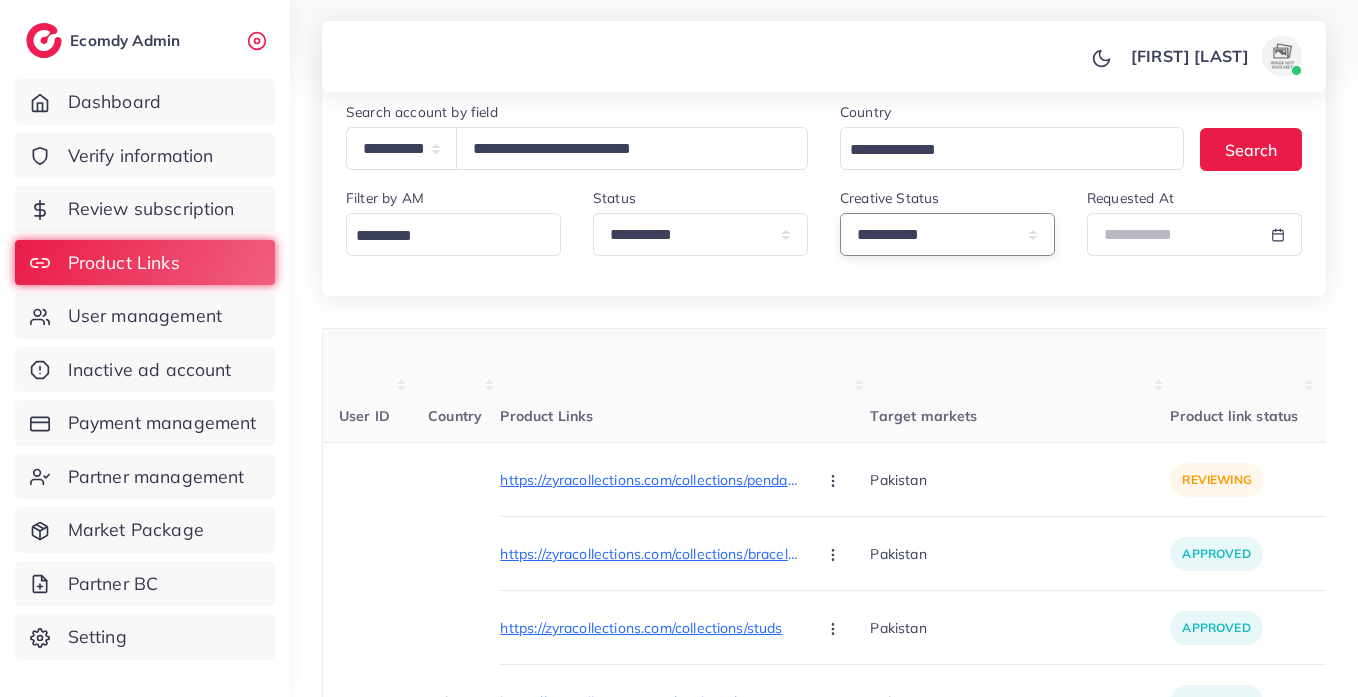 click on "**********" at bounding box center [947, 234] 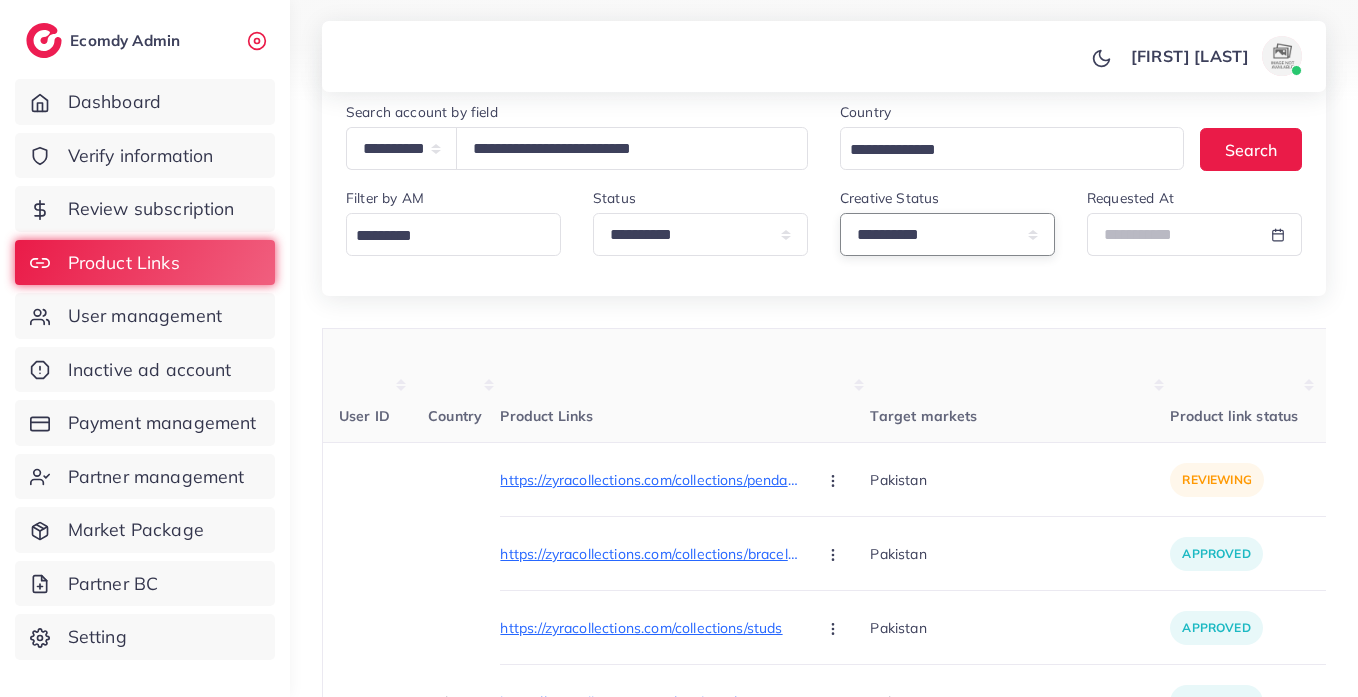 scroll, scrollTop: 583, scrollLeft: 0, axis: vertical 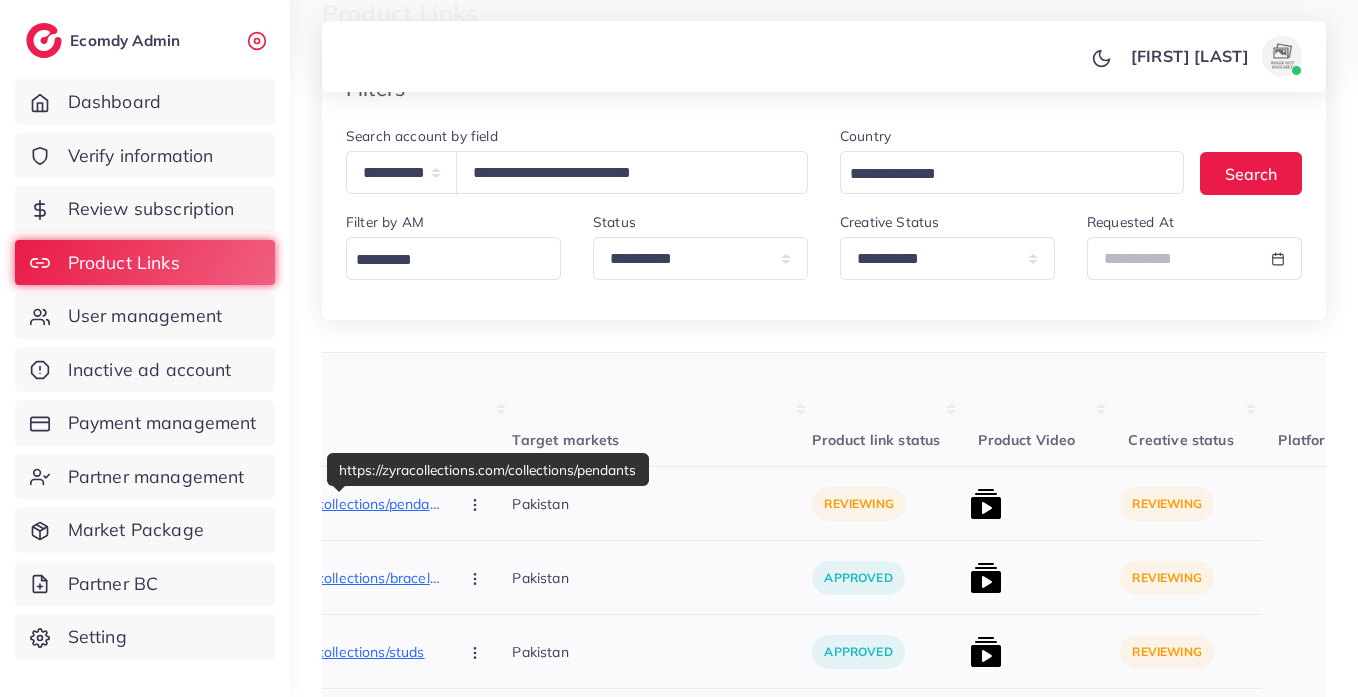 click on "https://zyracollections.com/collections/pendants" at bounding box center [292, 504] 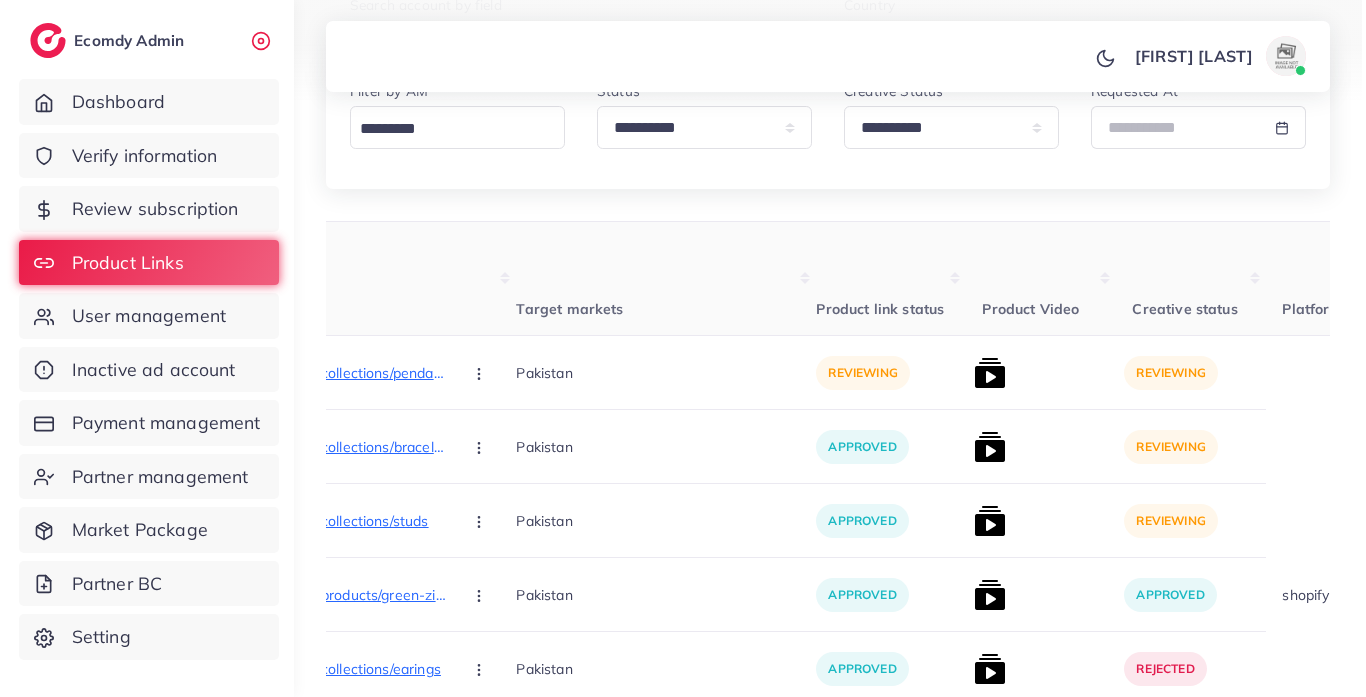 scroll, scrollTop: 189, scrollLeft: 0, axis: vertical 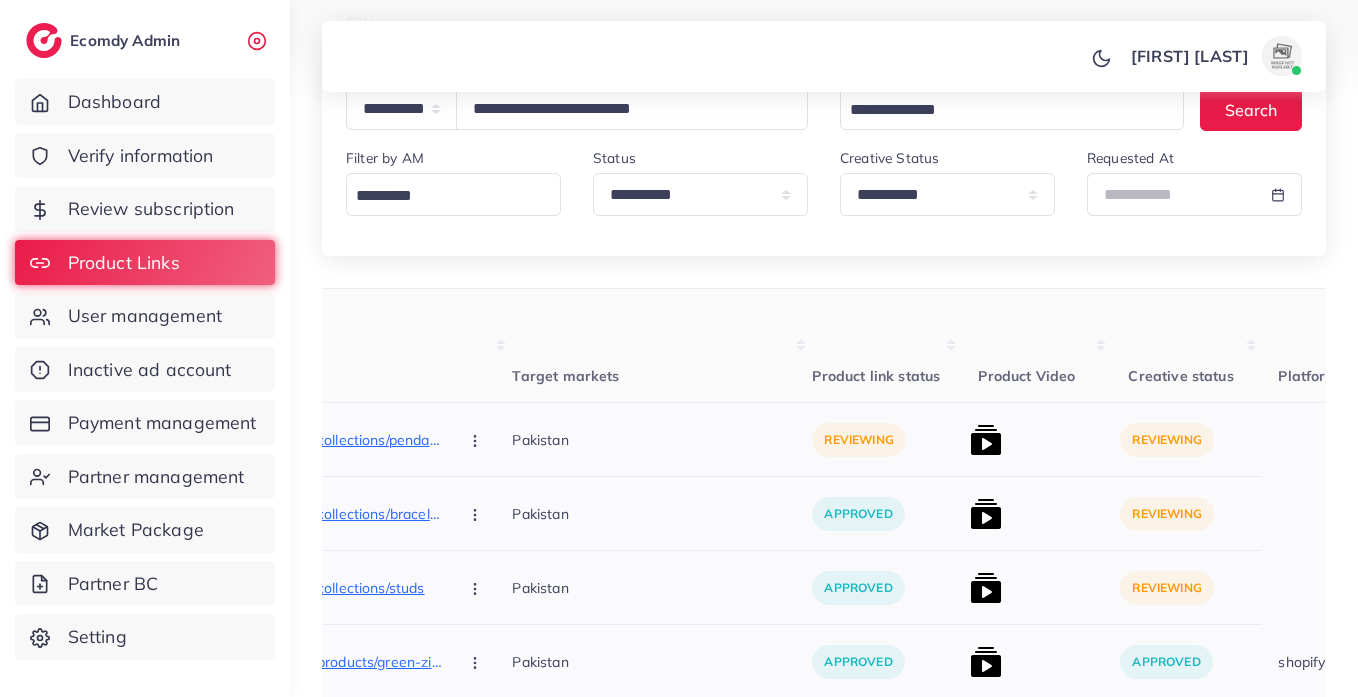 click 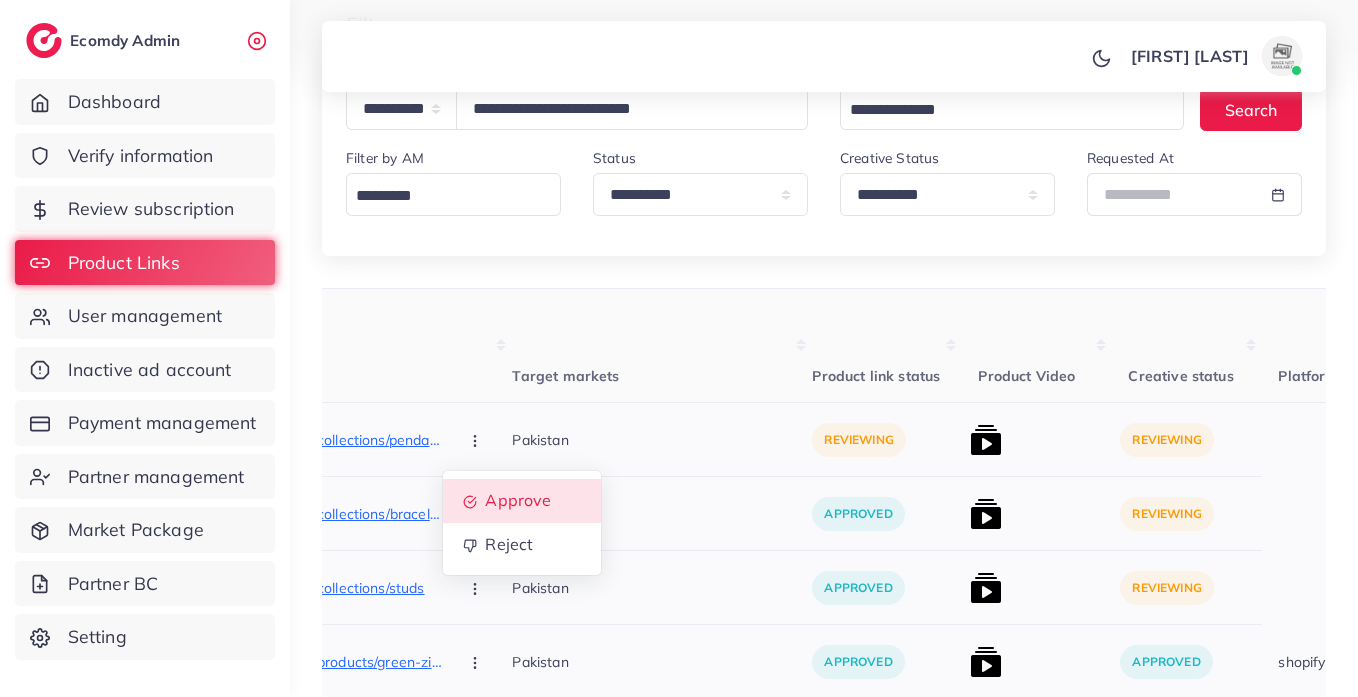 click on "Approve" at bounding box center (519, 501) 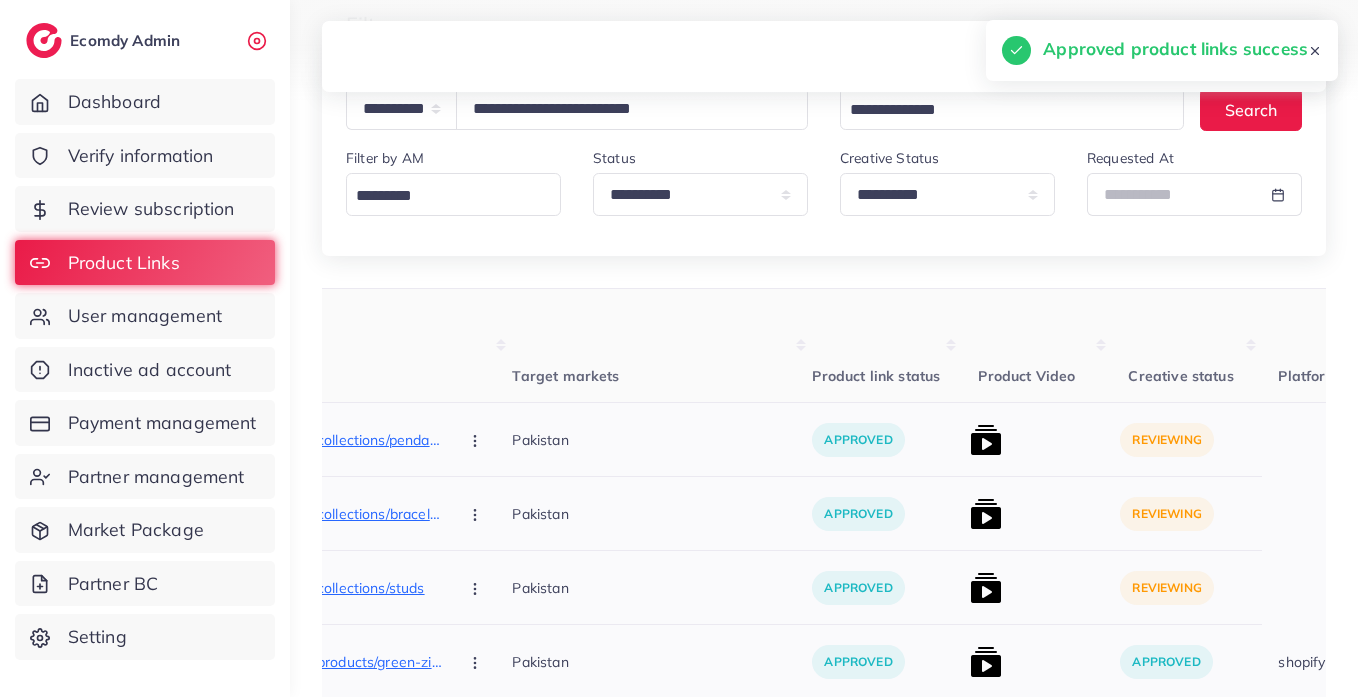 click at bounding box center (986, 440) 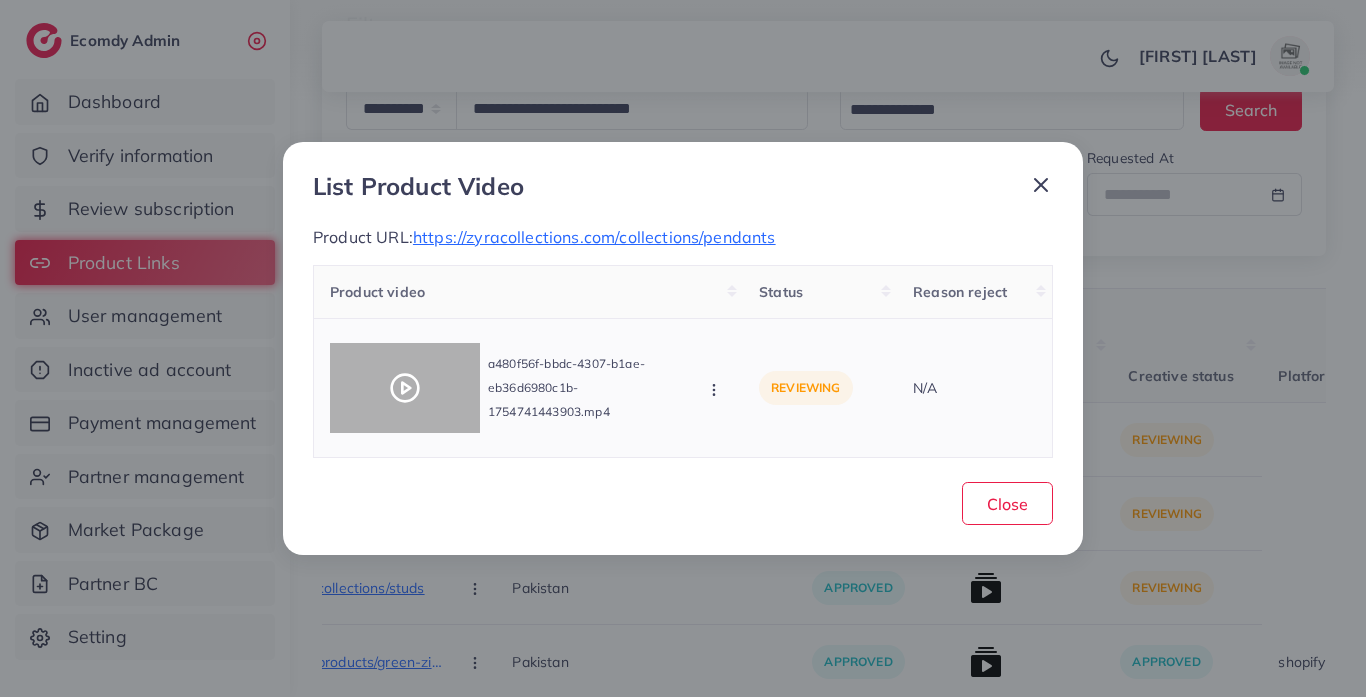 click at bounding box center (405, 388) 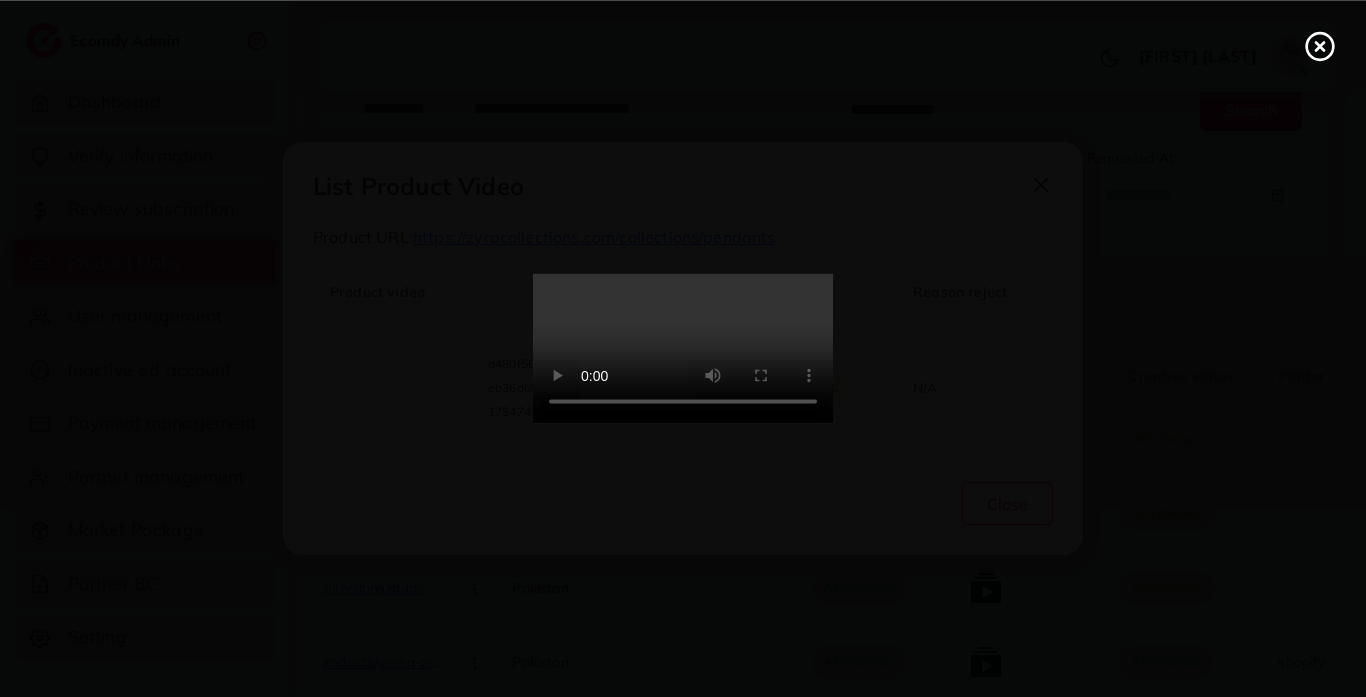 drag, startPoint x: 1320, startPoint y: 53, endPoint x: 1365, endPoint y: 75, distance: 50.08992 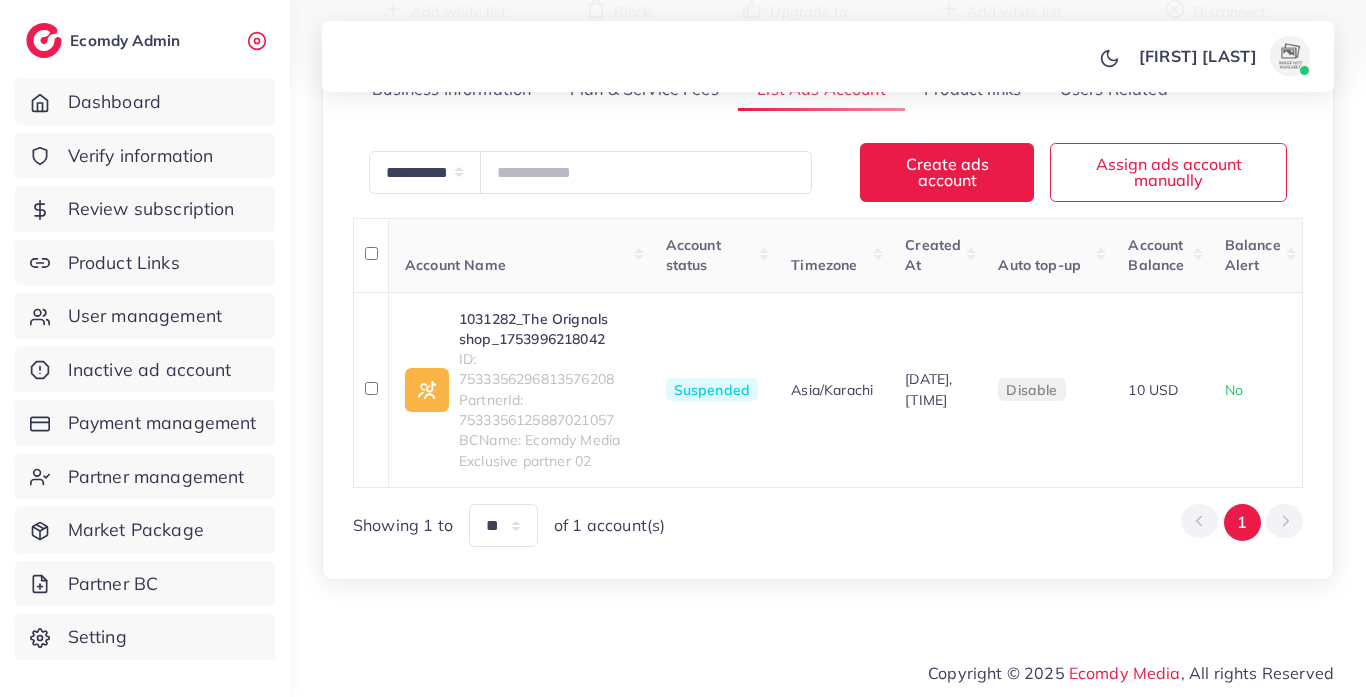scroll, scrollTop: 296, scrollLeft: 0, axis: vertical 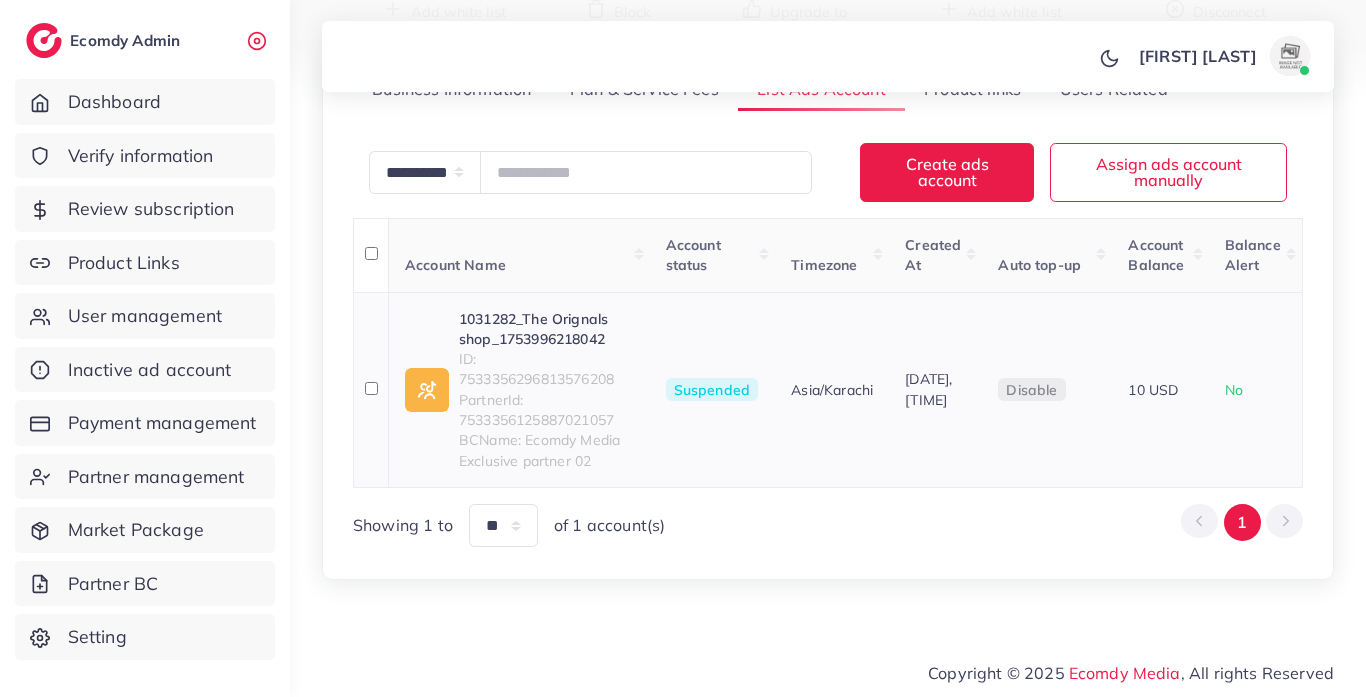 click on "ID: 7533356296813576208" at bounding box center [546, 369] 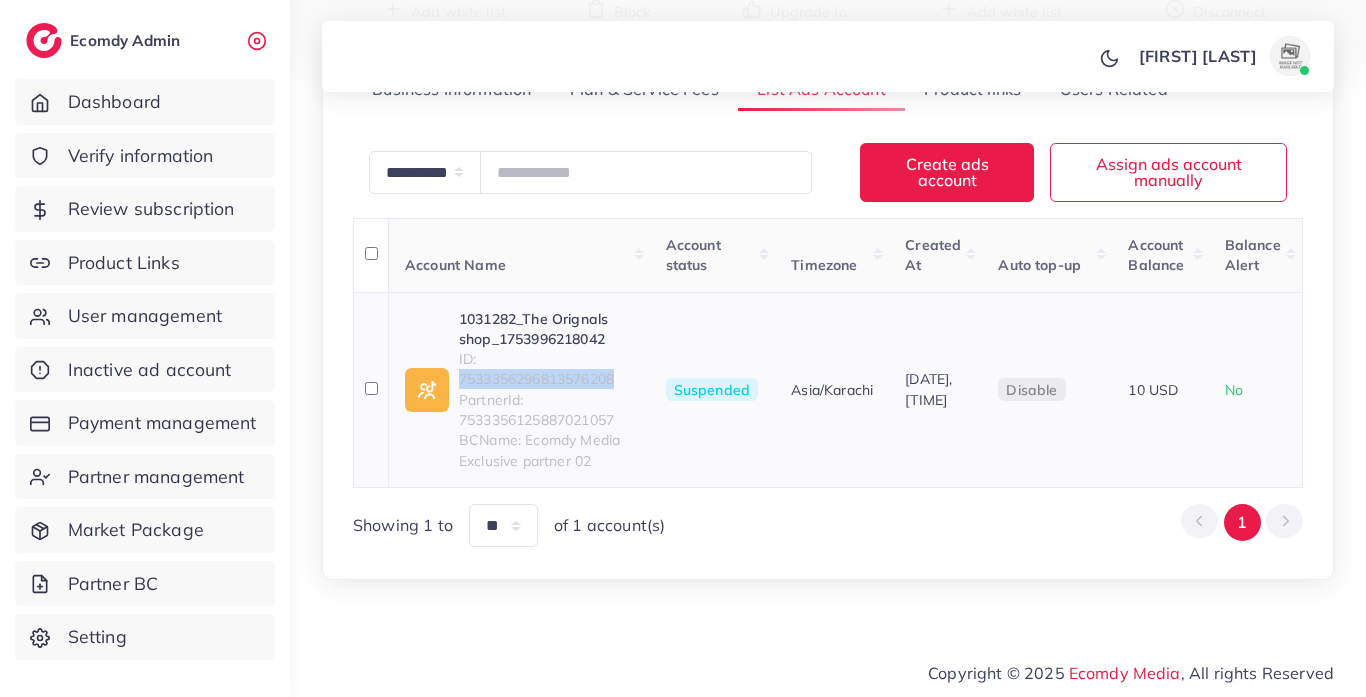 click on "ID: 7533356296813576208" at bounding box center (546, 369) 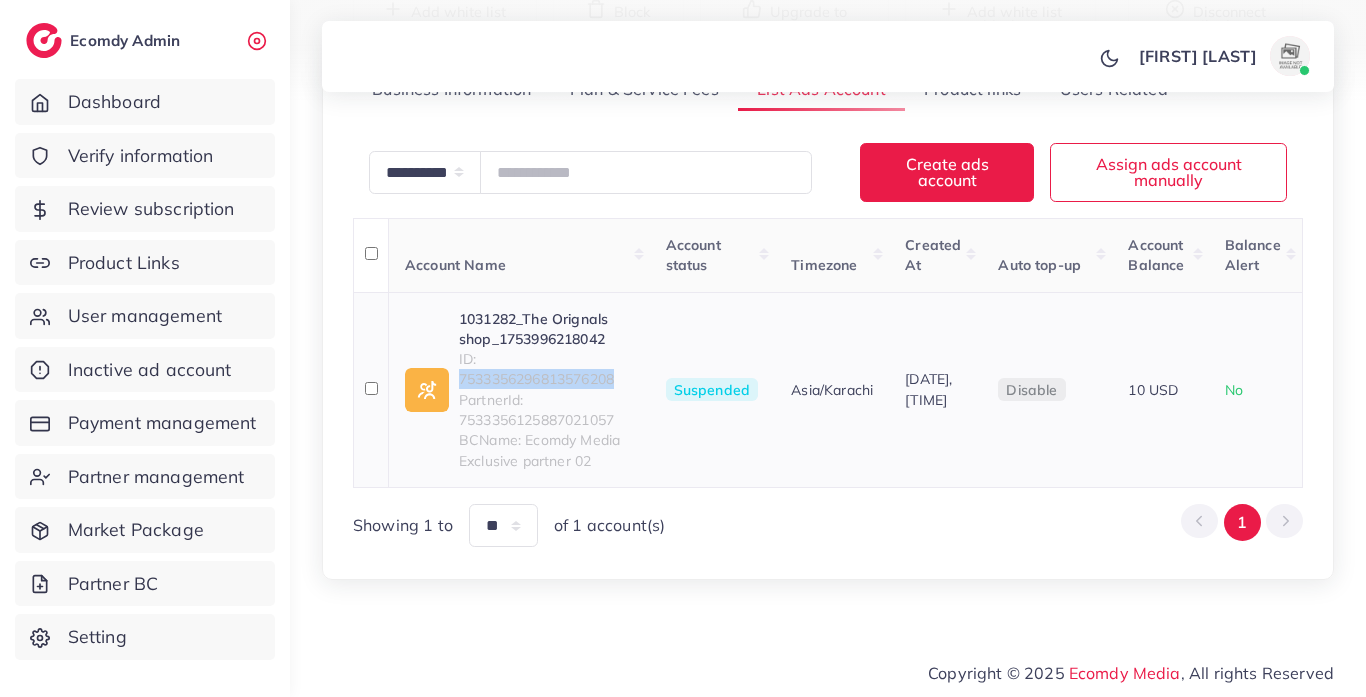 click on "1031282_The Orignals shop_1753996218042" at bounding box center [546, 329] 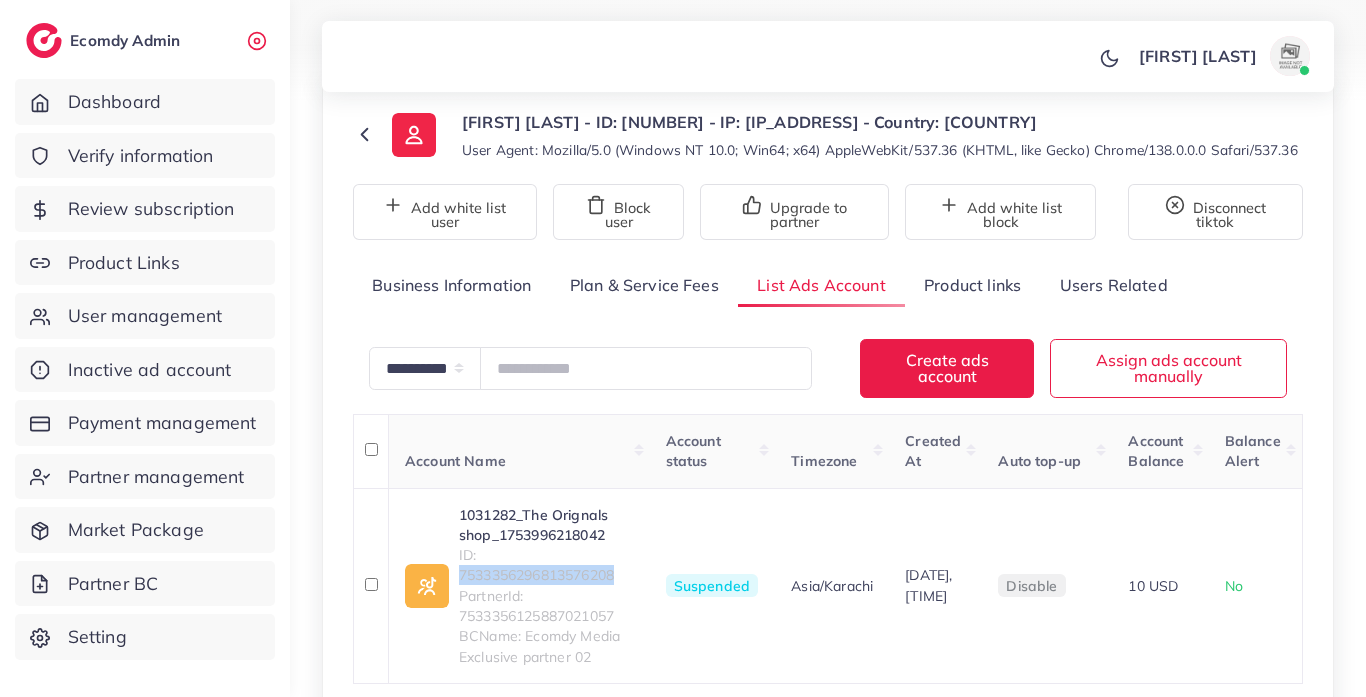scroll, scrollTop: 0, scrollLeft: 0, axis: both 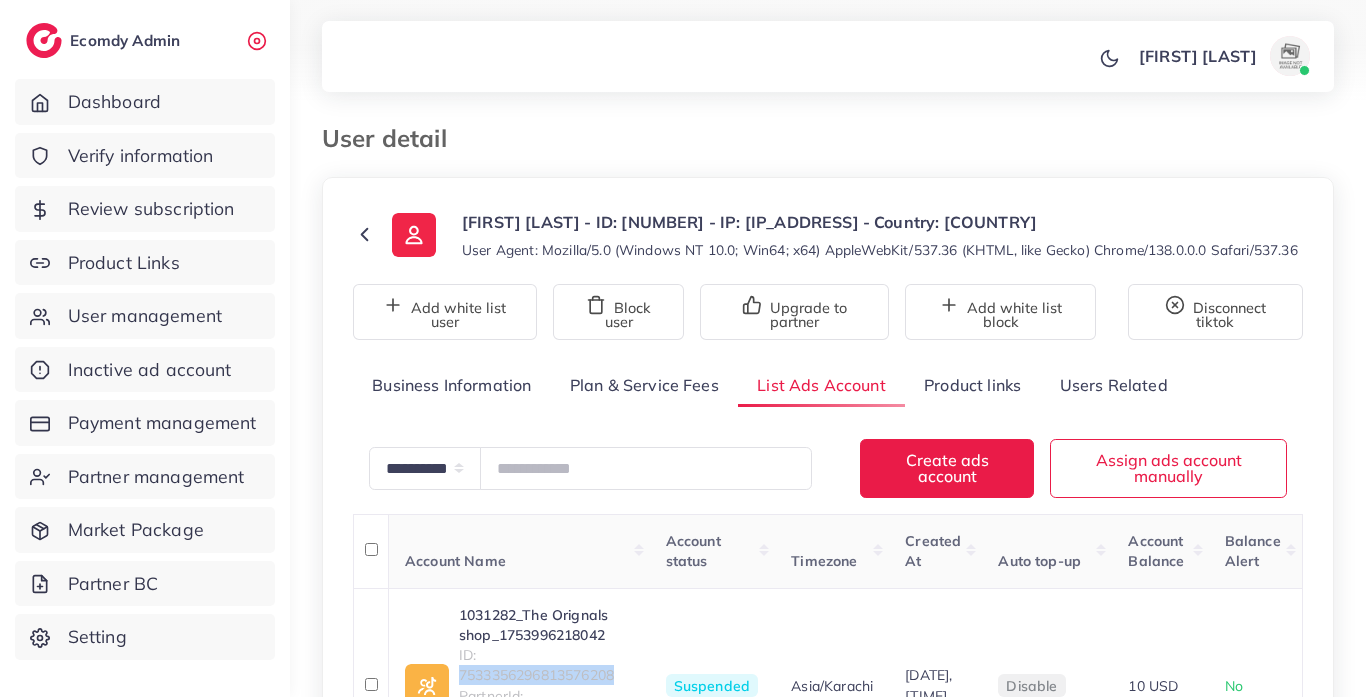 click on "Product links" at bounding box center (972, 385) 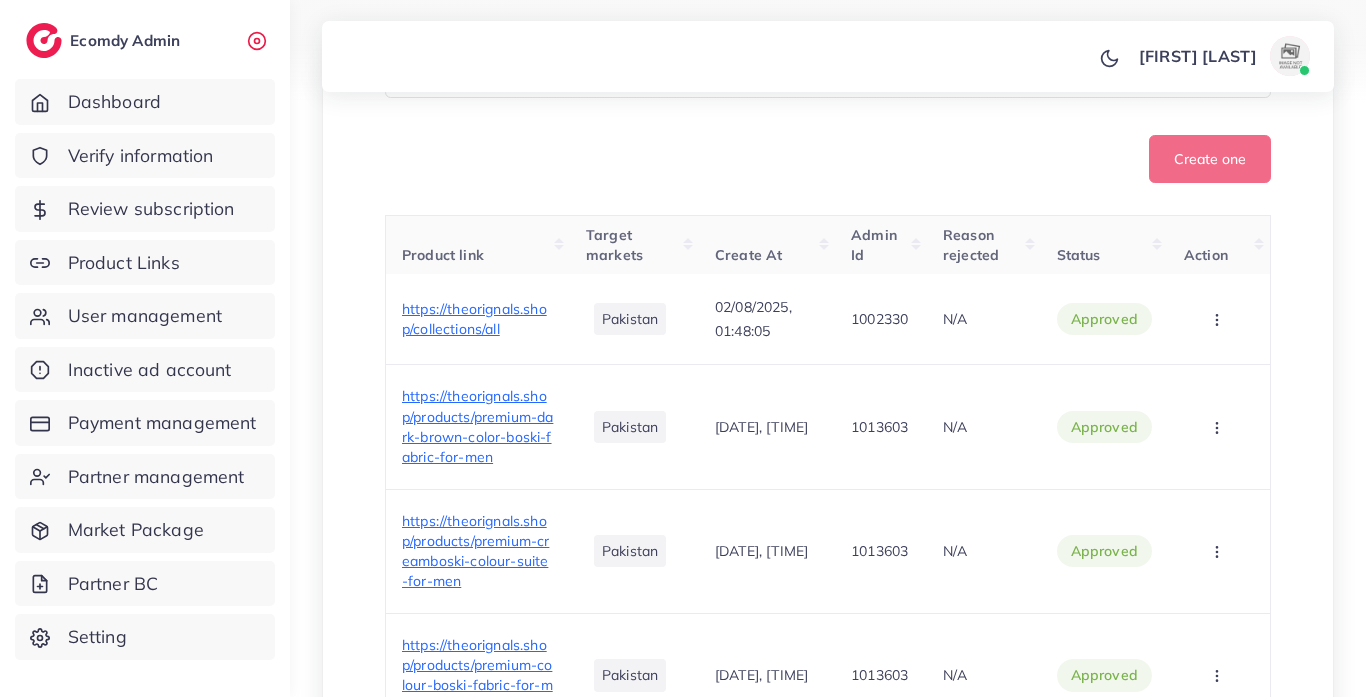 scroll, scrollTop: 993, scrollLeft: 0, axis: vertical 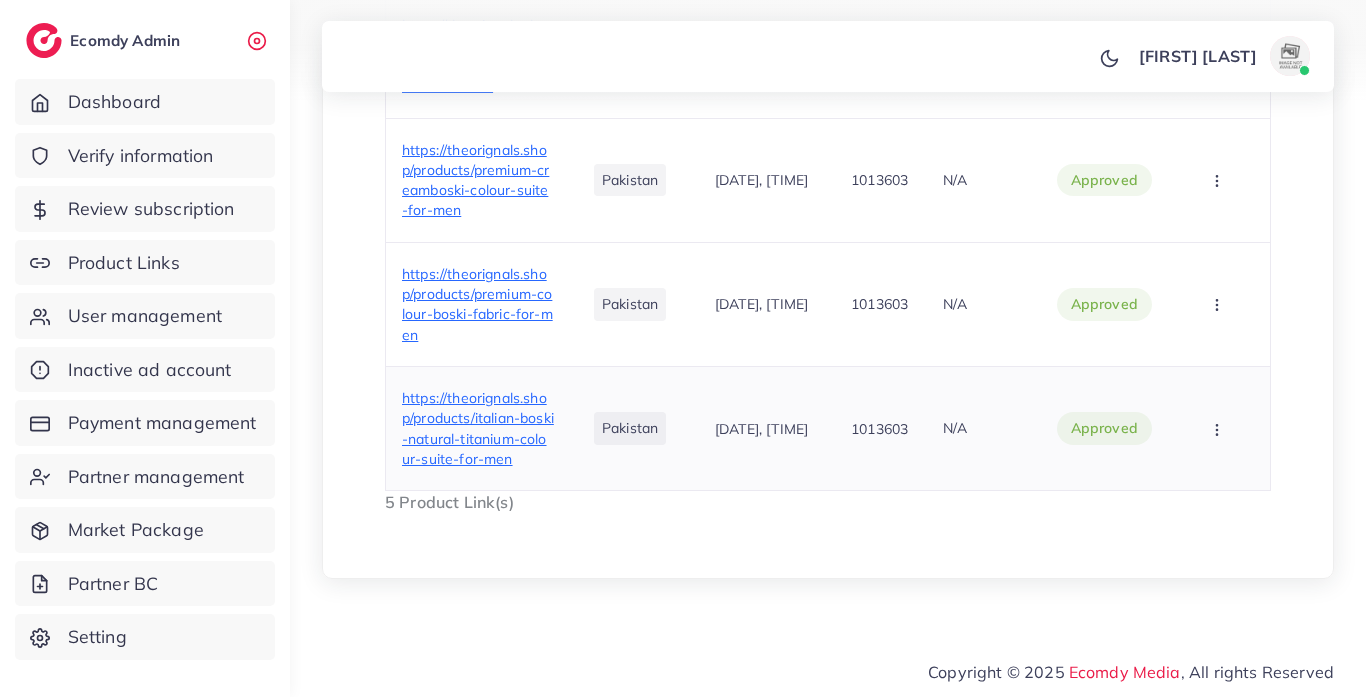 click on "https://theorignals.shop/products/italian-boski-natural-titanium-colour-suite-for-men" at bounding box center (478, 428) 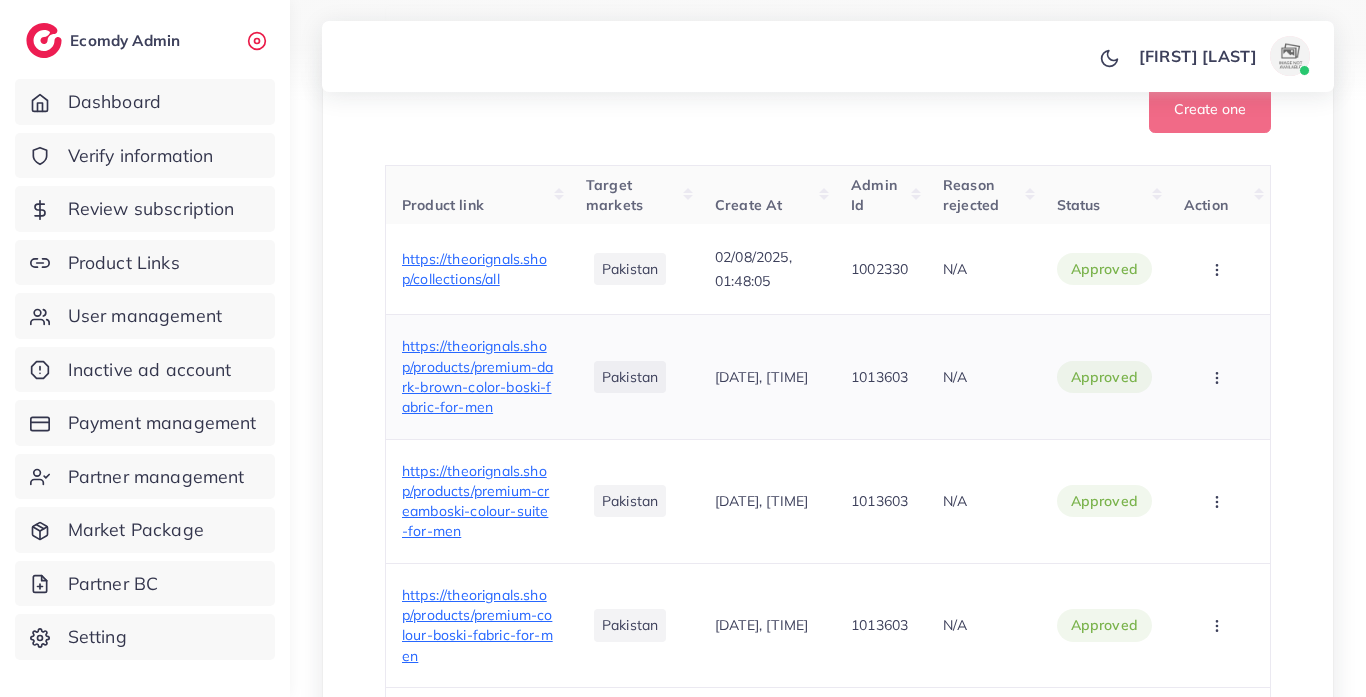 scroll, scrollTop: 708, scrollLeft: 0, axis: vertical 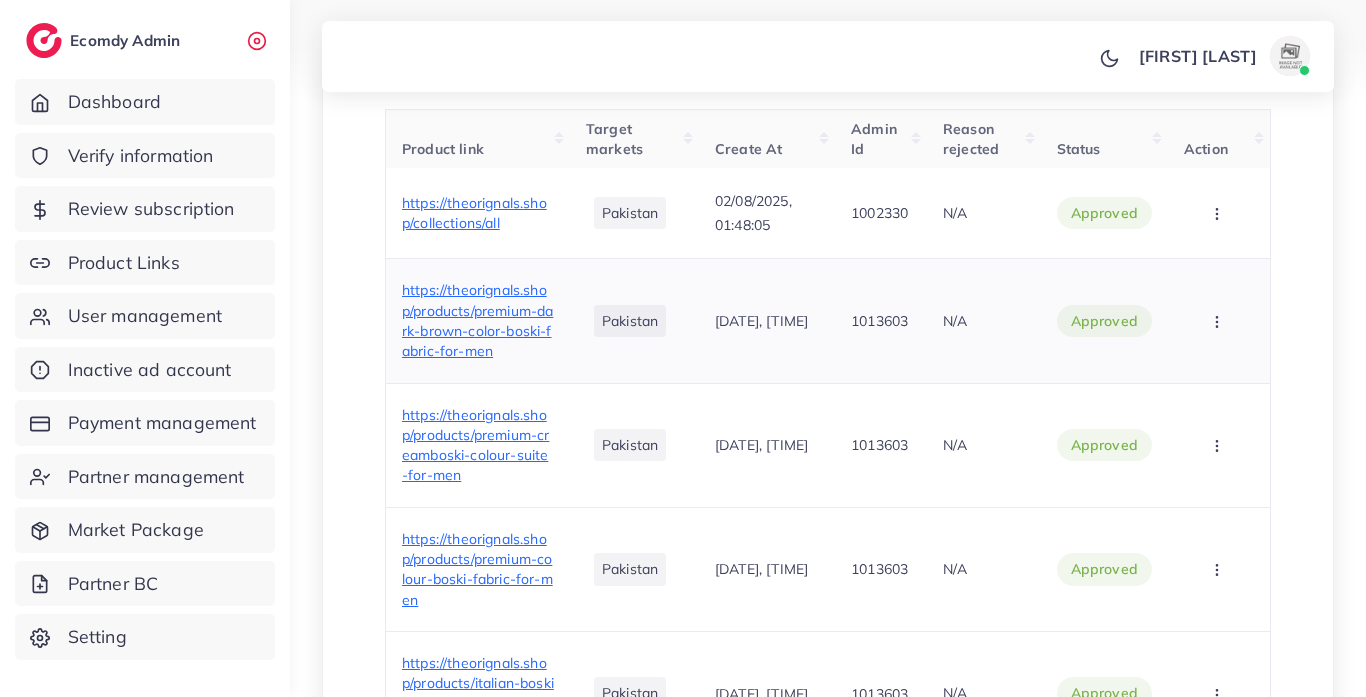 click on "https://theorignals.shop/products/premium-dark-brown-color-boski-fabric-for-men" at bounding box center [477, 320] 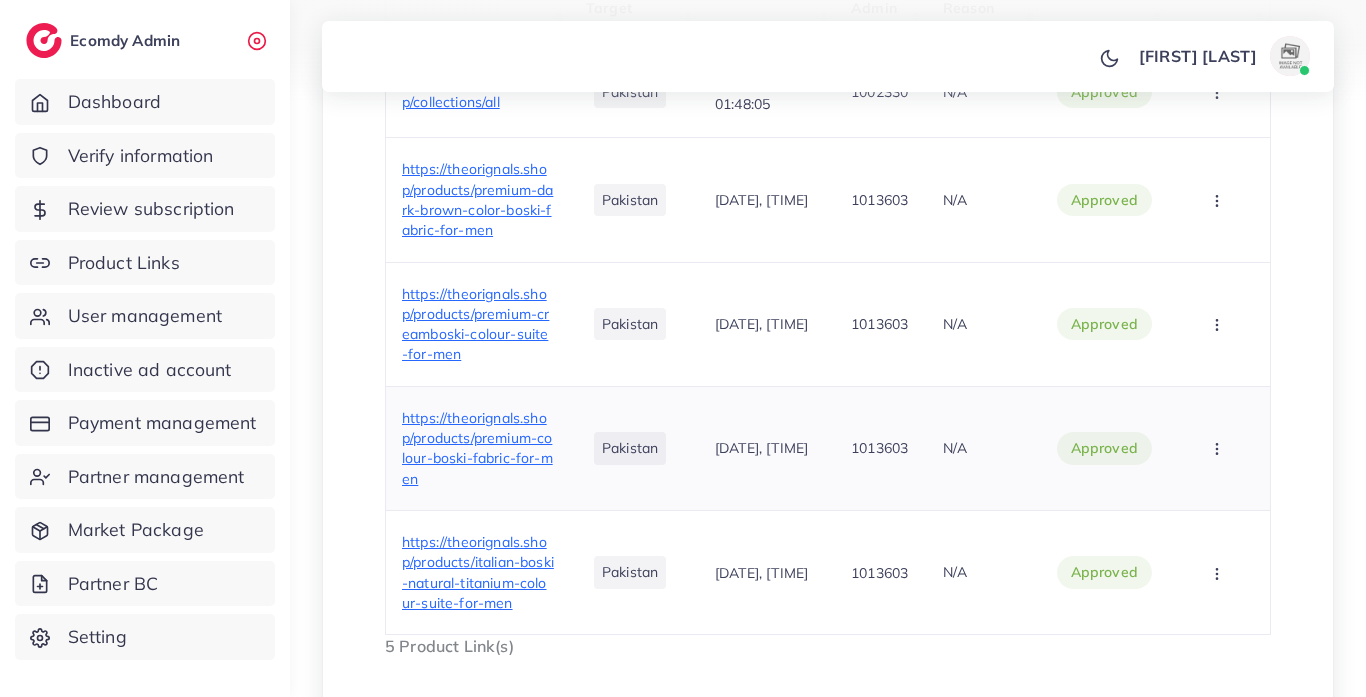 scroll, scrollTop: 888, scrollLeft: 0, axis: vertical 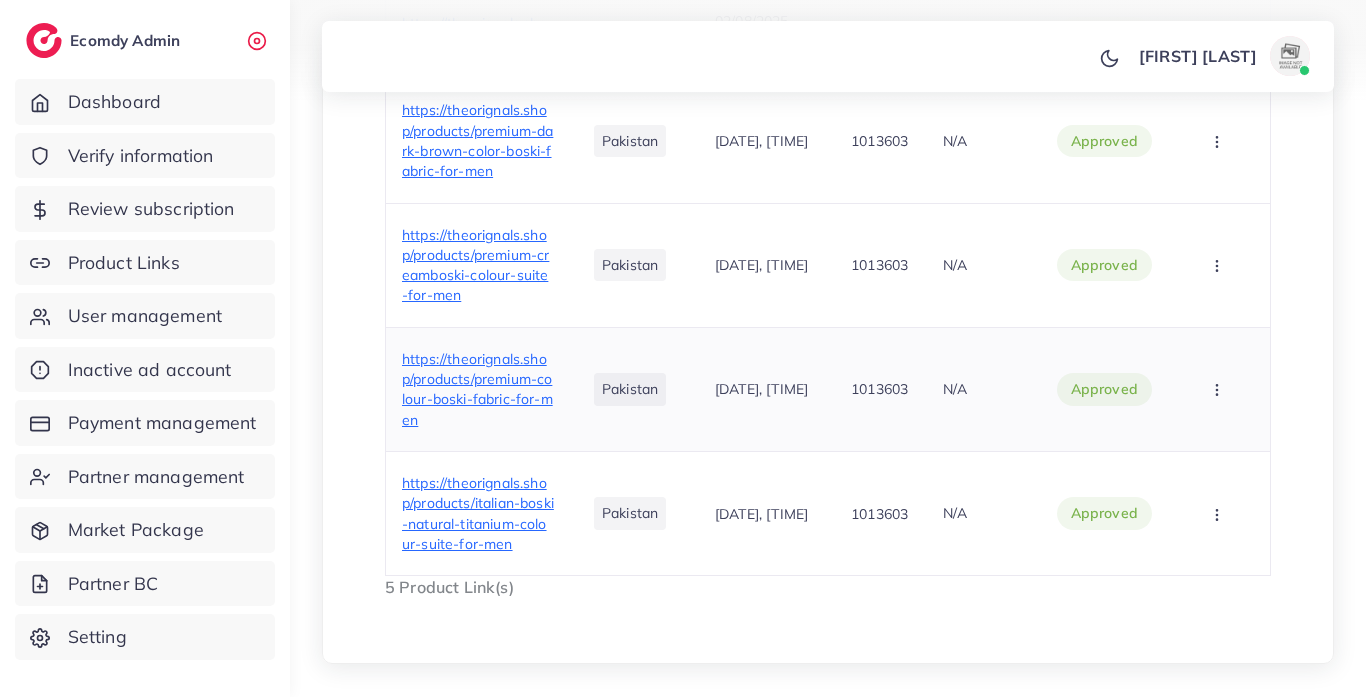 click on "https://theorignals.shop/products/premium-colour-boski-fabric-for-men" at bounding box center (477, 389) 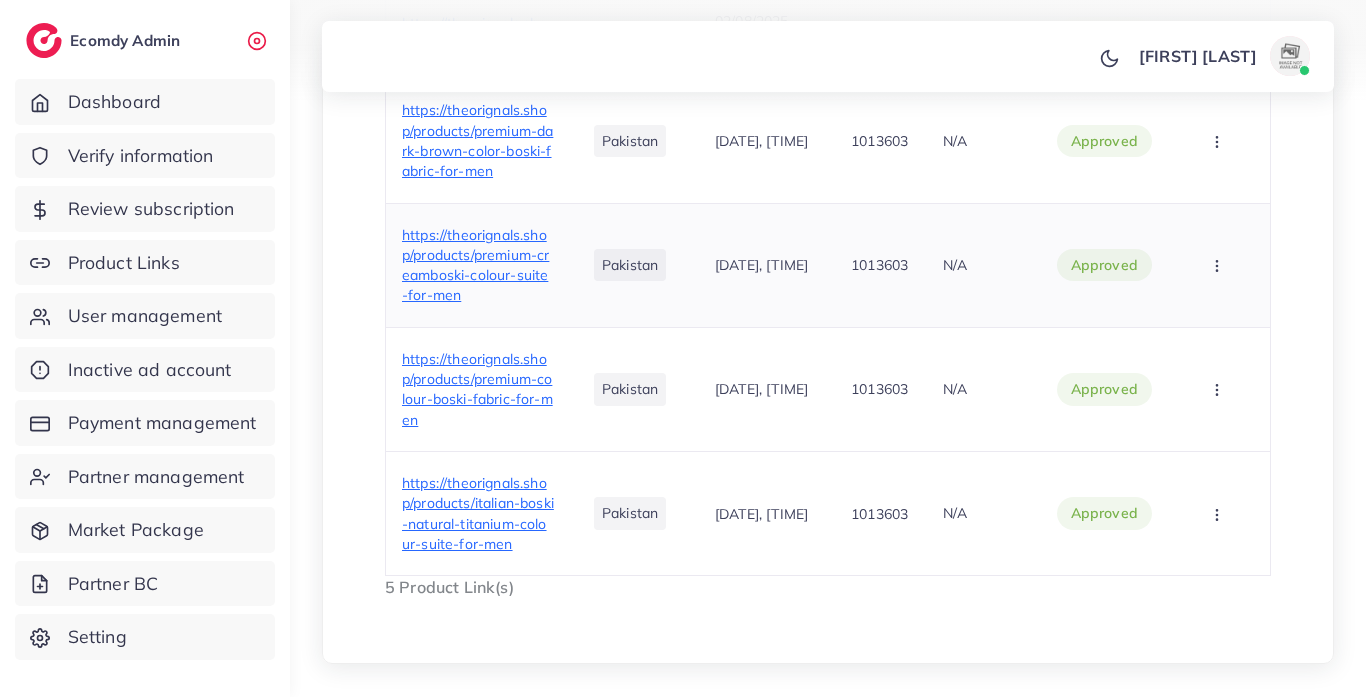 click on "https://theorignals.shop/products/premium-creamboski-colour-suite-for-men" at bounding box center [478, 265] 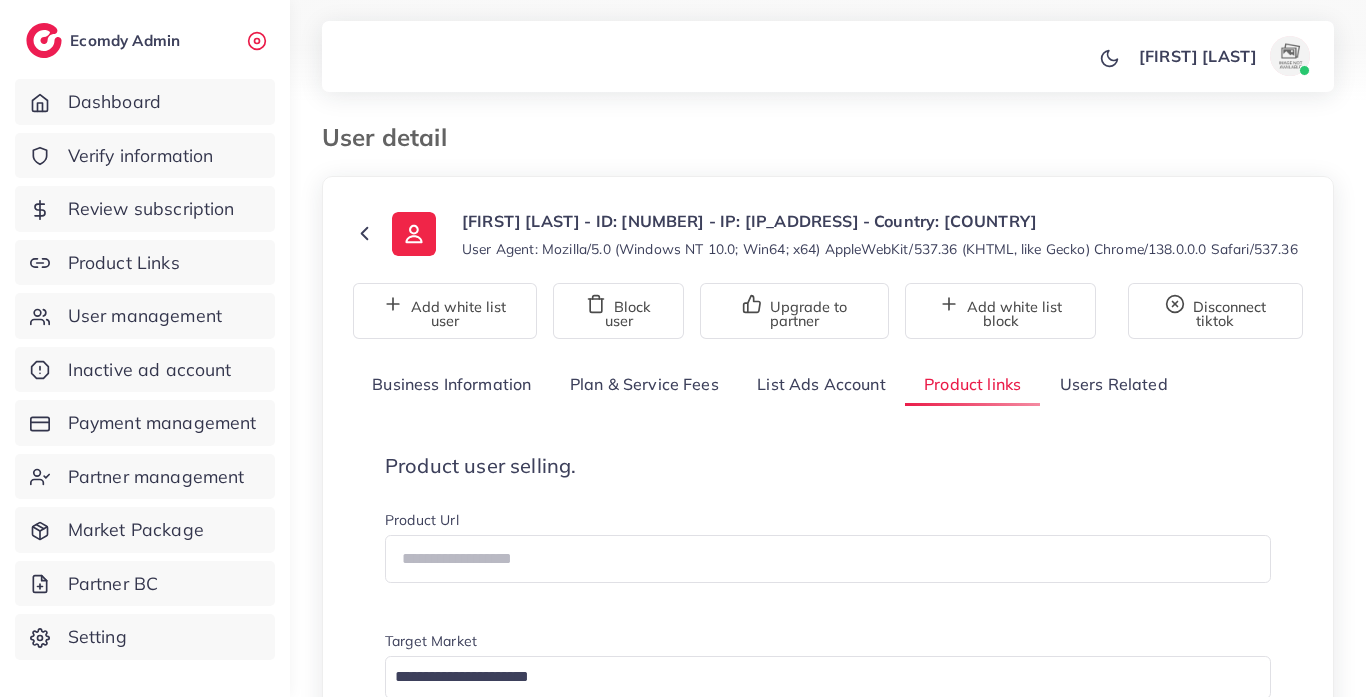 scroll, scrollTop: 0, scrollLeft: 0, axis: both 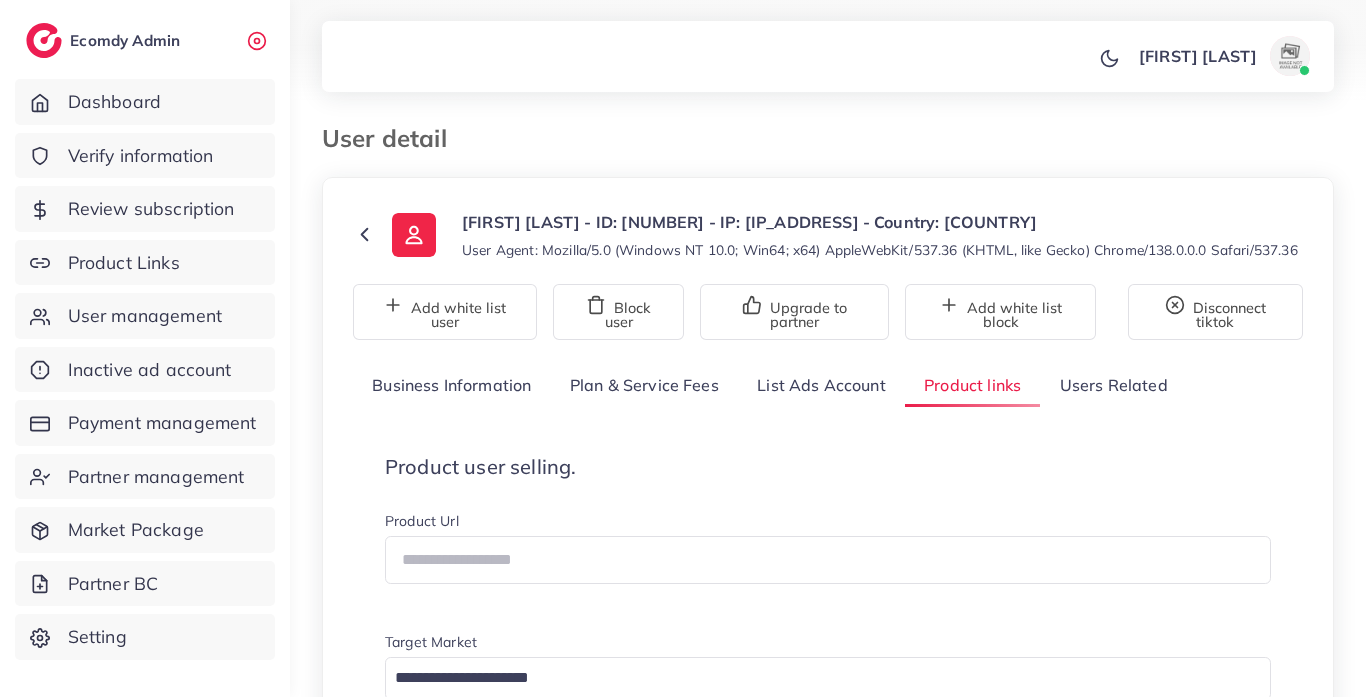 click on "List Ads Account" at bounding box center [821, 385] 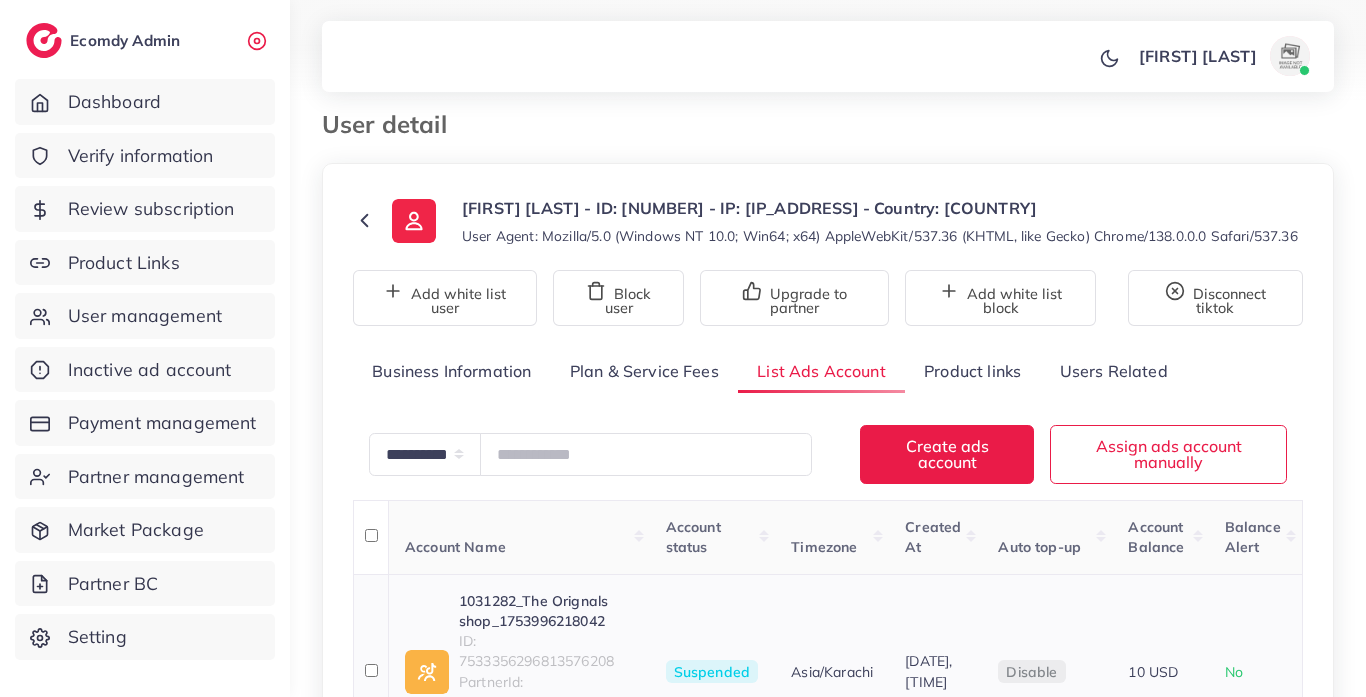 scroll, scrollTop: 0, scrollLeft: 0, axis: both 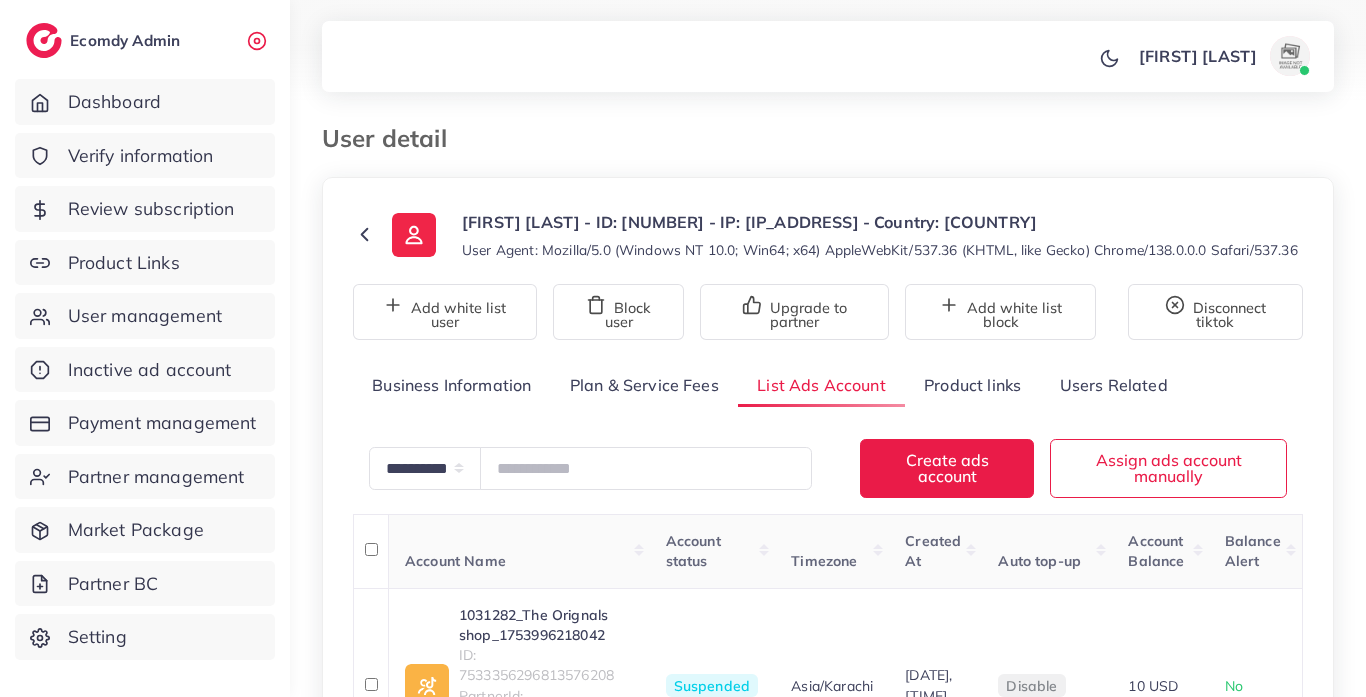 click on "Plan & Service Fees" at bounding box center [644, 385] 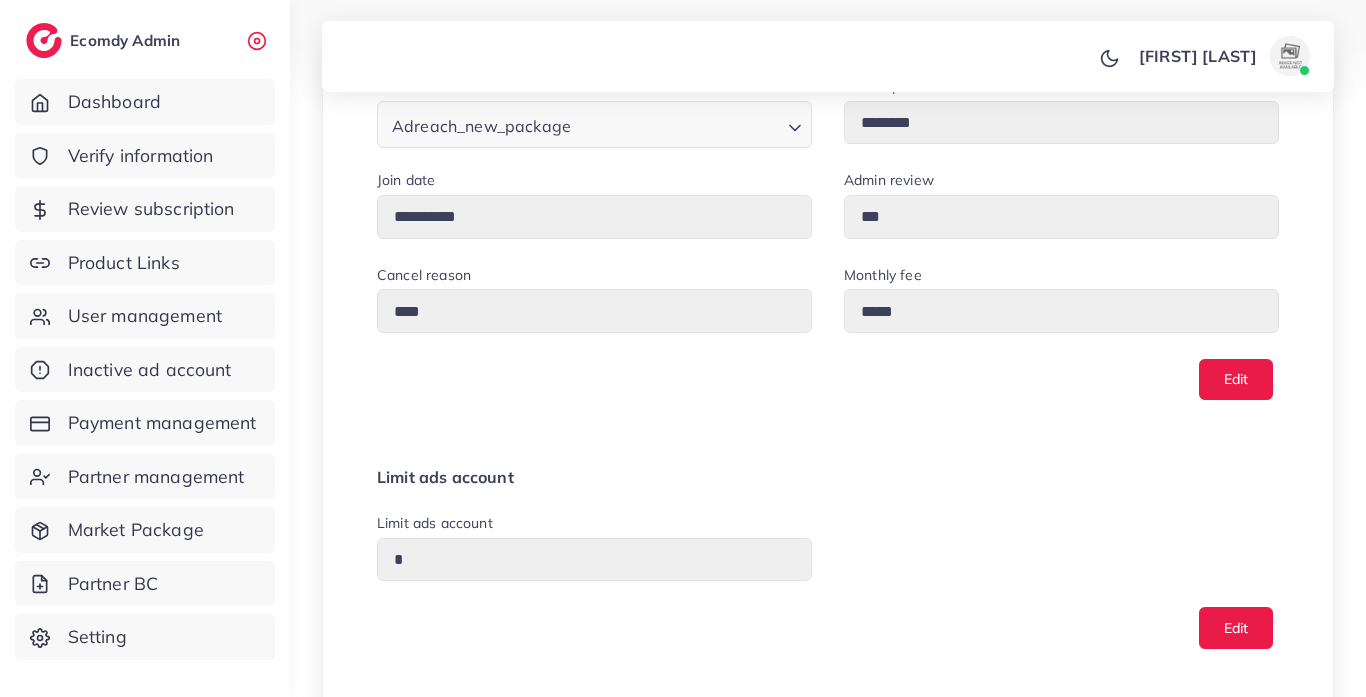 scroll, scrollTop: 0, scrollLeft: 0, axis: both 